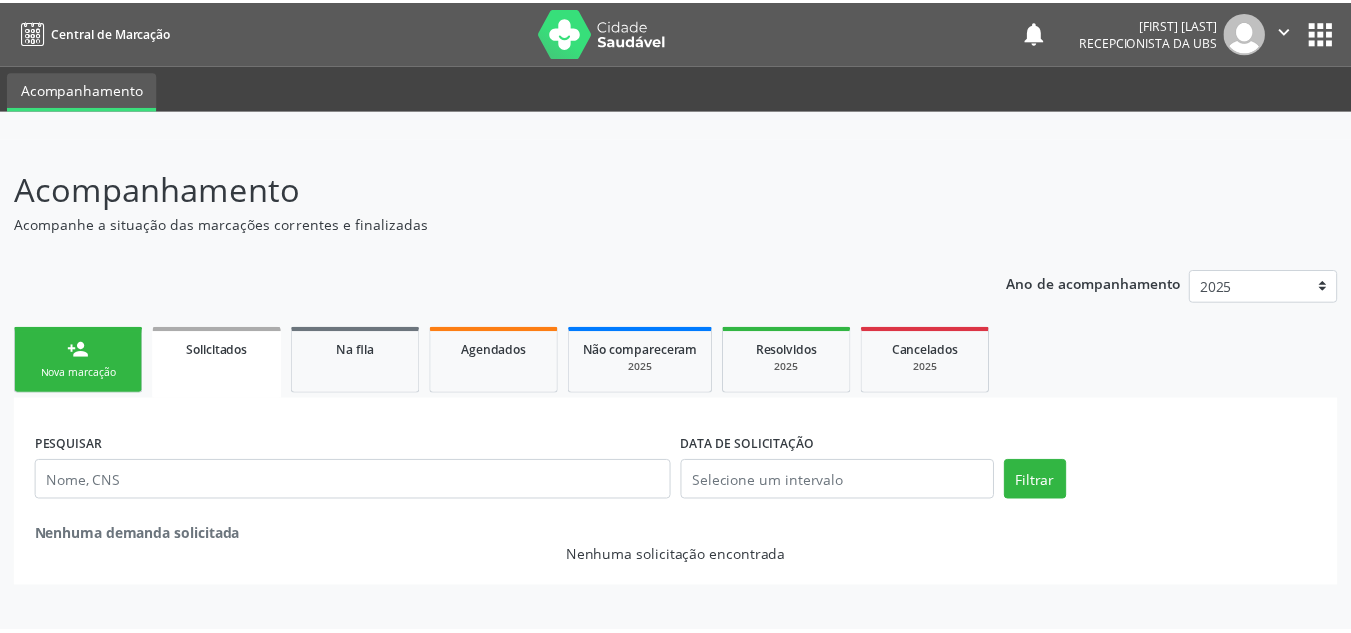 scroll, scrollTop: 0, scrollLeft: 0, axis: both 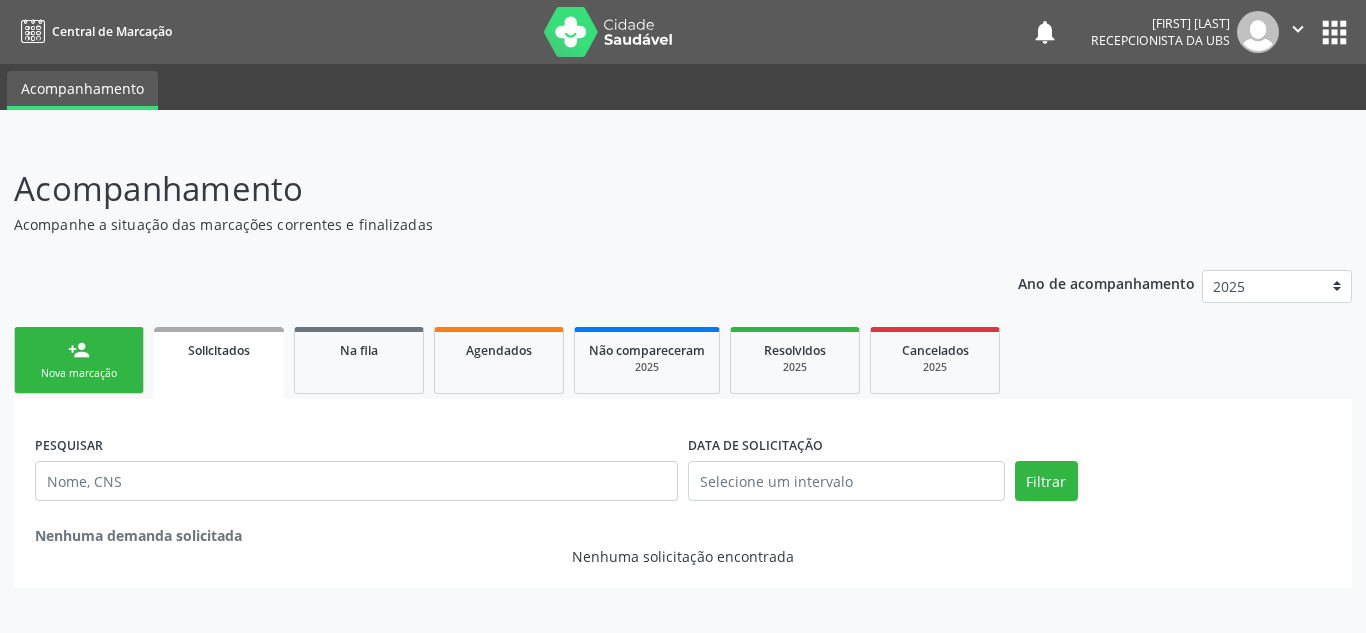 click on "person_add" at bounding box center (79, 350) 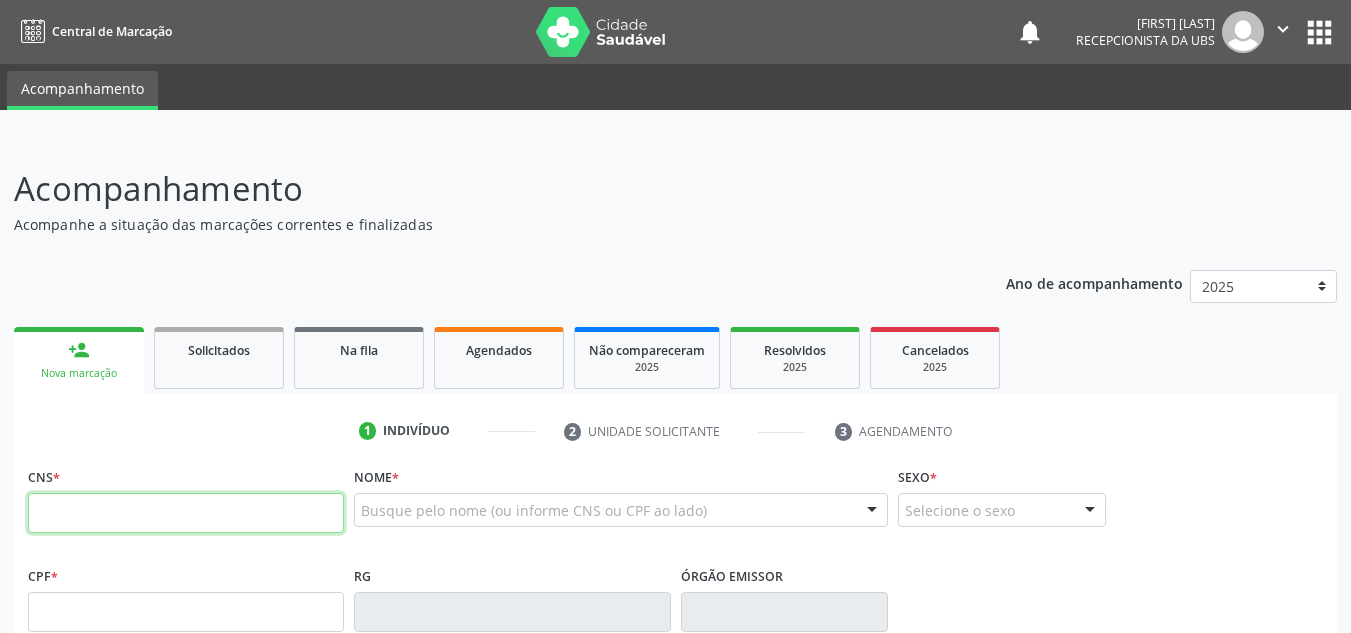 click at bounding box center (186, 513) 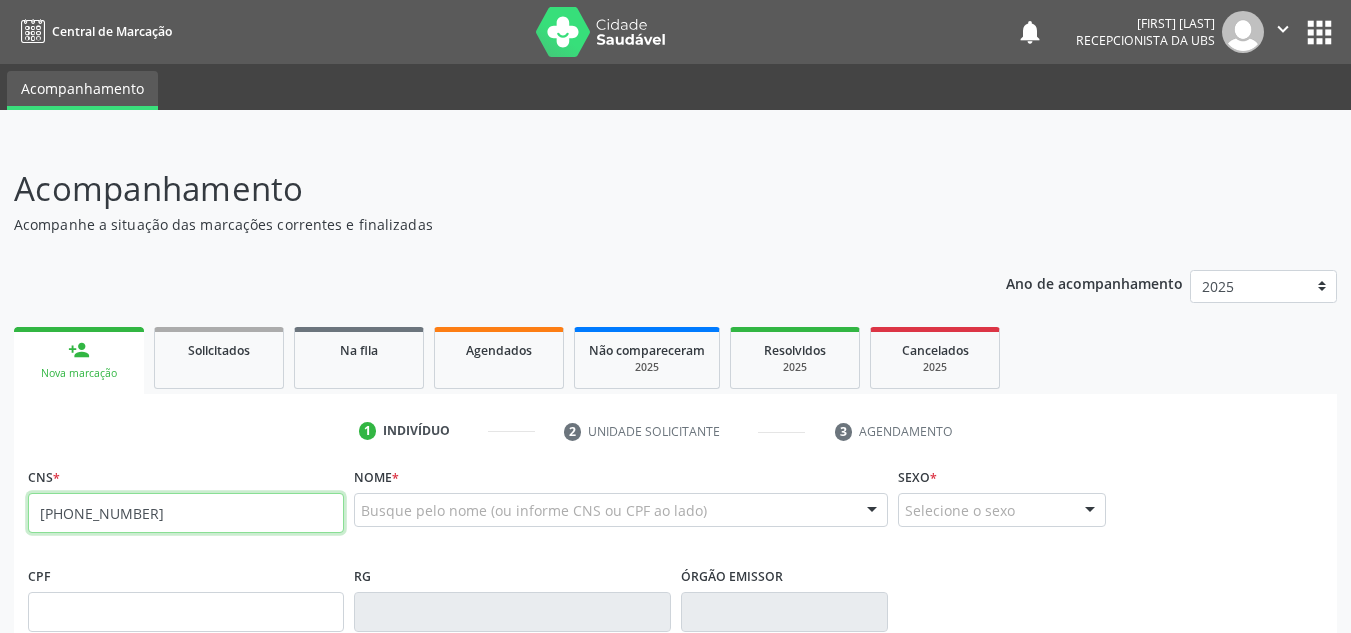 type on "[PHONE_NUMBER]" 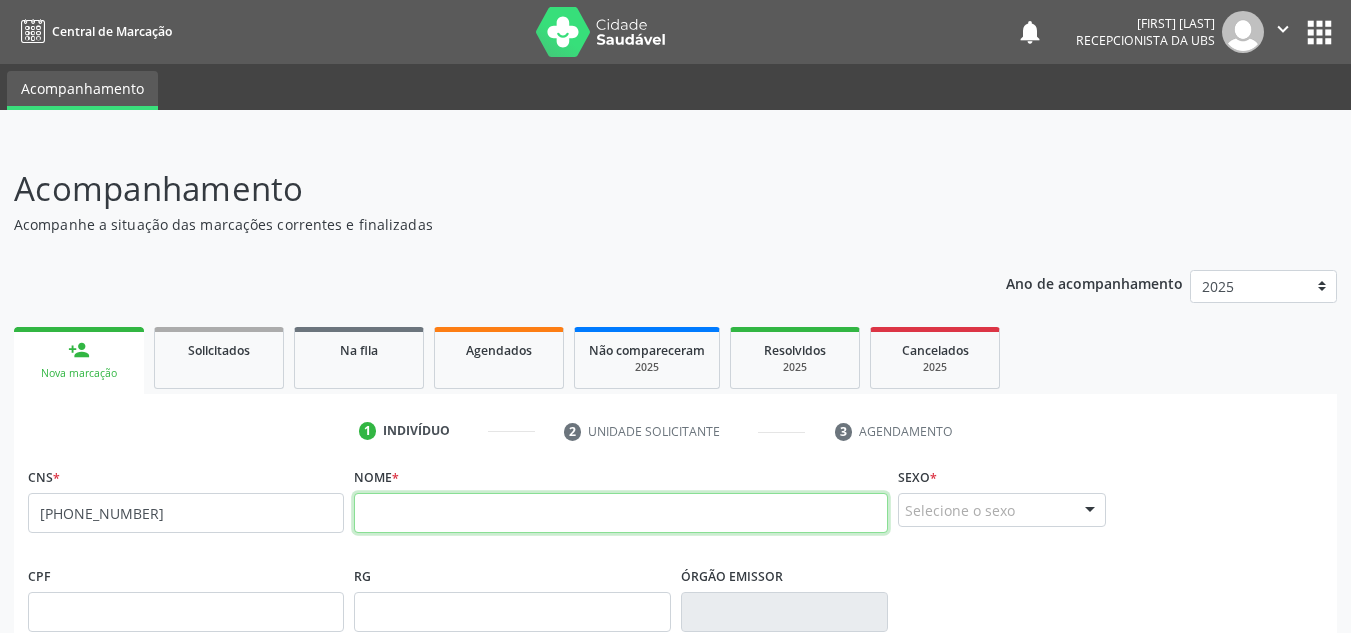 click at bounding box center (621, 513) 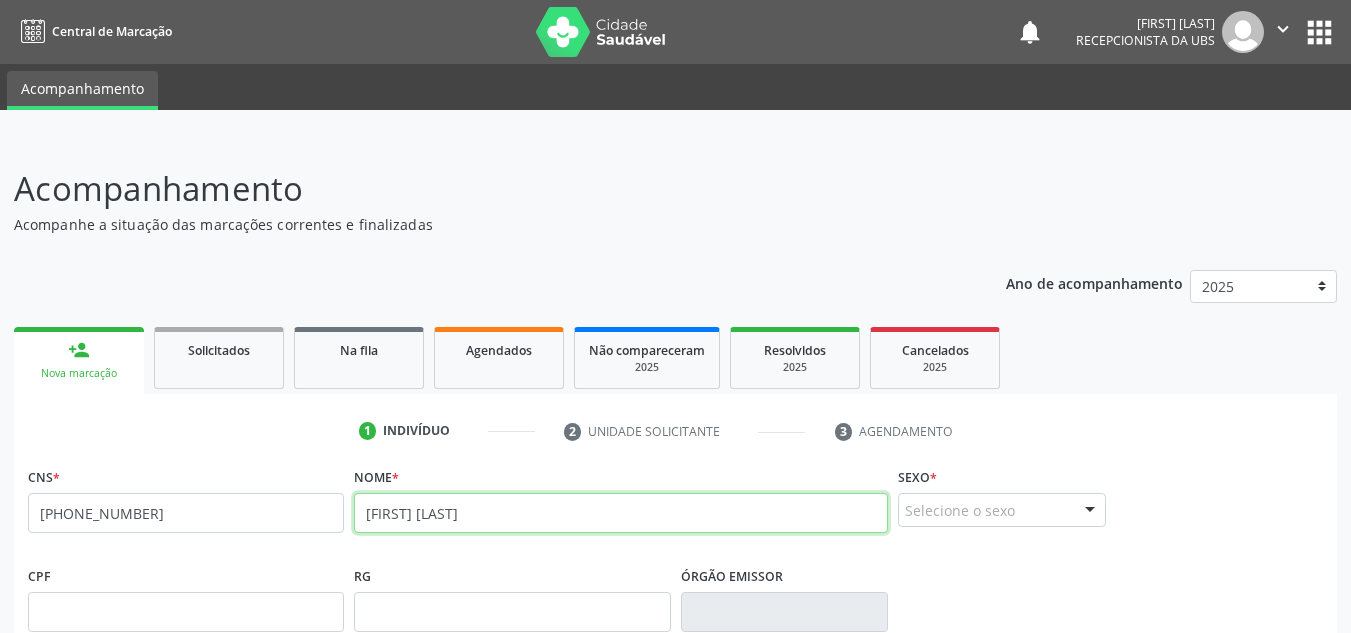 type on "[FIRST] [LAST]" 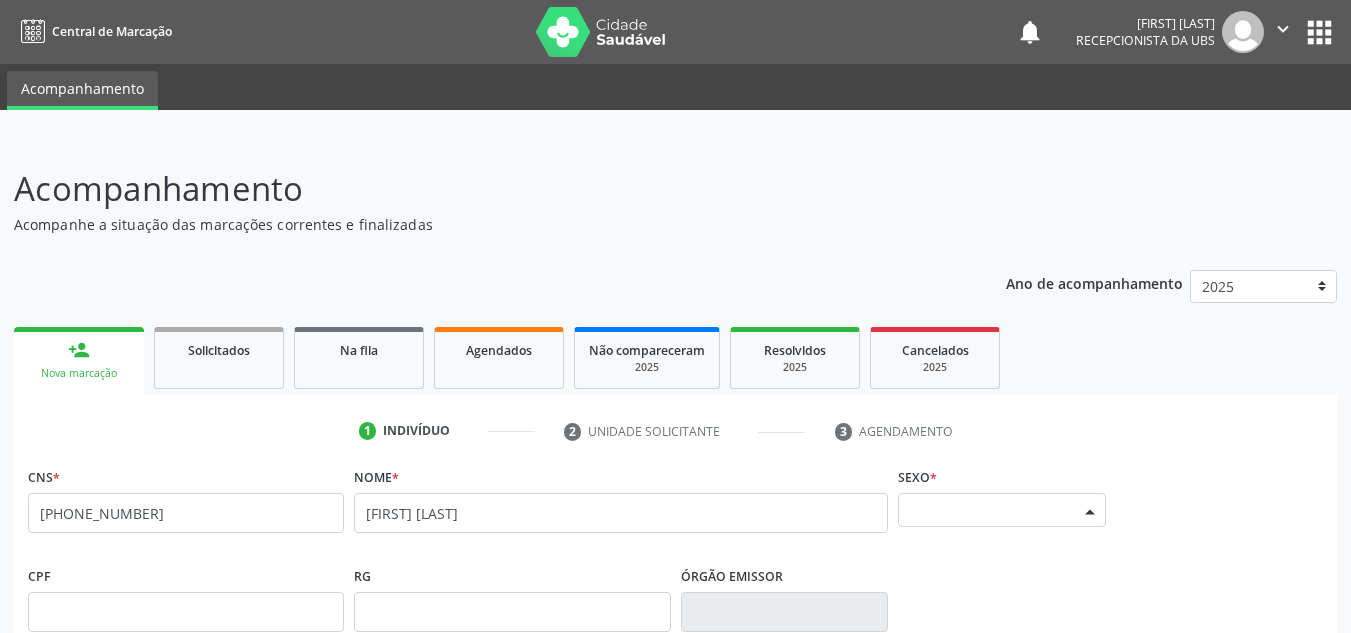 click at bounding box center (1090, 511) 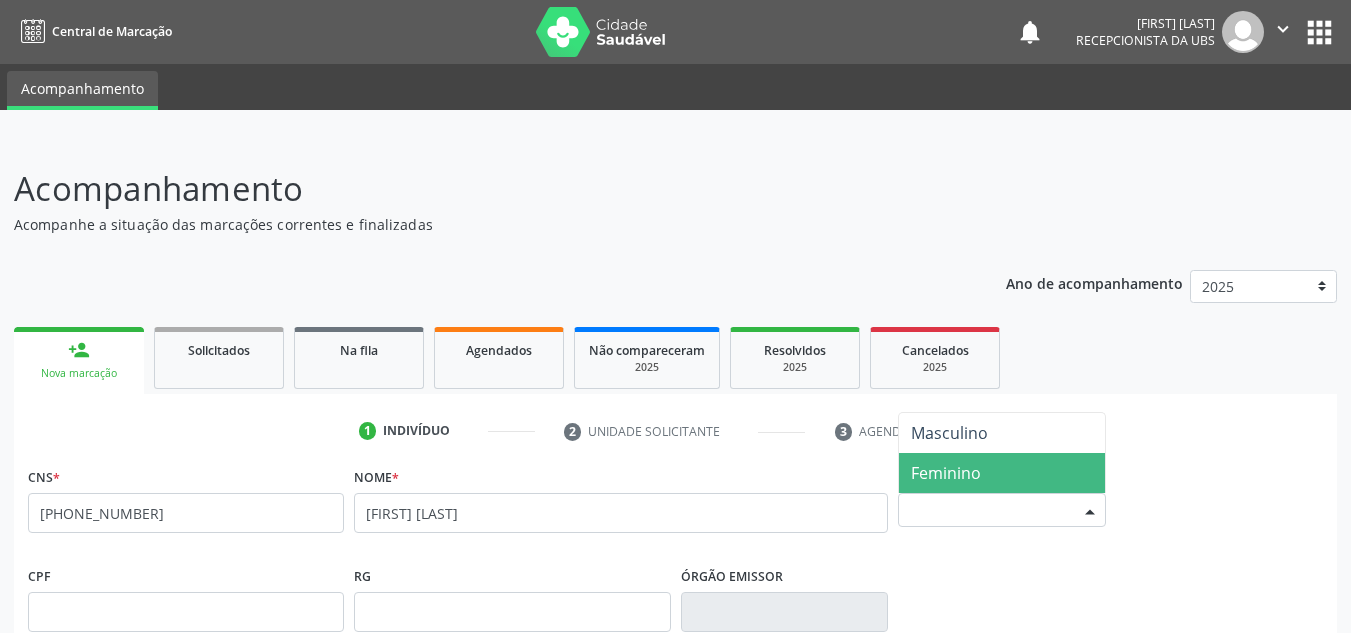 click on "Feminino" at bounding box center (1002, 473) 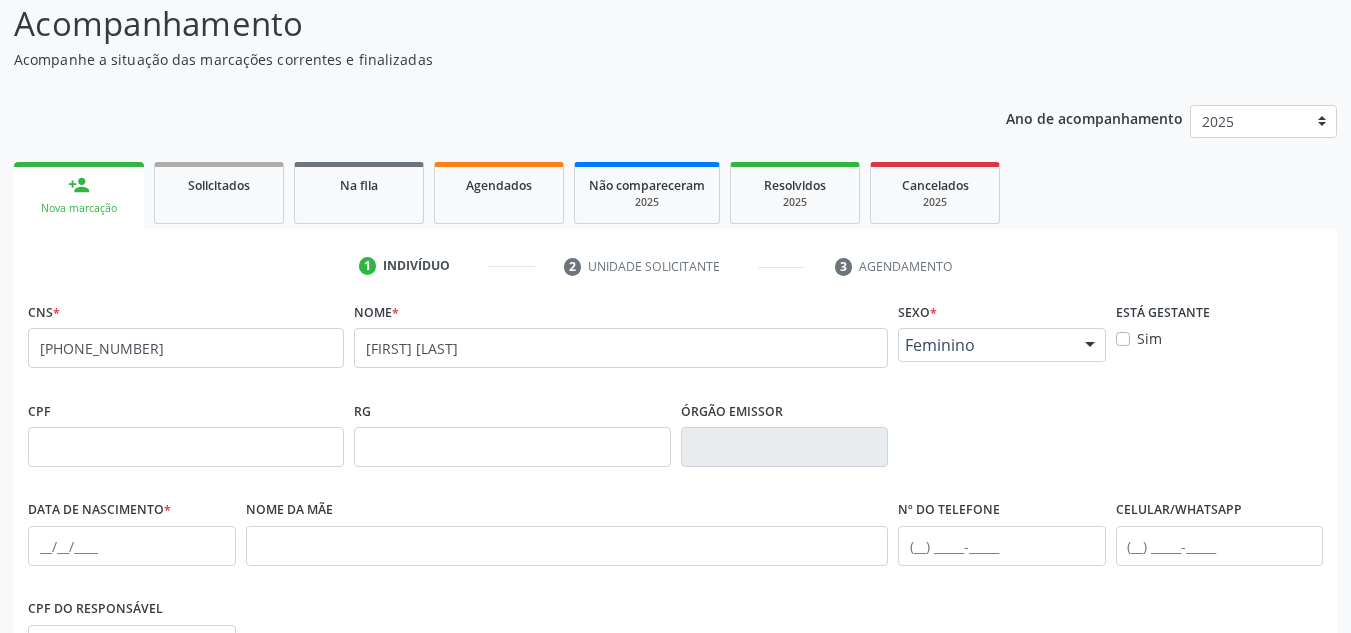 scroll, scrollTop: 200, scrollLeft: 0, axis: vertical 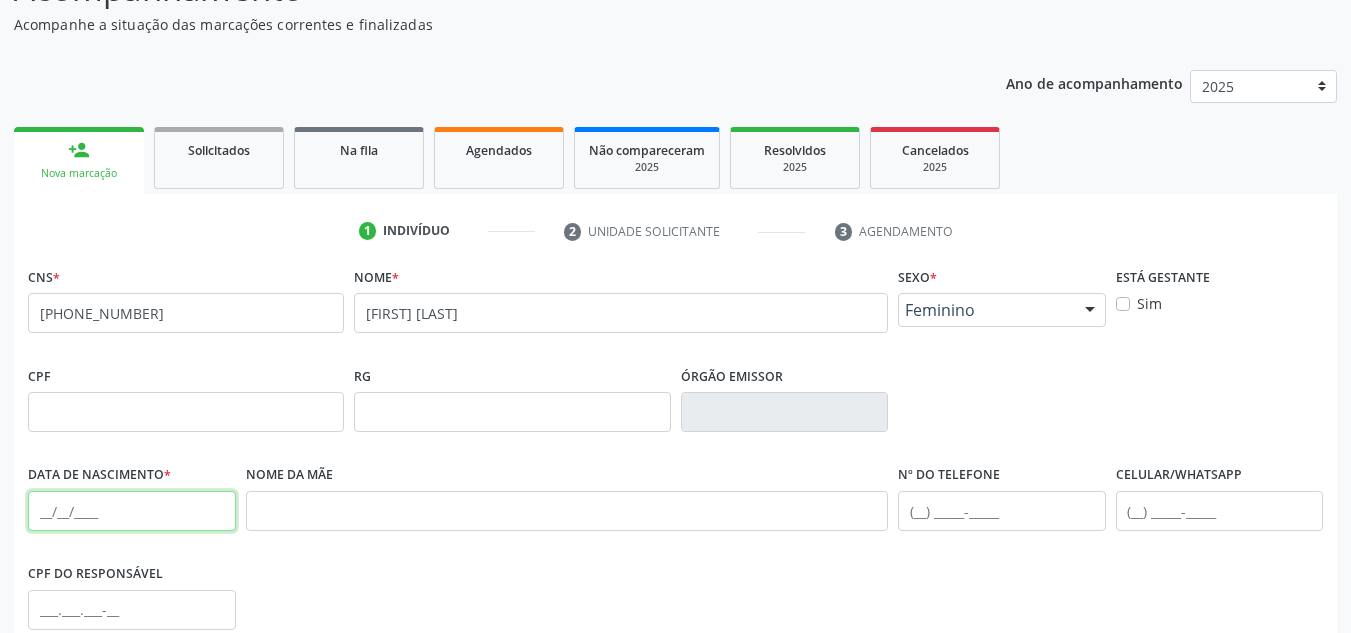 click at bounding box center [132, 511] 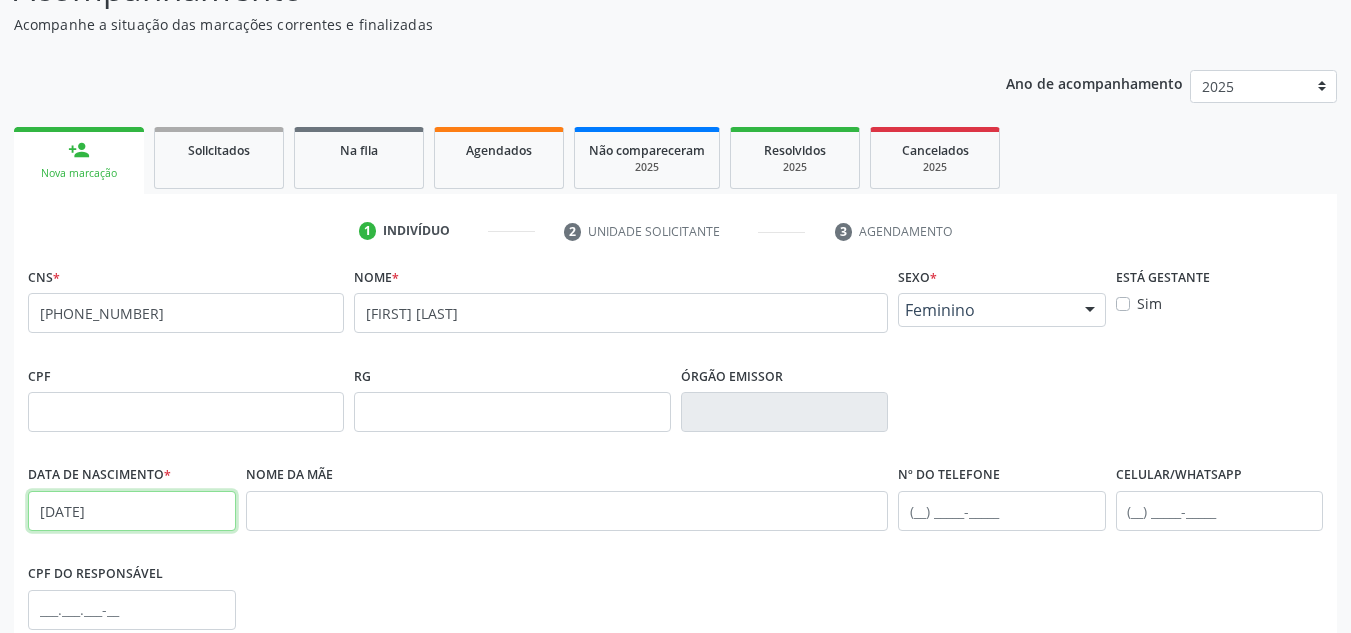 type on "[DATE]" 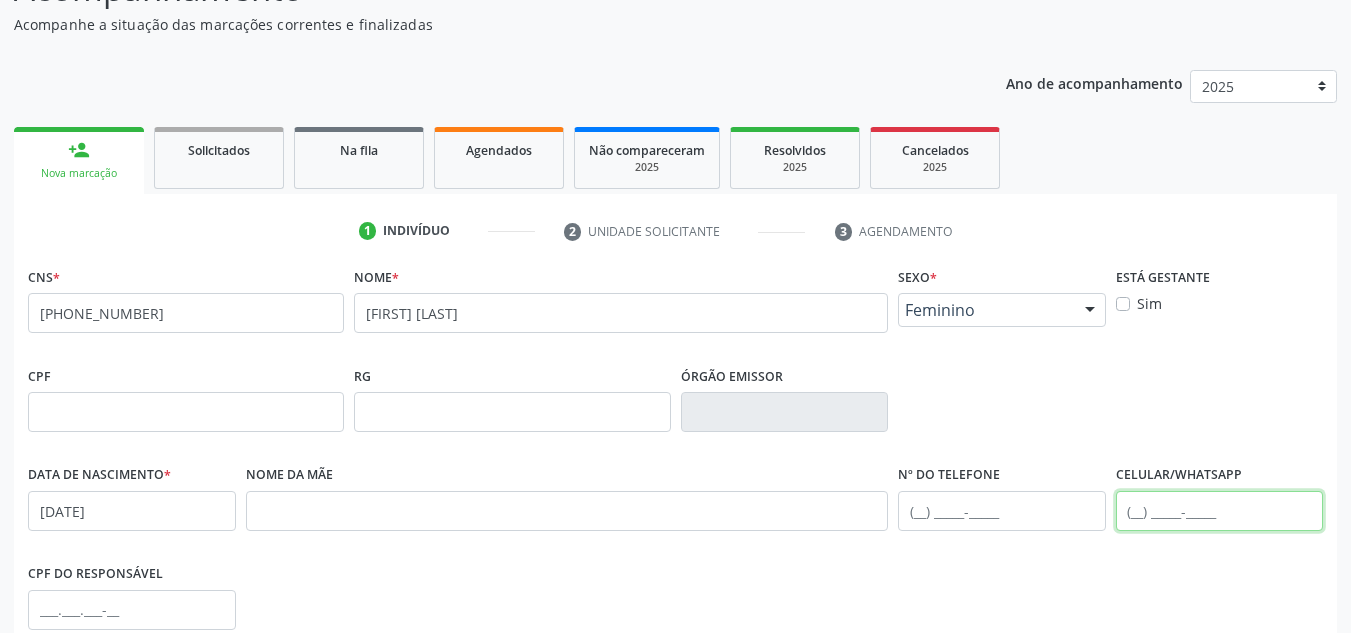 click at bounding box center (1220, 511) 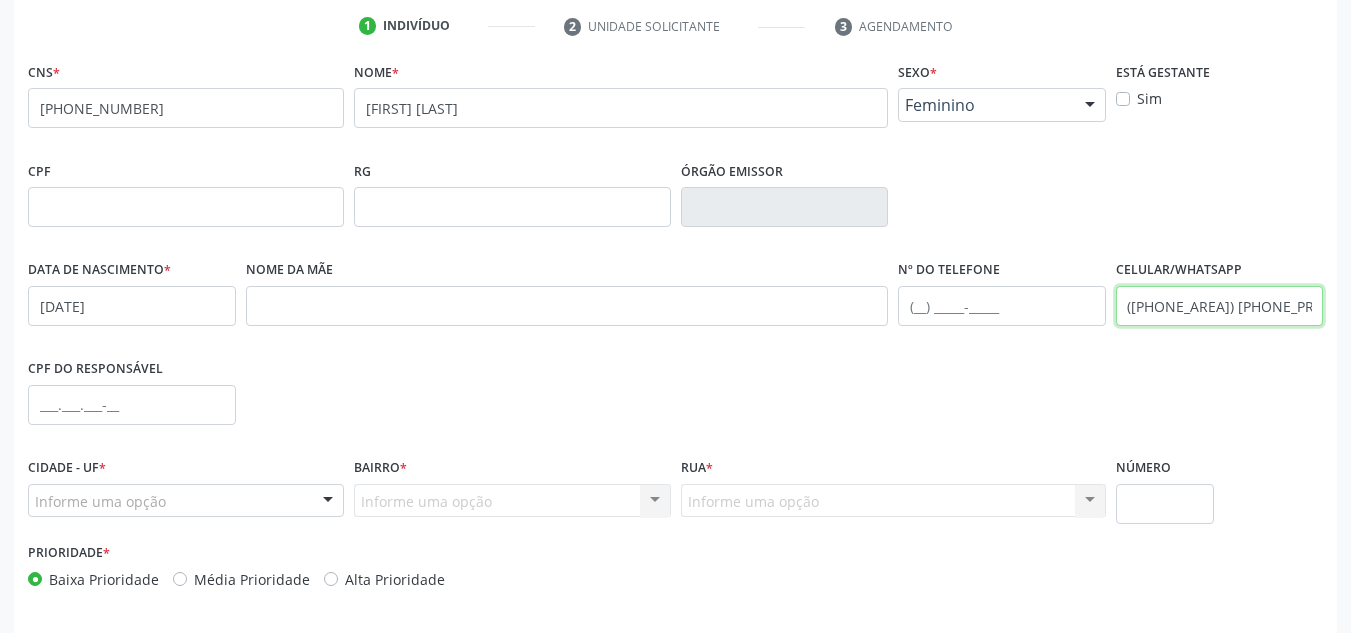 scroll, scrollTop: 479, scrollLeft: 0, axis: vertical 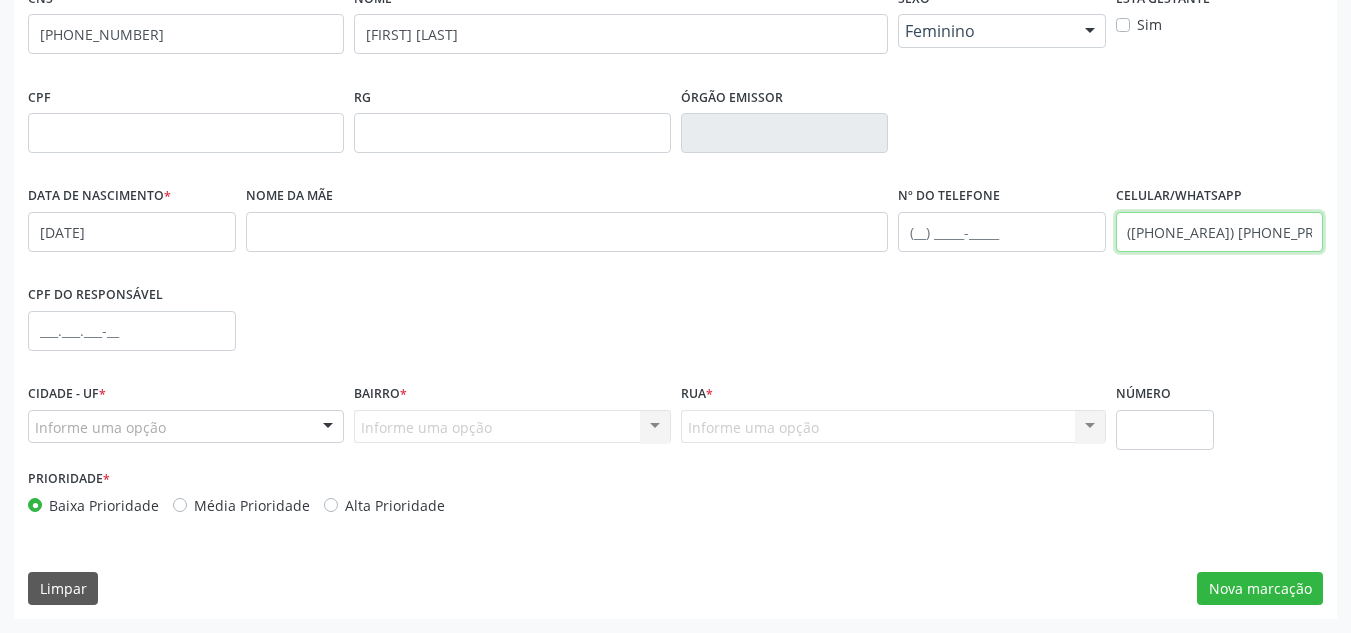 click on "([PHONE_AREA]) [PHONE_PREFIX]-[PHONE_NUMBER]" at bounding box center [1220, 232] 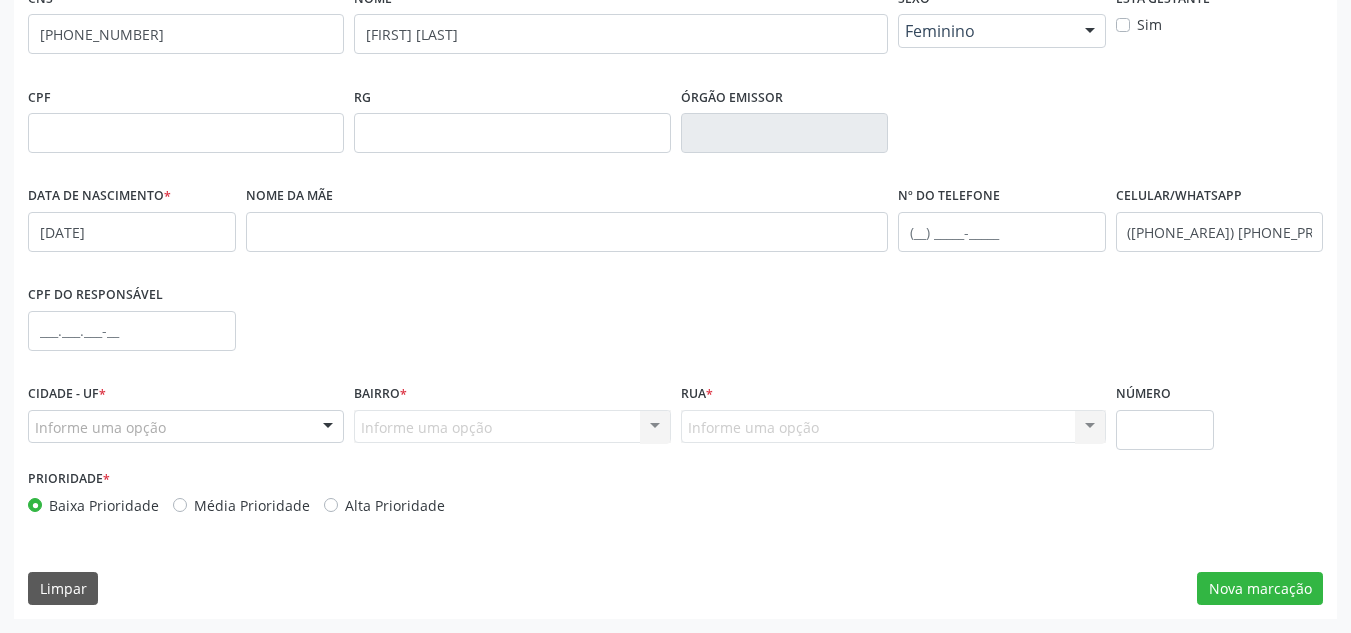 click at bounding box center [328, 428] 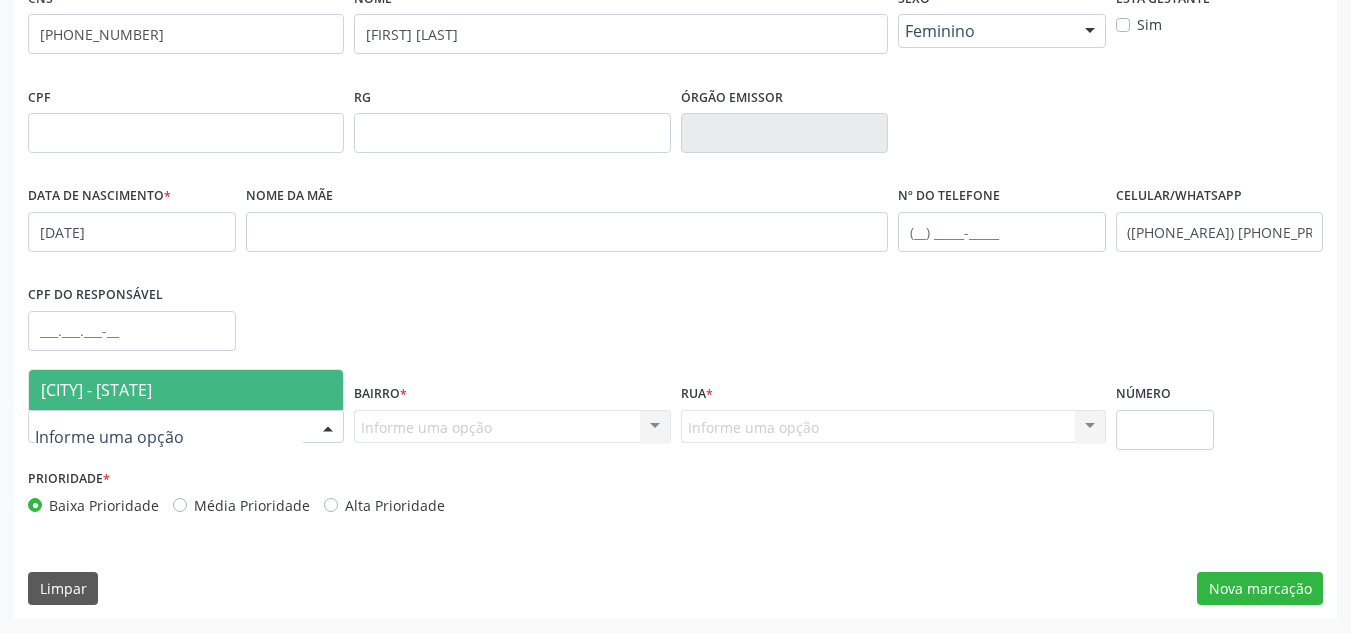 click on "[CITY] - [STATE]" at bounding box center (186, 390) 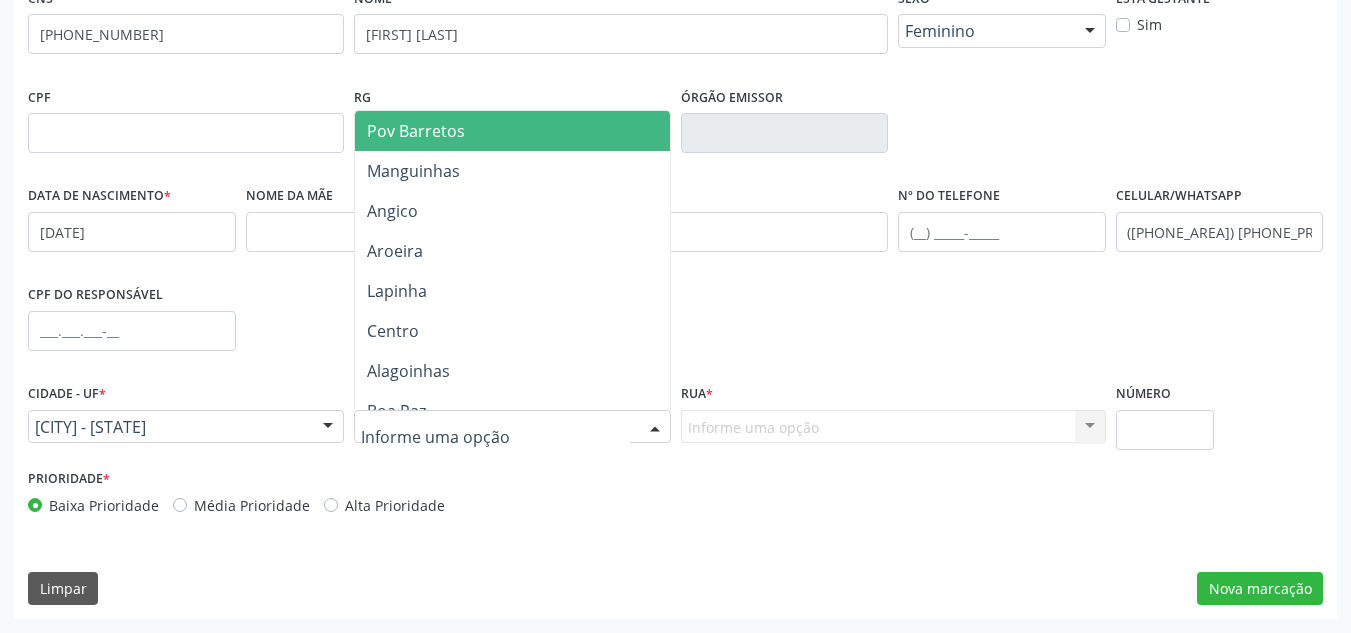 click at bounding box center [655, 428] 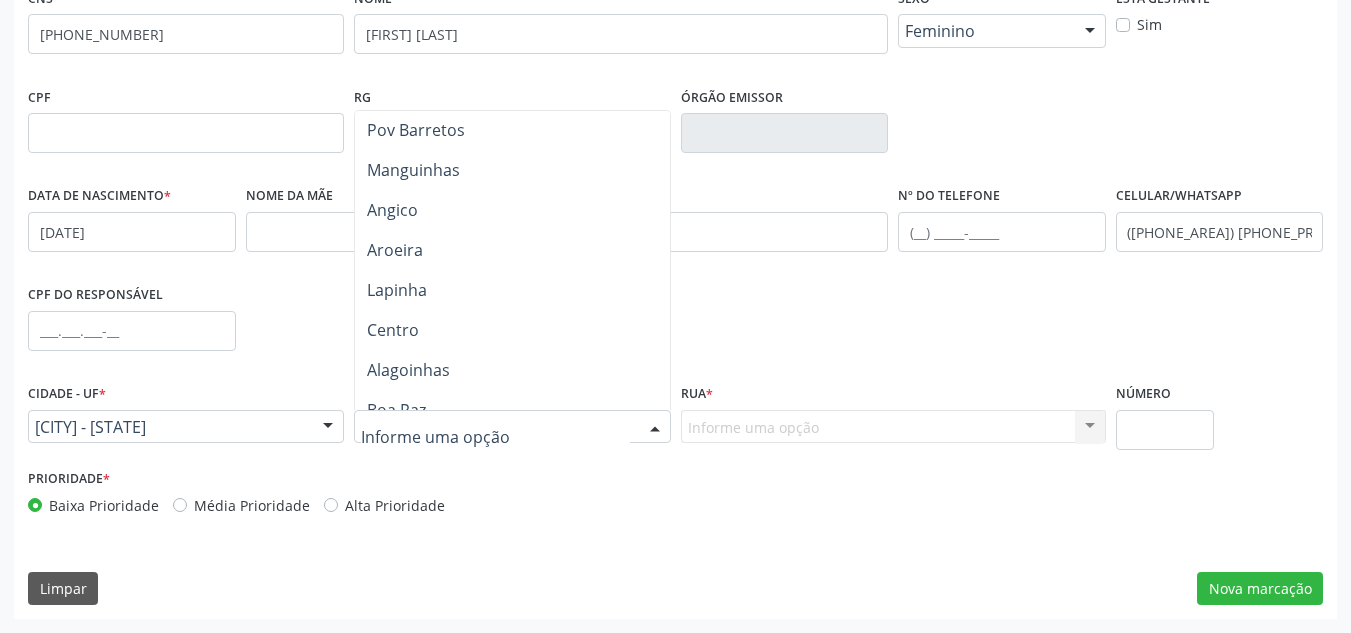 scroll, scrollTop: 0, scrollLeft: 0, axis: both 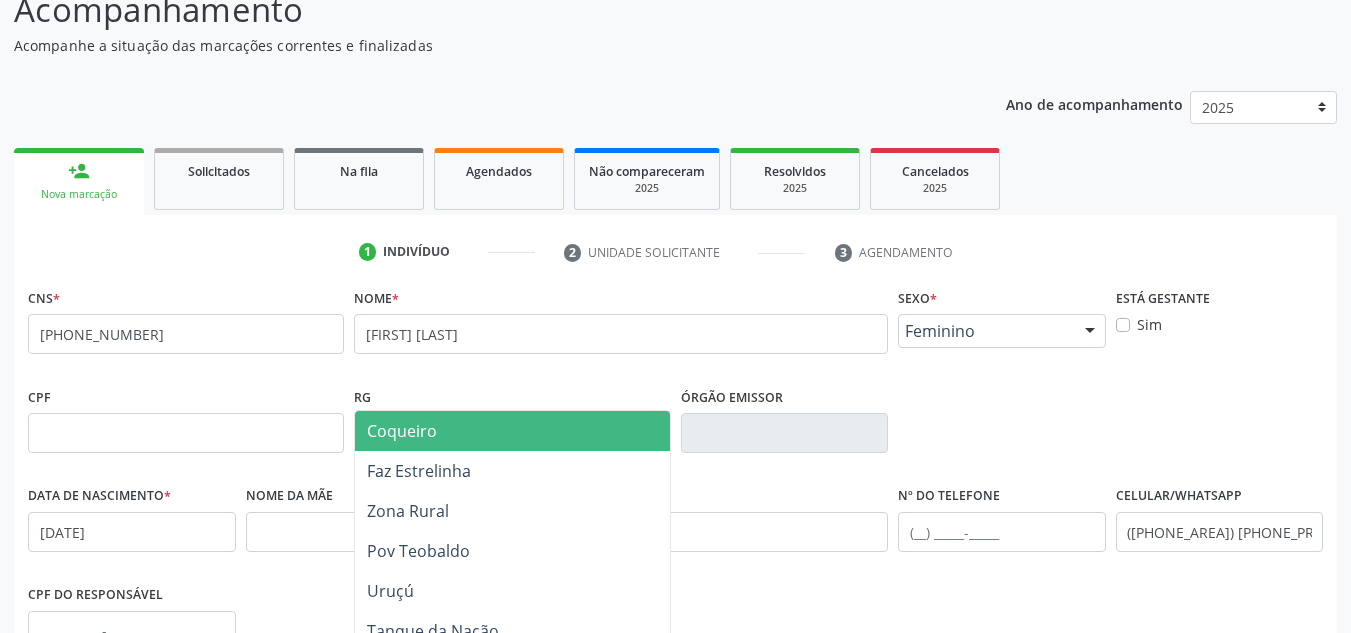 click on "Coqueiro" at bounding box center [402, 431] 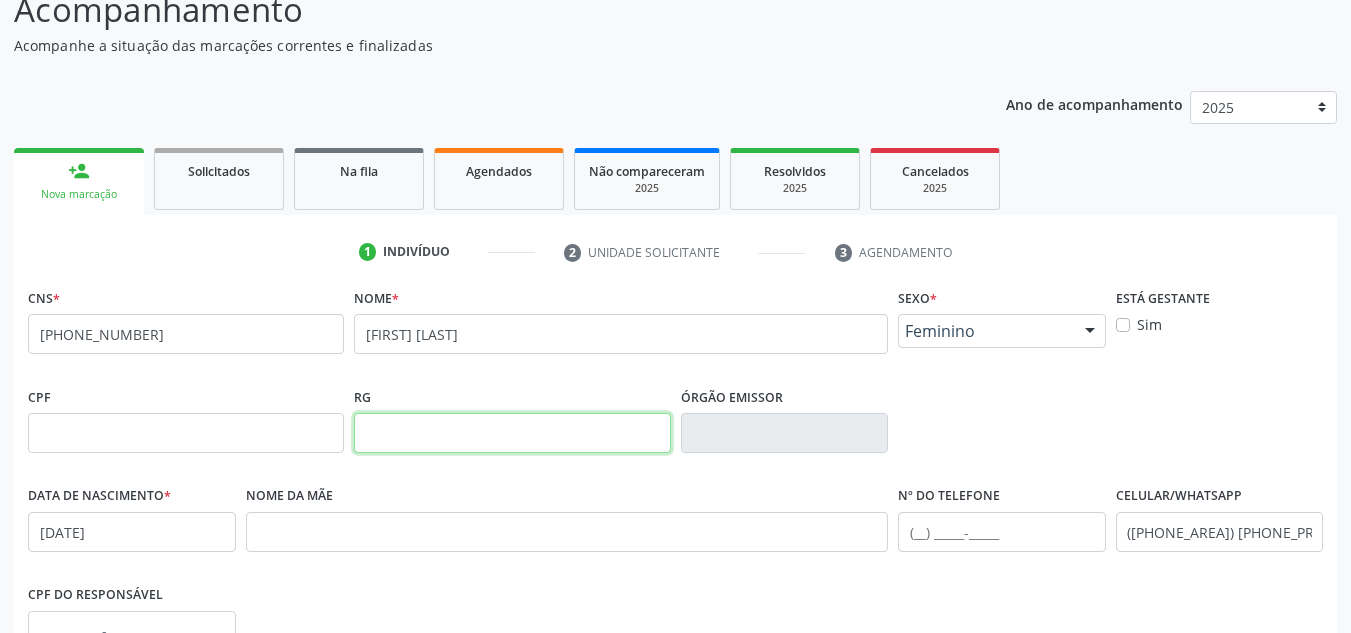 click at bounding box center [512, 433] 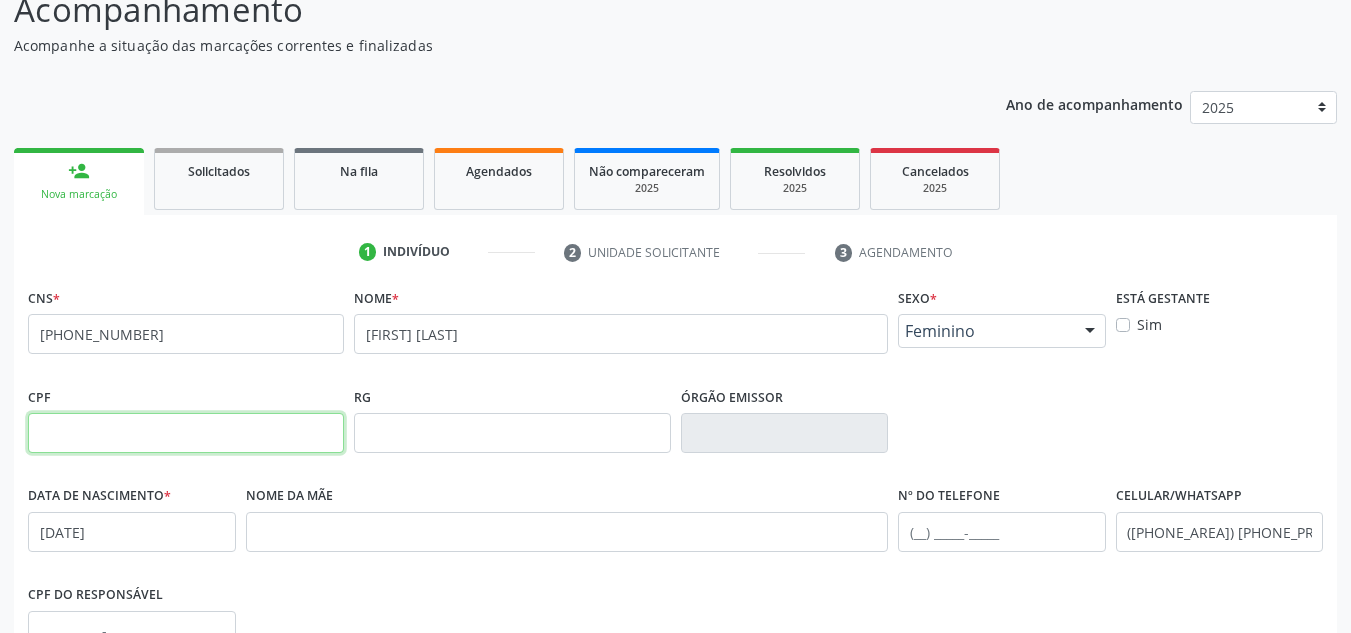click at bounding box center (186, 433) 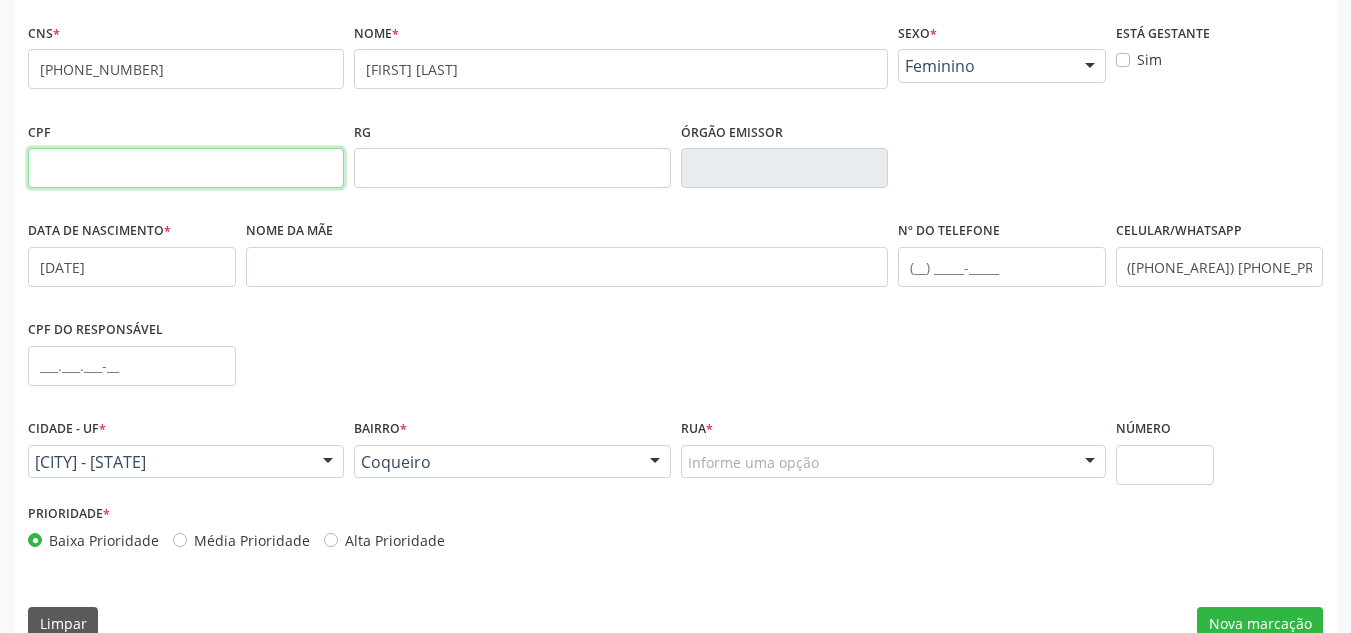 scroll, scrollTop: 479, scrollLeft: 0, axis: vertical 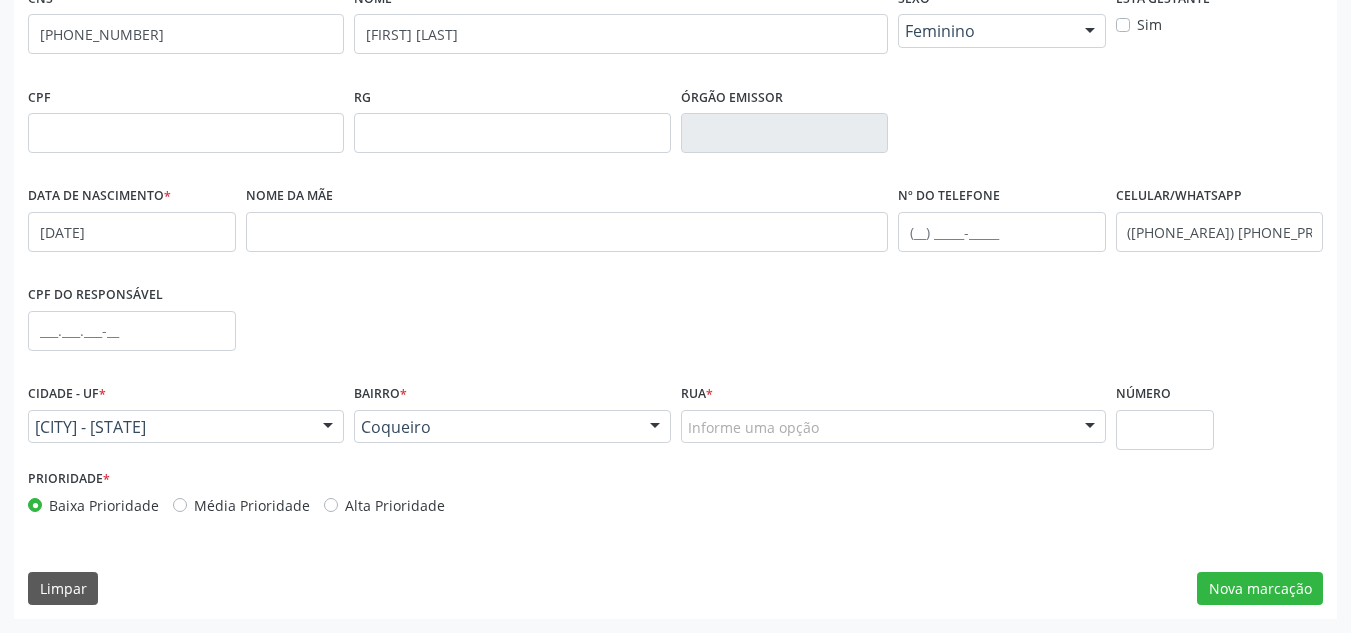 click on "CPF do responsável" at bounding box center [675, 329] 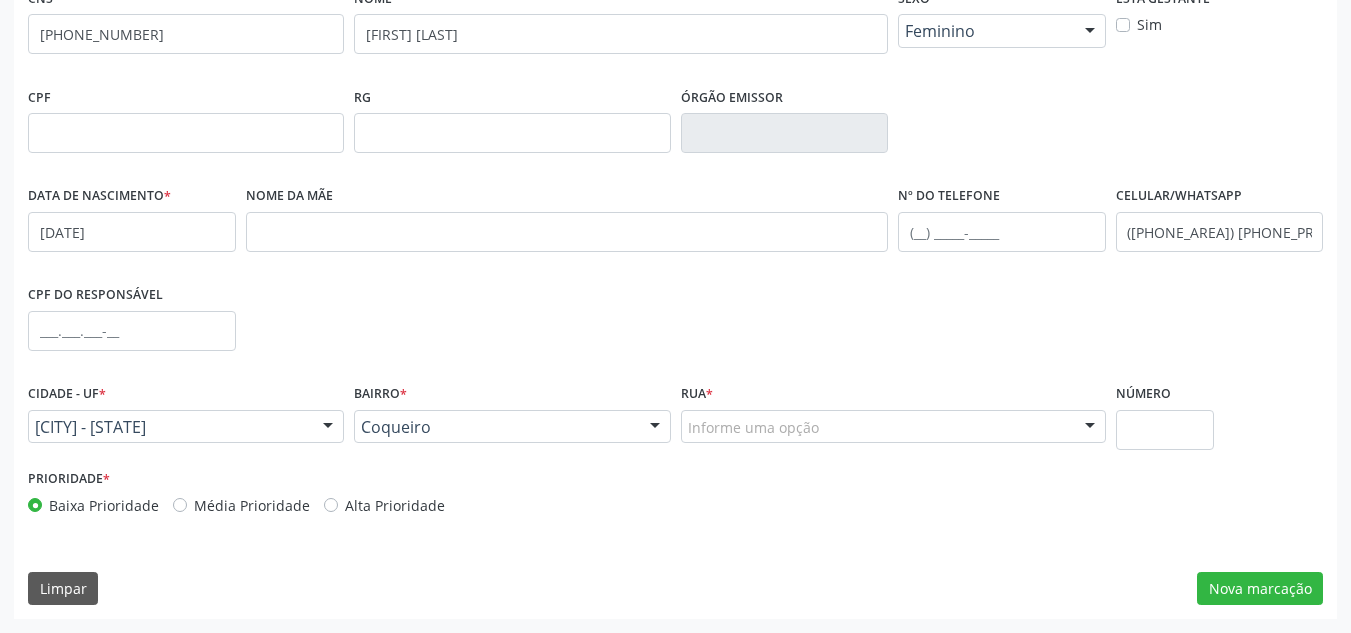 click at bounding box center (1090, 428) 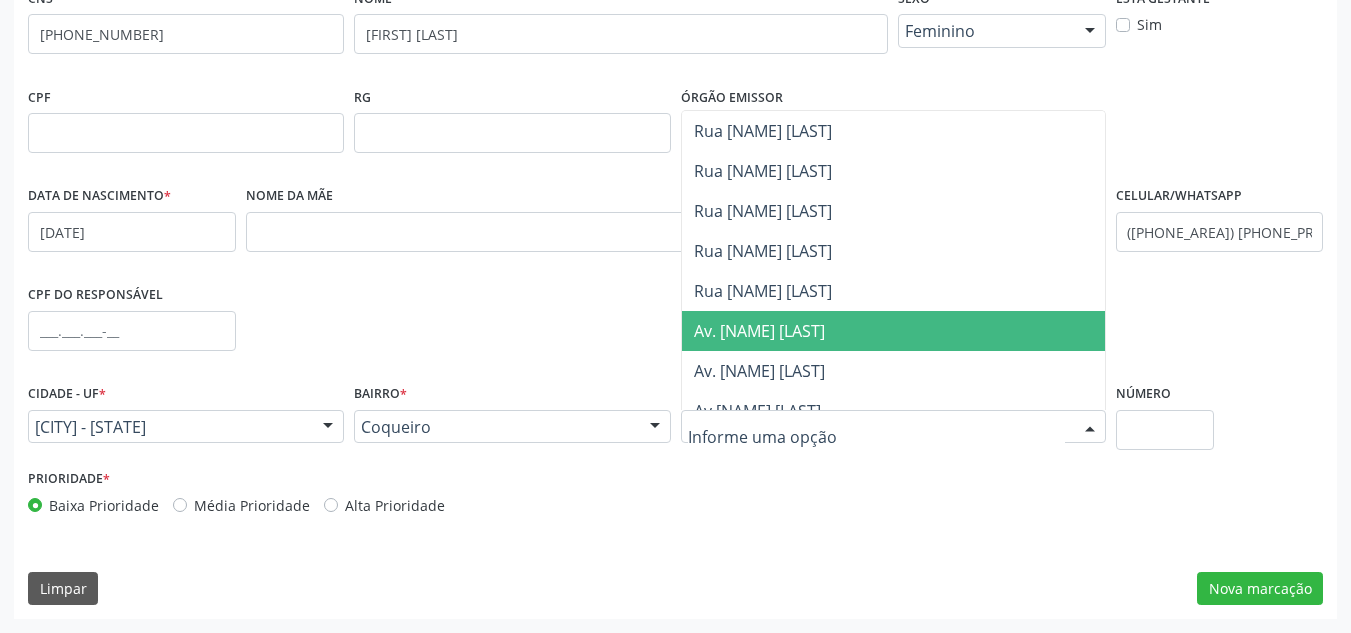 scroll, scrollTop: 300, scrollLeft: 0, axis: vertical 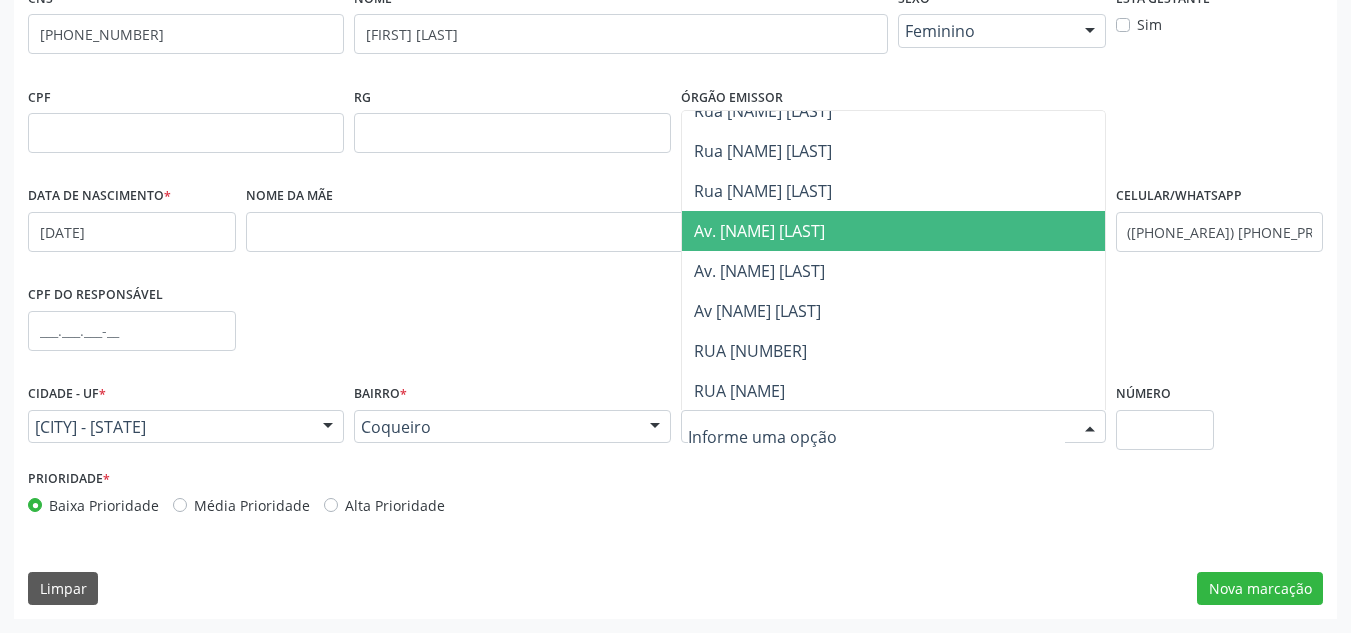 click on "Av. [NAME] [LAST]" at bounding box center [759, 231] 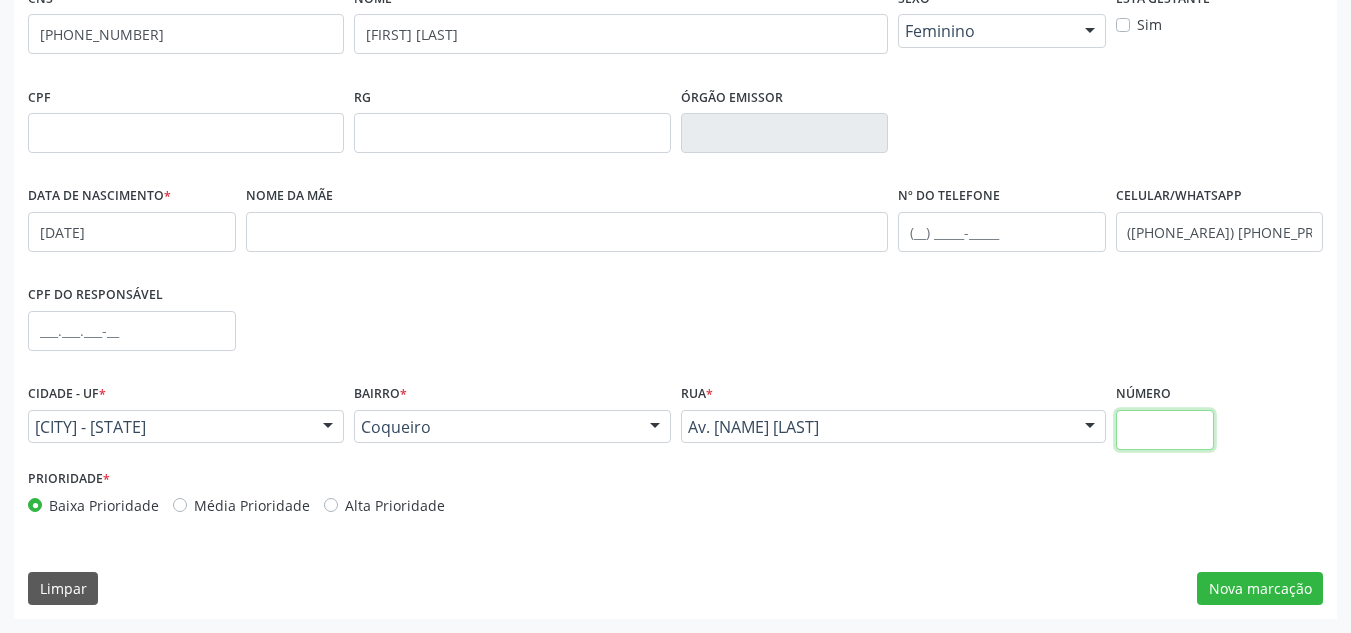 click at bounding box center [1165, 430] 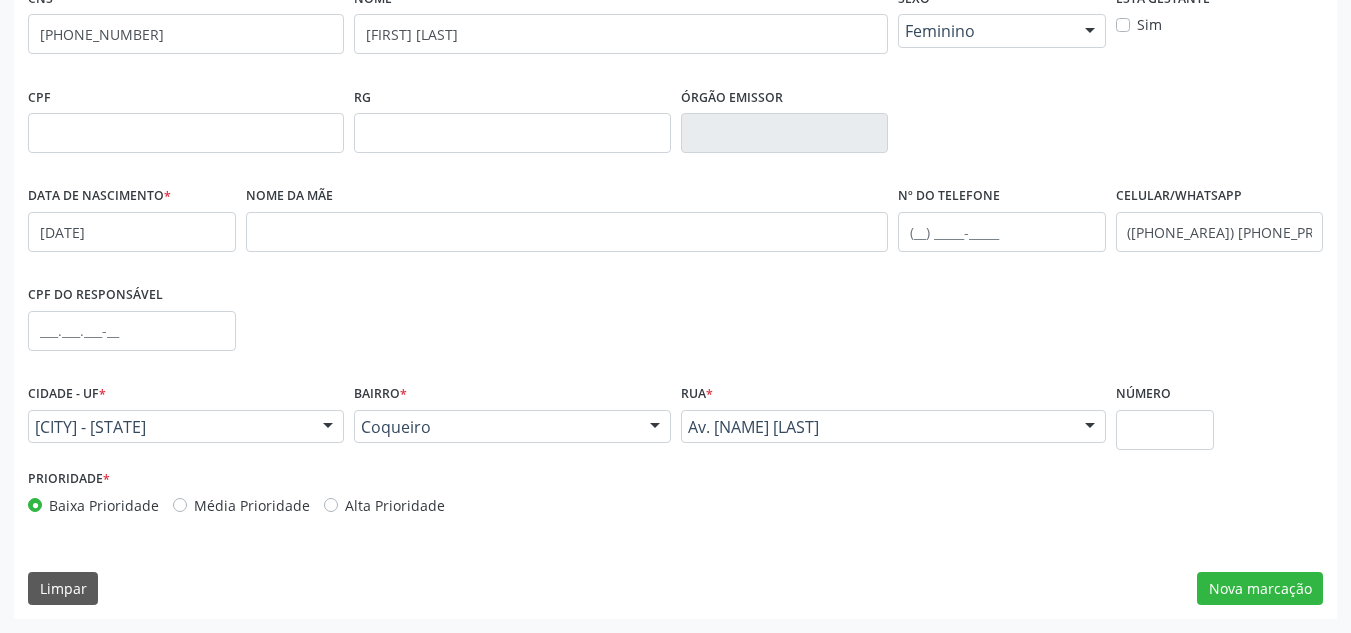 click on "Alta Prioridade" at bounding box center (395, 505) 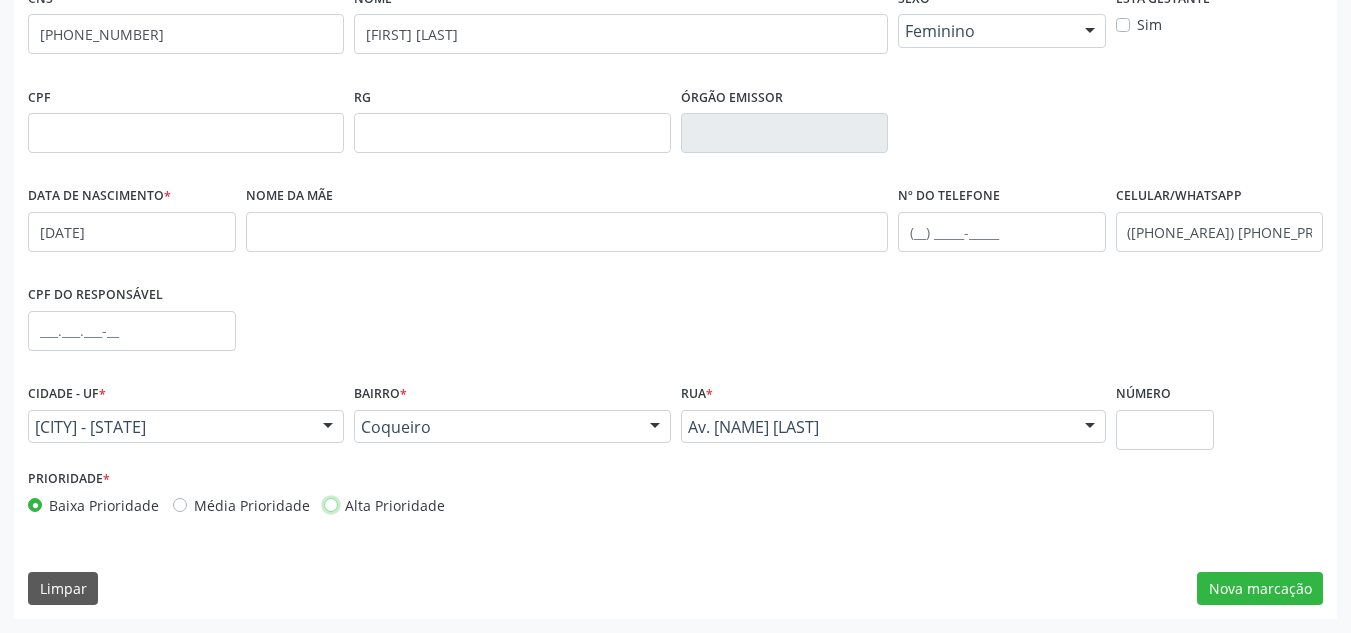 radio on "true" 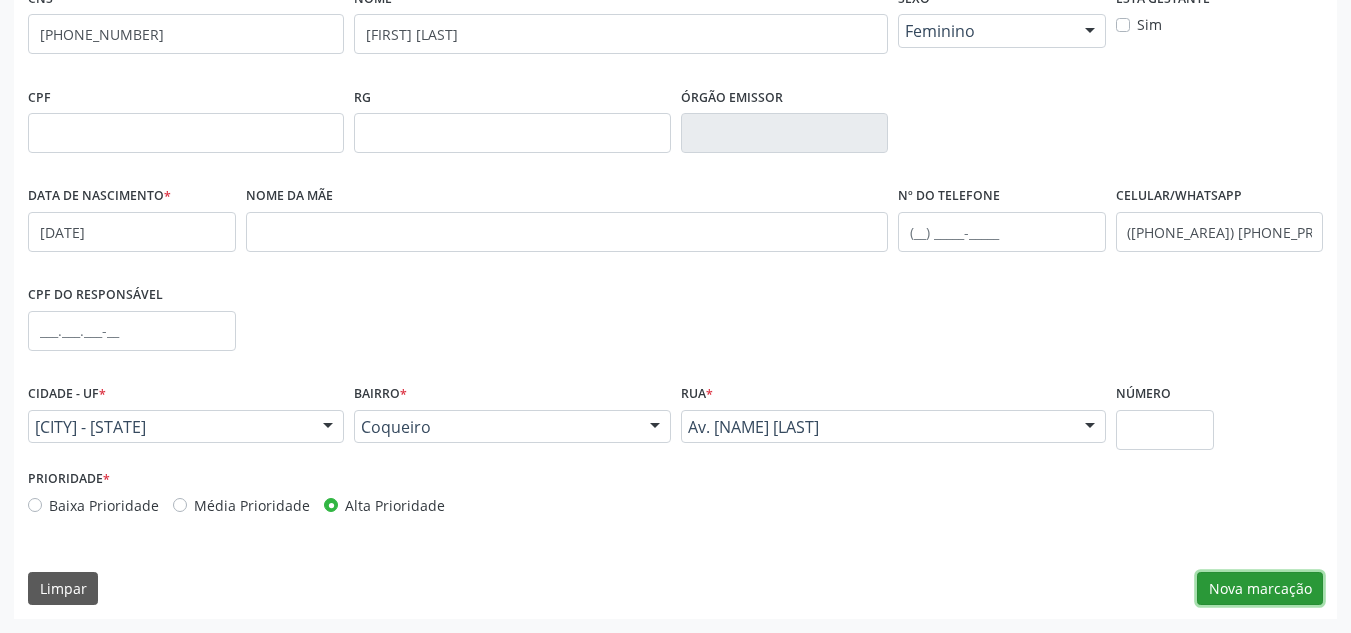 click on "Nova marcação" at bounding box center (1260, 589) 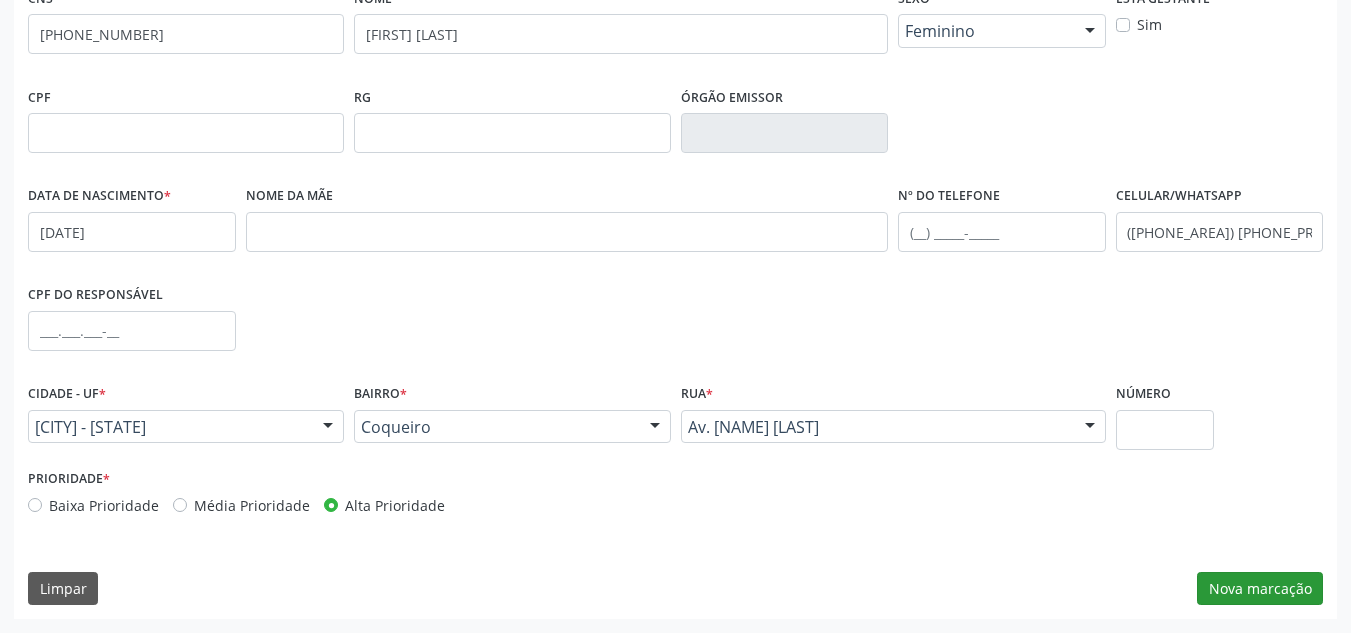 scroll, scrollTop: 301, scrollLeft: 0, axis: vertical 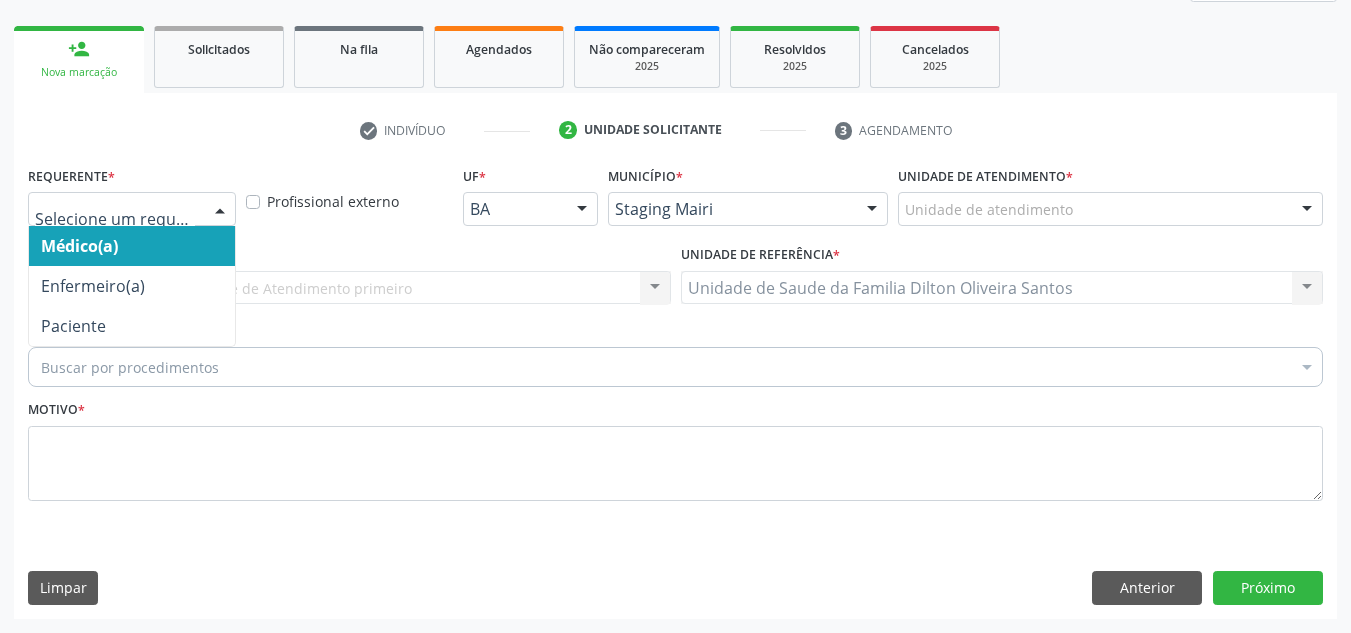 click at bounding box center (220, 210) 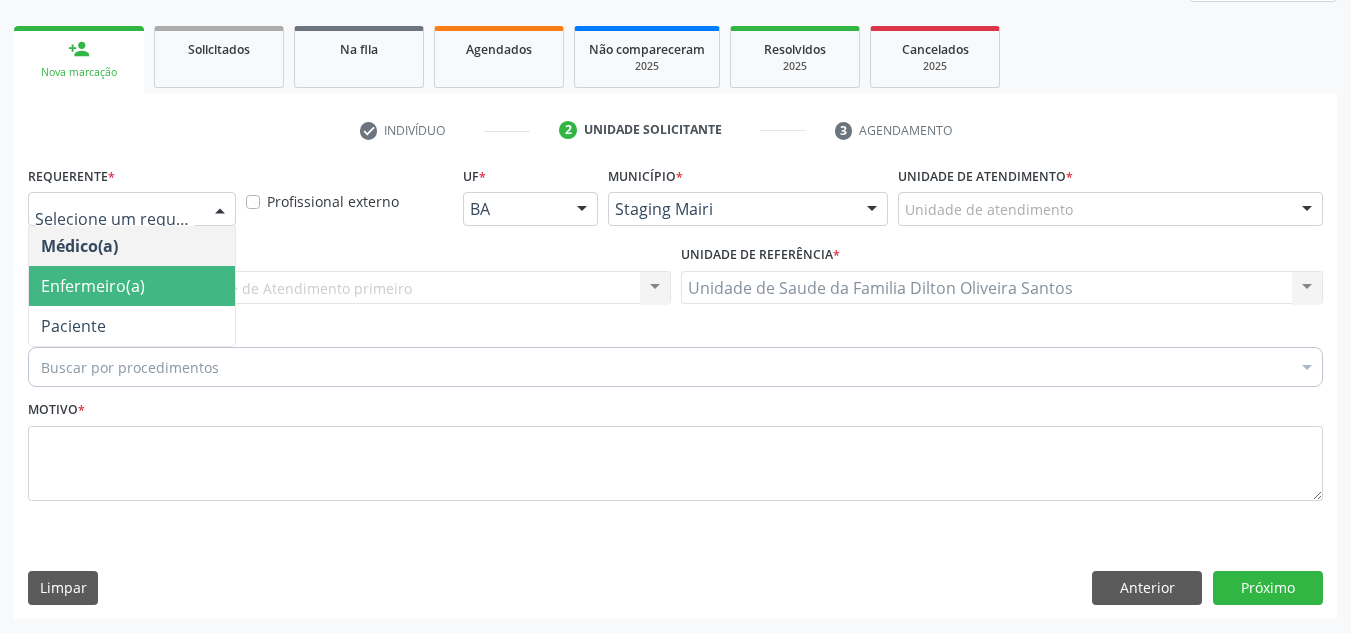 click on "Enfermeiro(a)" at bounding box center [93, 286] 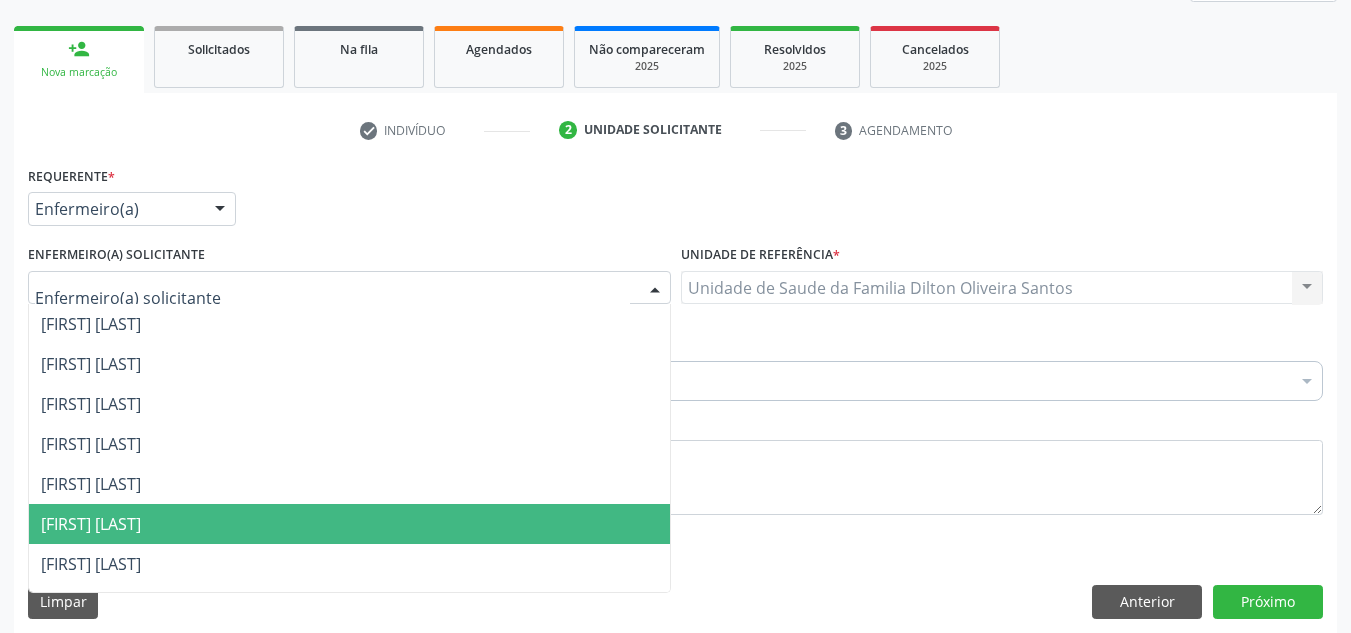 click on "[FIRST] [LAST]" at bounding box center [91, 524] 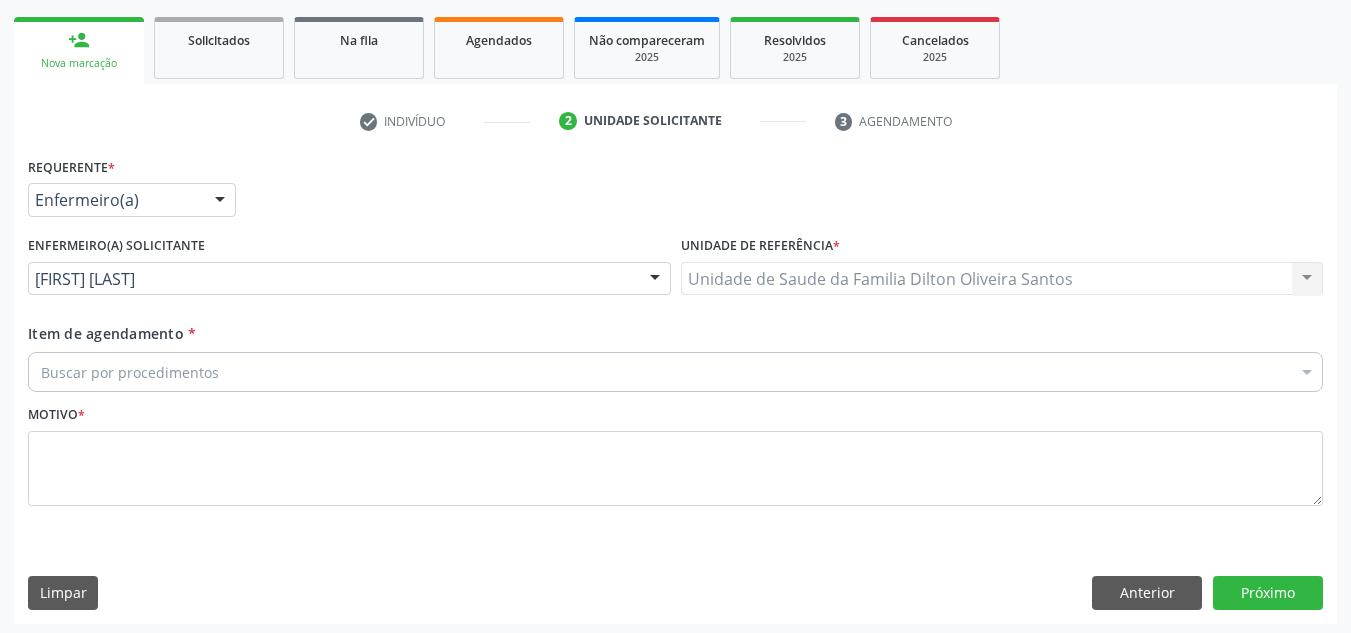 scroll, scrollTop: 315, scrollLeft: 0, axis: vertical 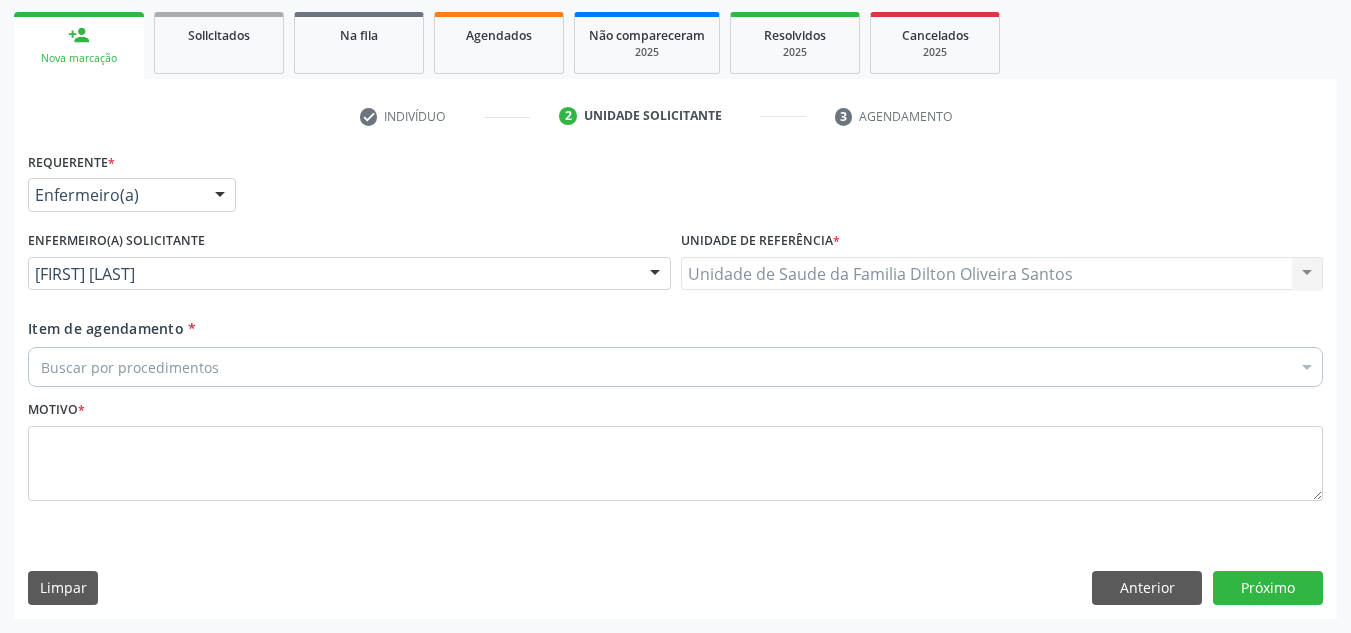 click on "Unidade de Saude da Familia [NAME] [LAST]         Unidade de Saude da Familia [NAME] [LAST]
Nenhum resultado encontrado para: "   "
Não há nenhuma opção para ser exibida." at bounding box center [1002, 274] 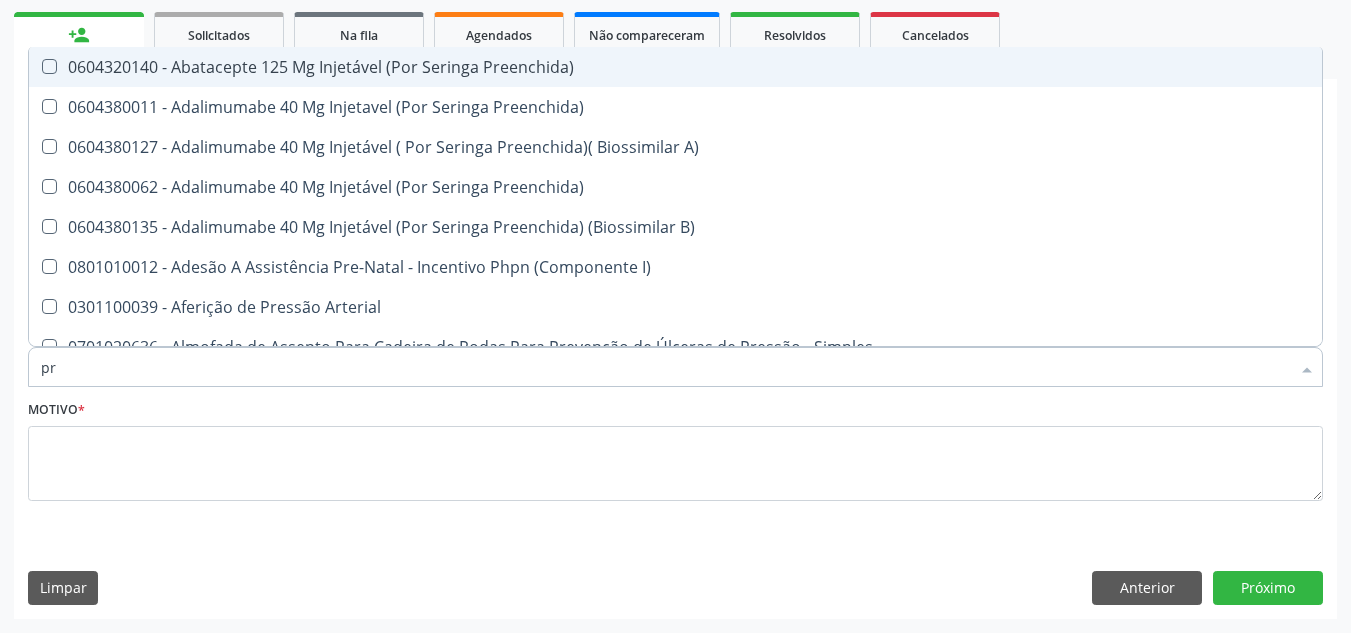 type on "p" 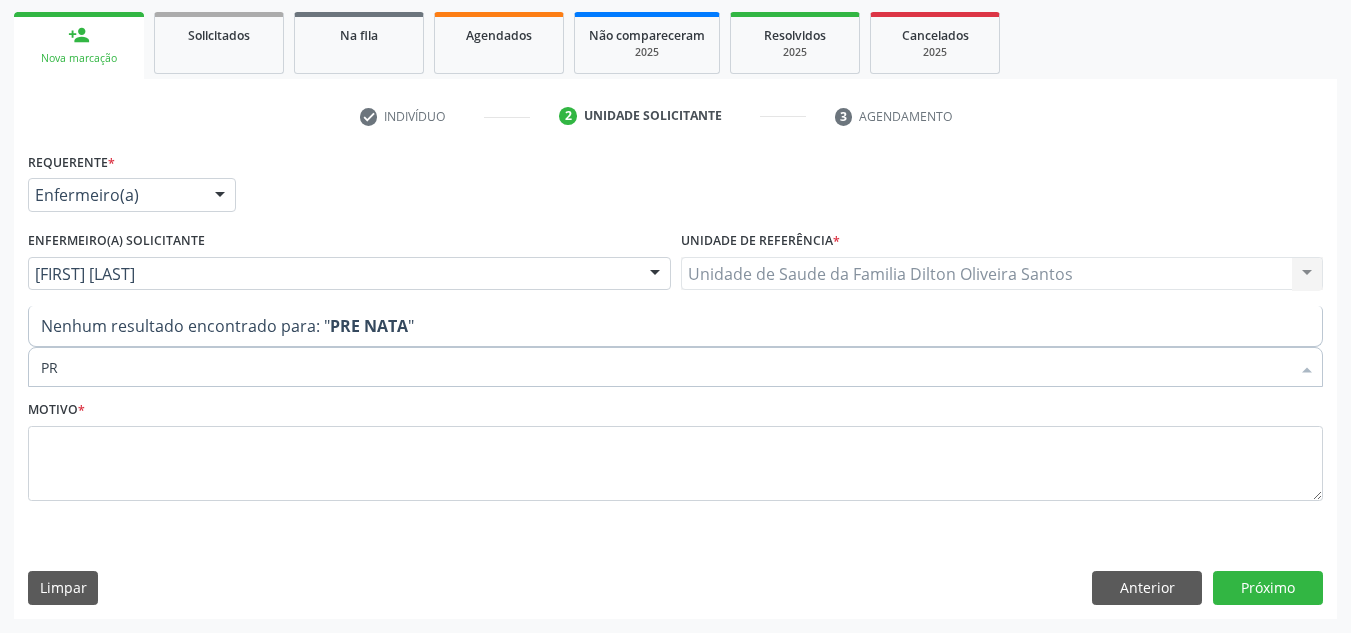 type on "P" 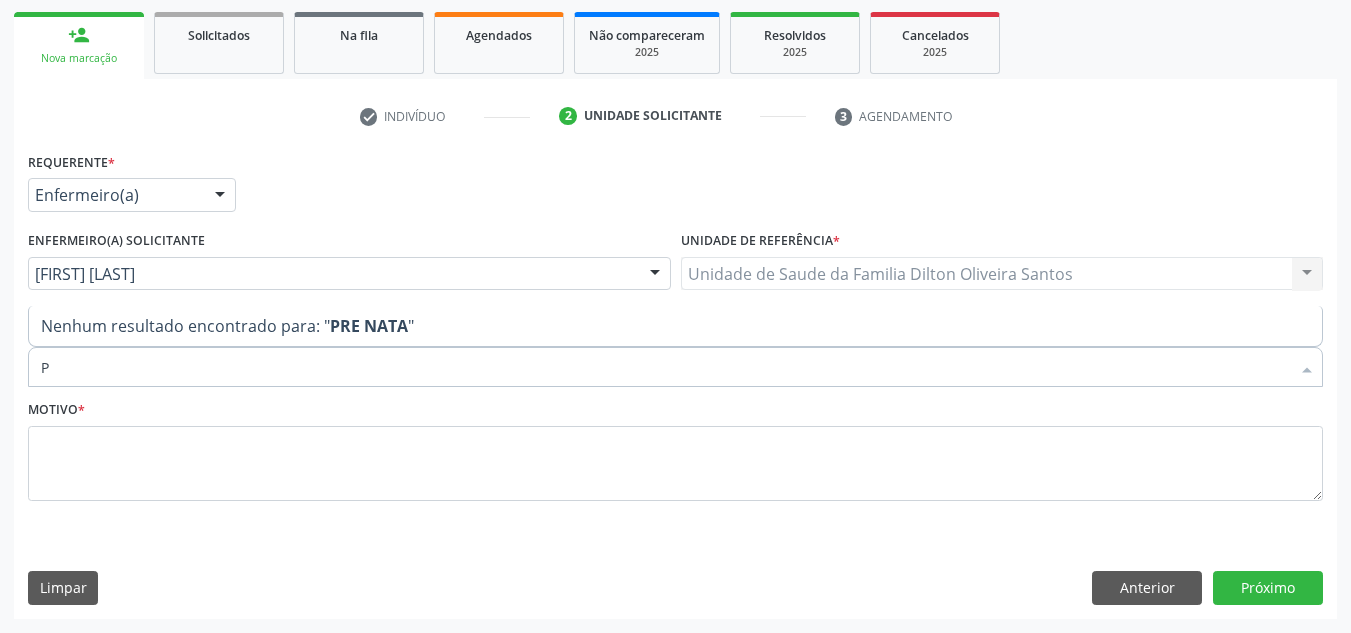 type 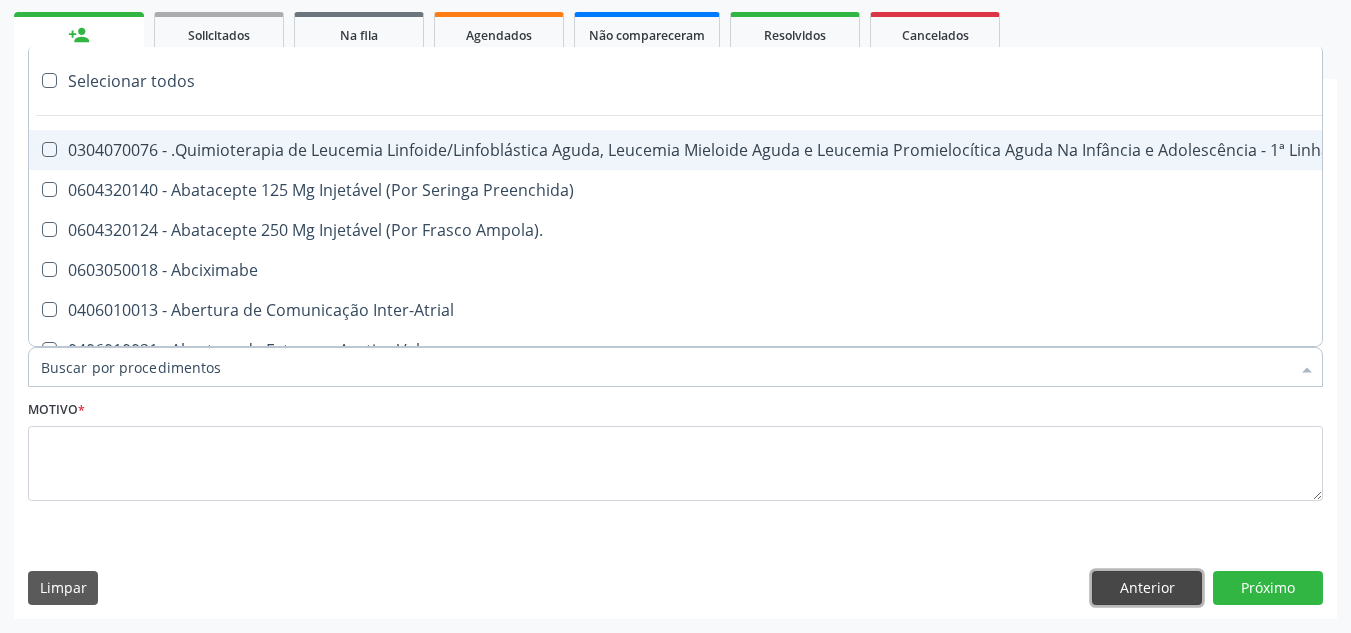 drag, startPoint x: 1153, startPoint y: 593, endPoint x: 1141, endPoint y: 586, distance: 13.892444 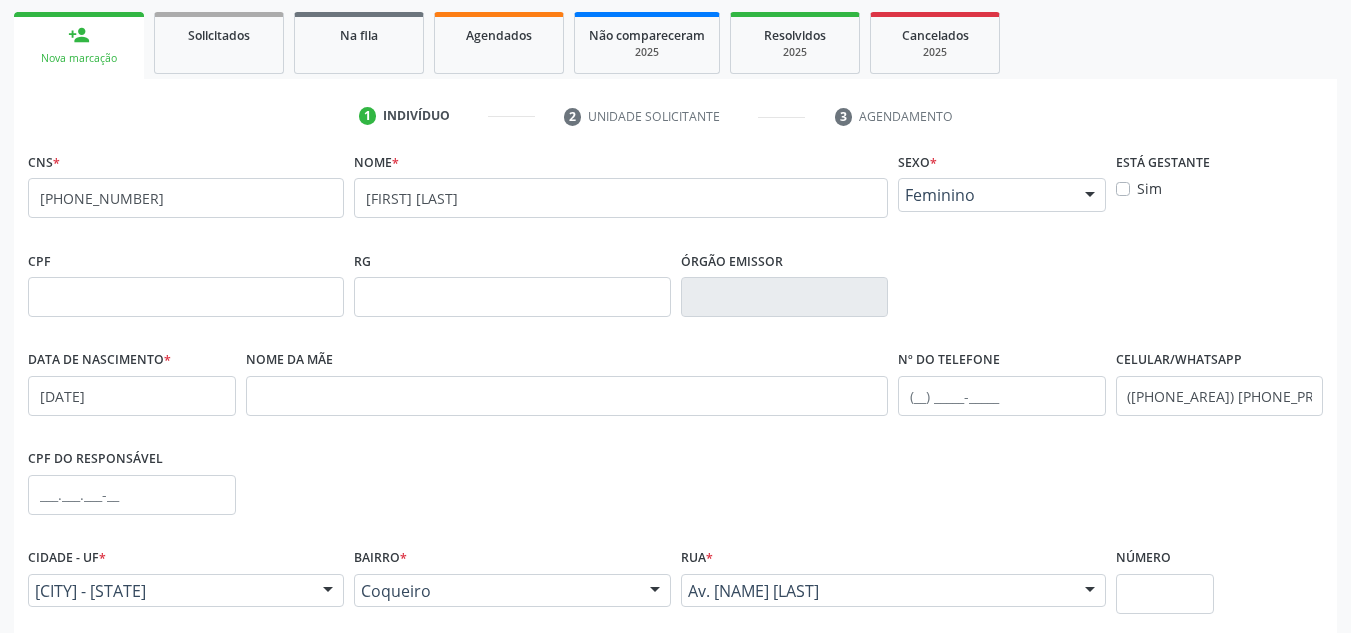 click on "Sim" at bounding box center [1149, 188] 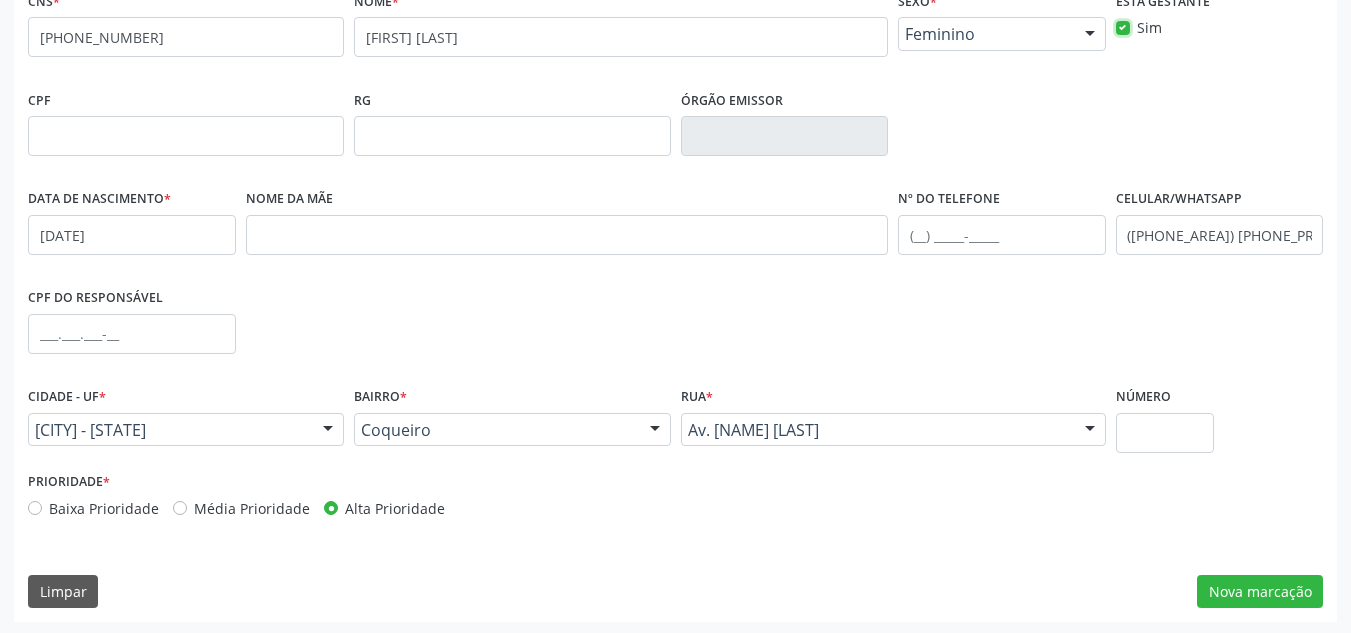 scroll, scrollTop: 479, scrollLeft: 0, axis: vertical 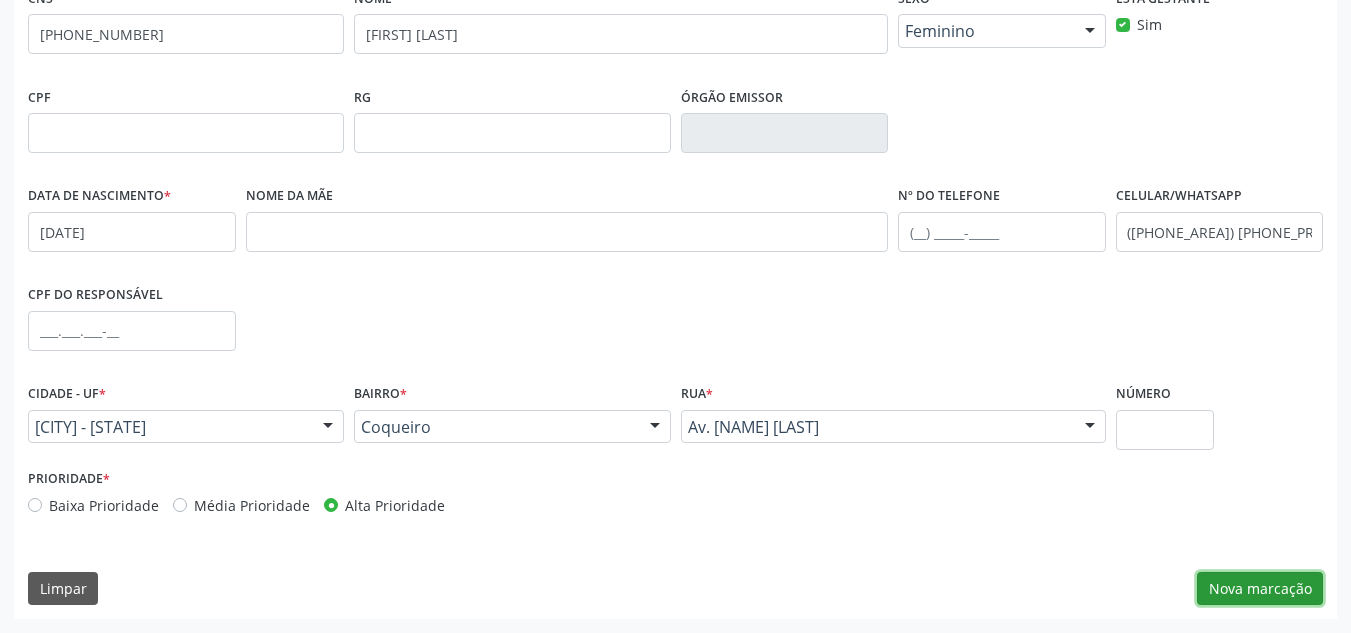 click on "Nova marcação" at bounding box center (1260, 589) 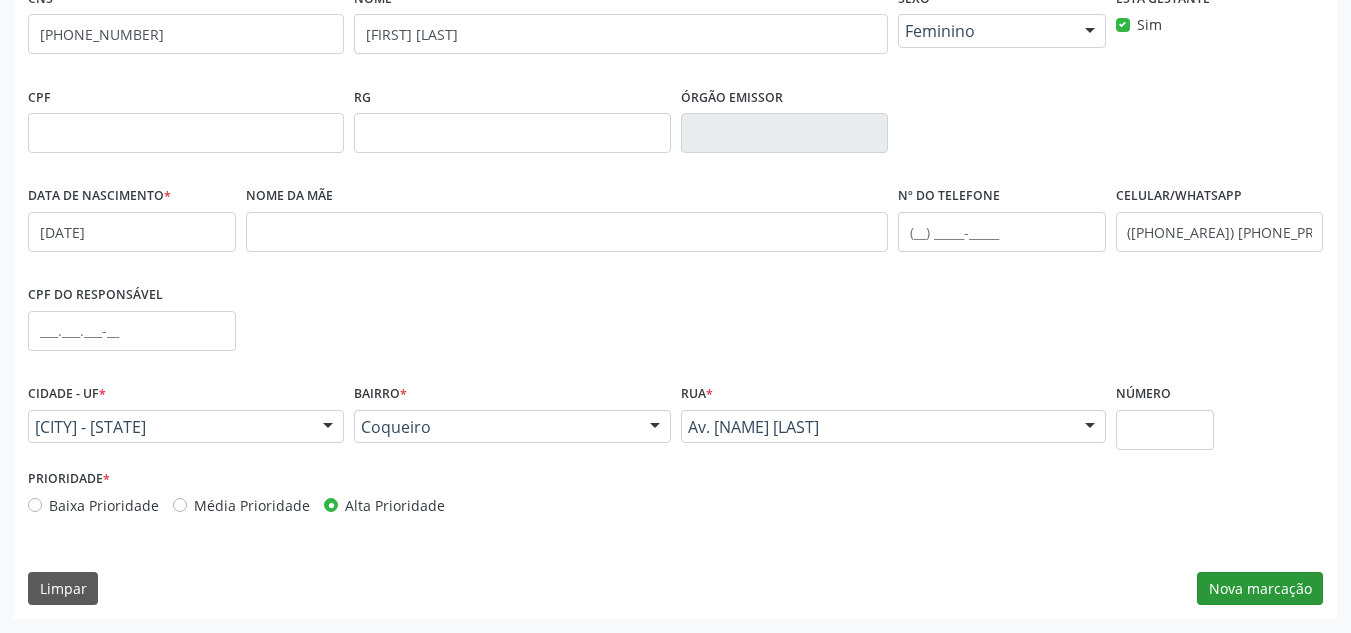 scroll, scrollTop: 315, scrollLeft: 0, axis: vertical 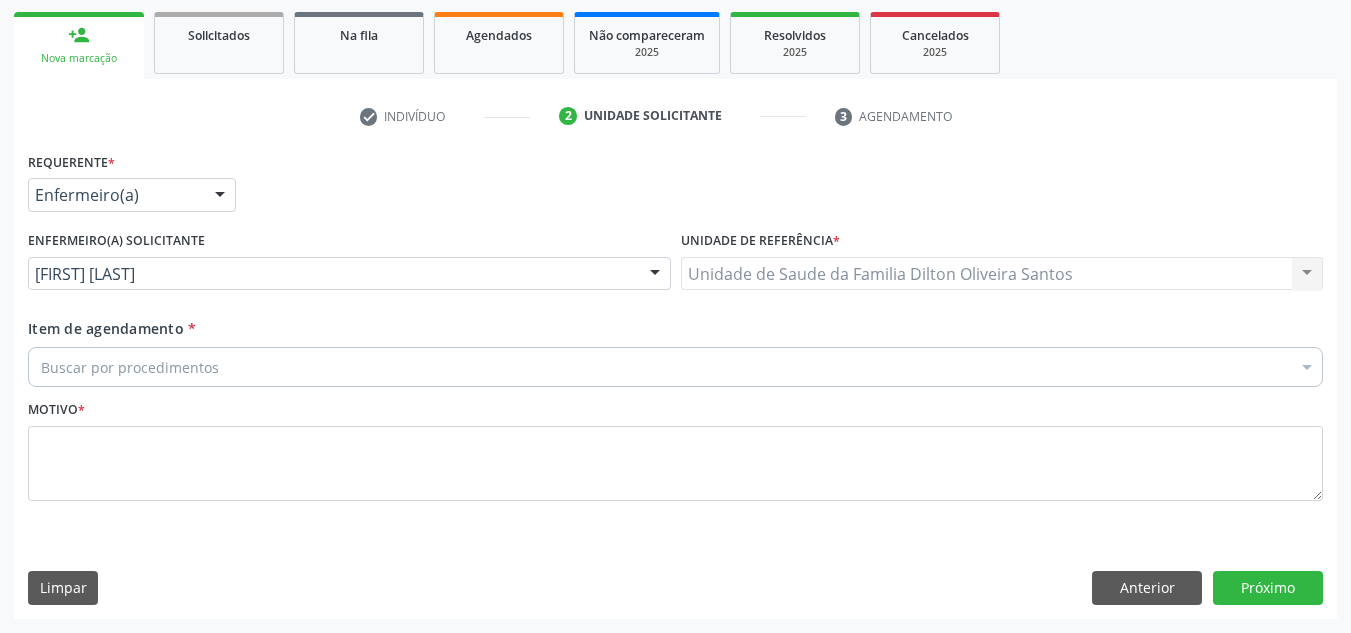 click on "Buscar por procedimentos" at bounding box center (675, 367) 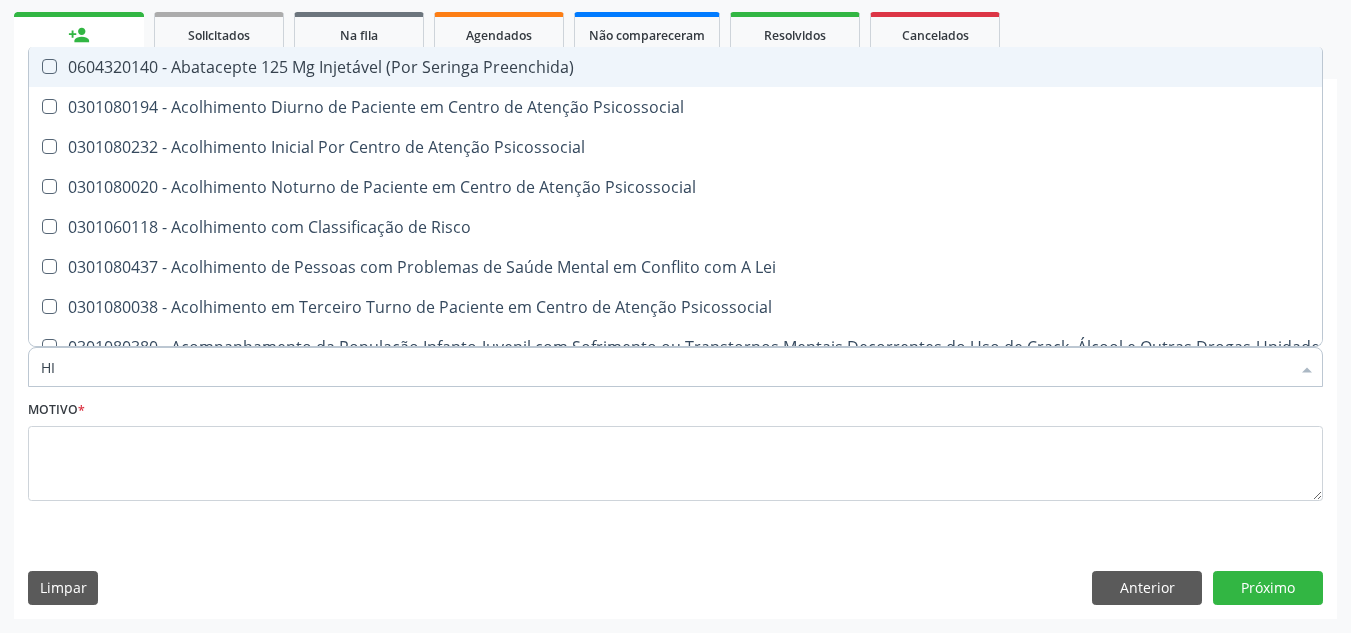 type on "HIV" 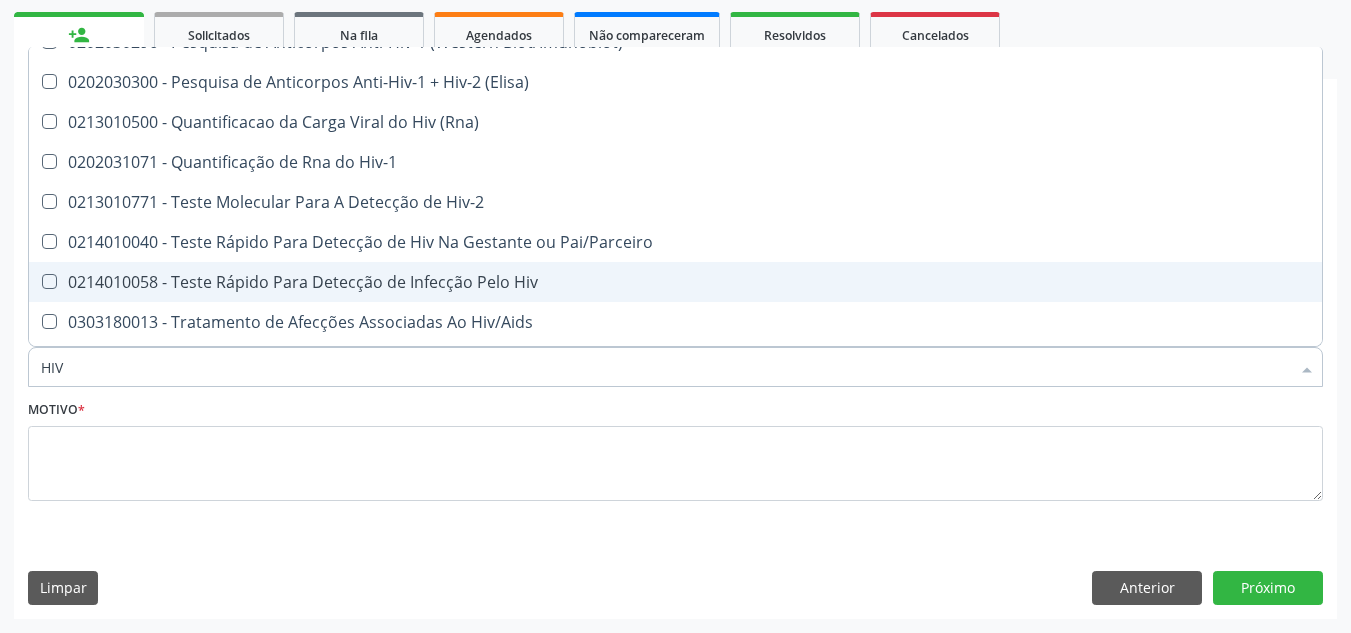 scroll, scrollTop: 300, scrollLeft: 0, axis: vertical 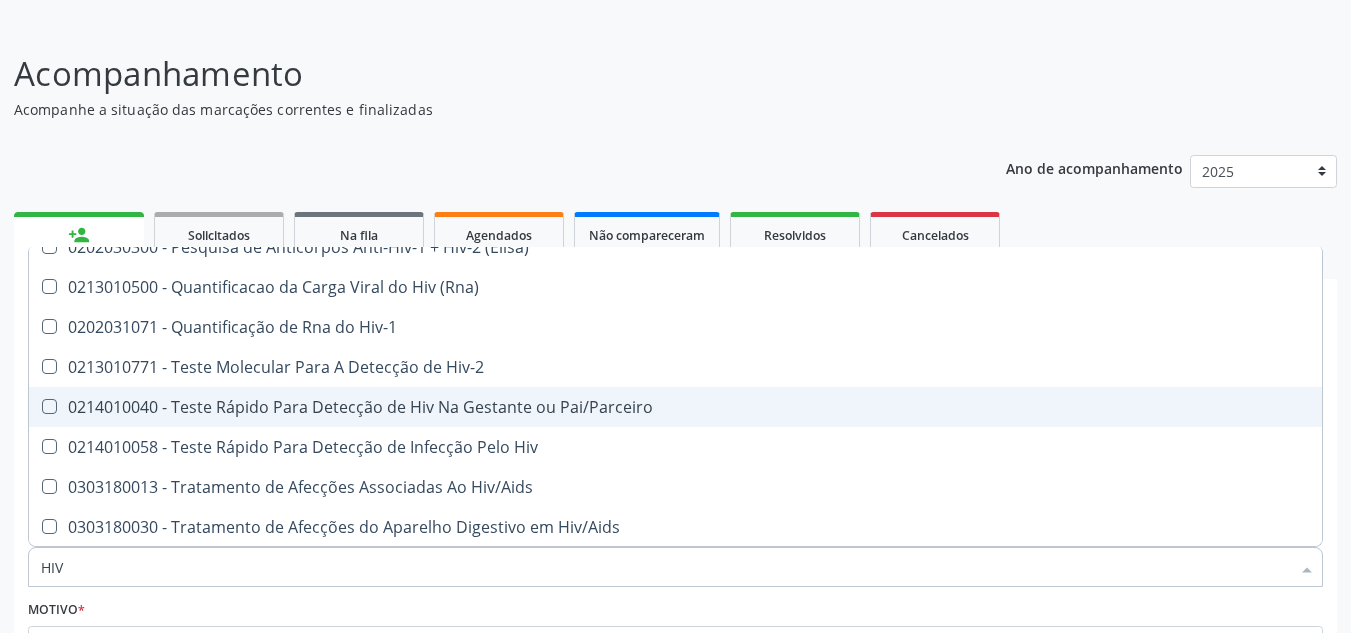click at bounding box center [49, 406] 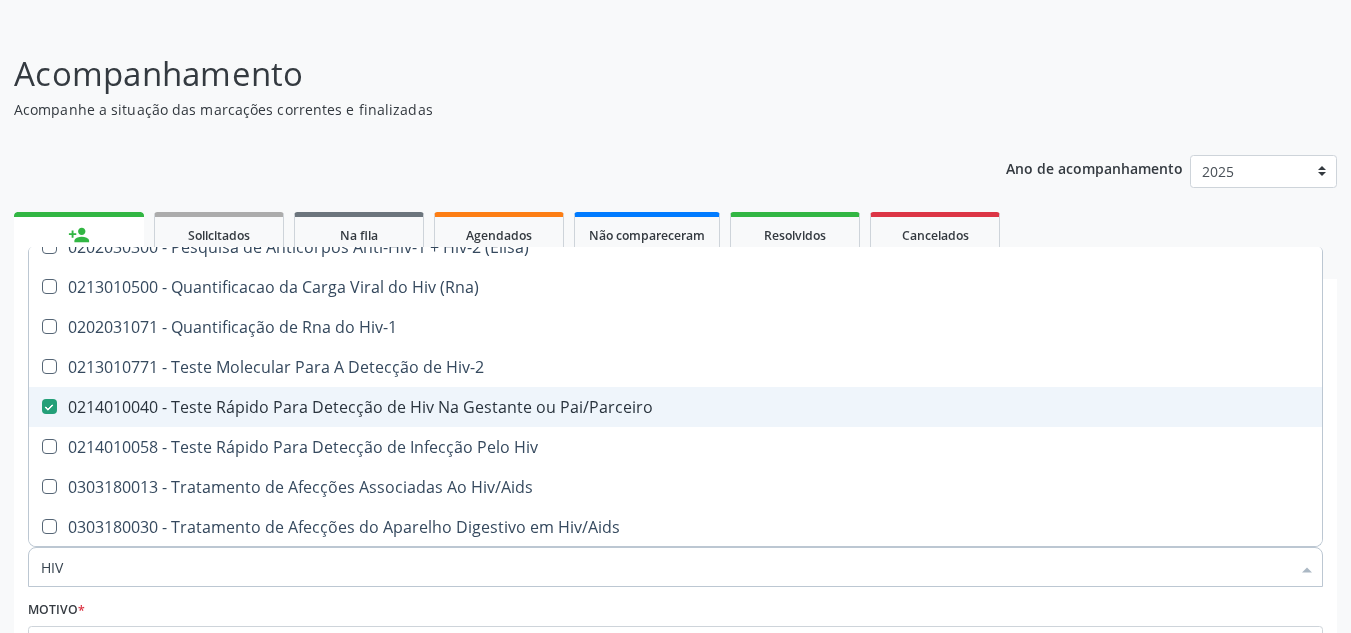 click at bounding box center (49, 406) 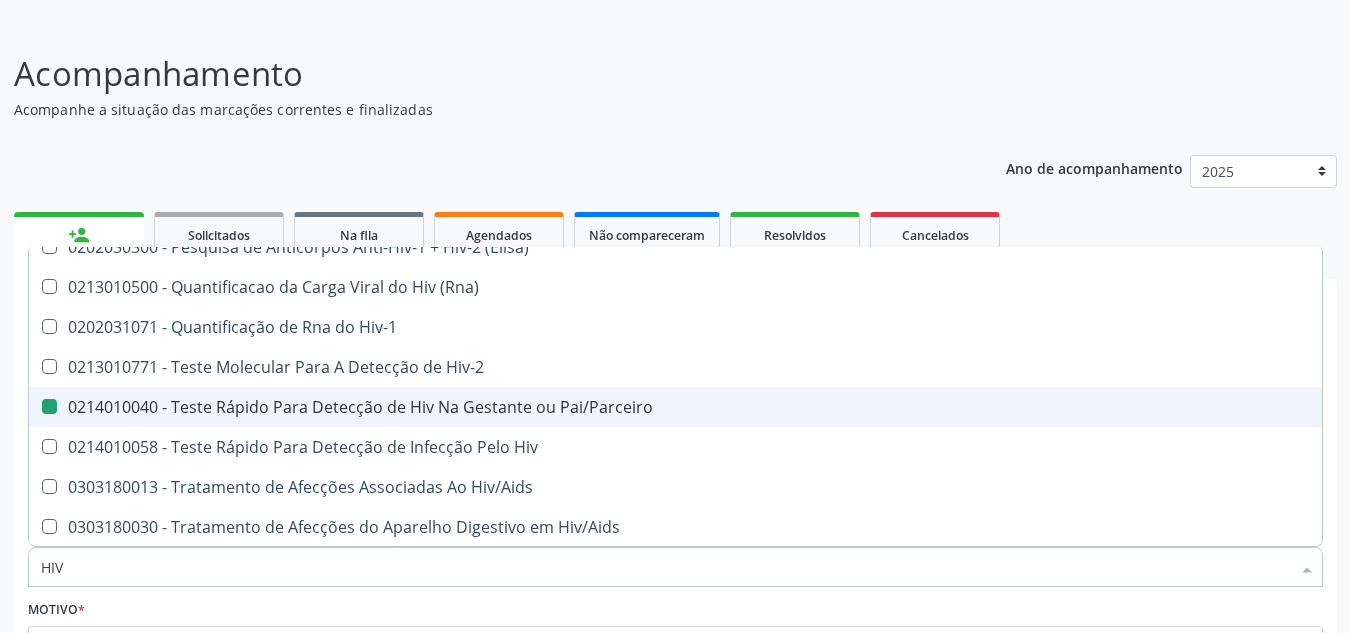 click at bounding box center [35, 406] 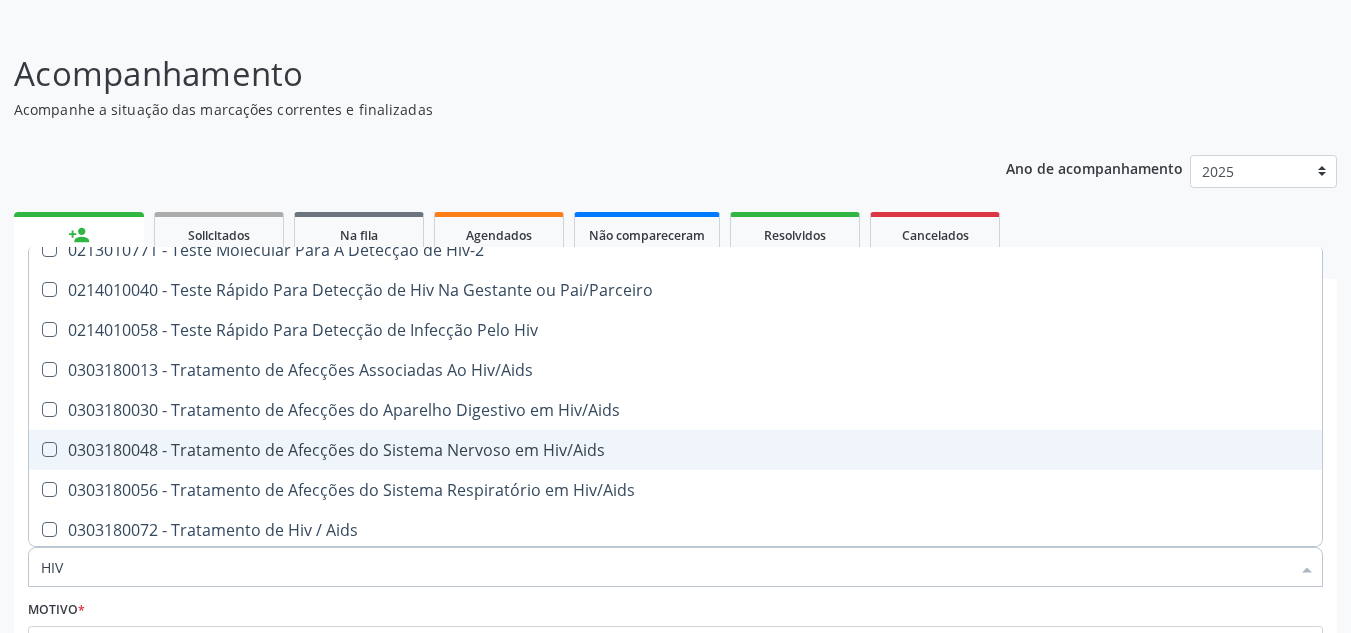 scroll, scrollTop: 421, scrollLeft: 0, axis: vertical 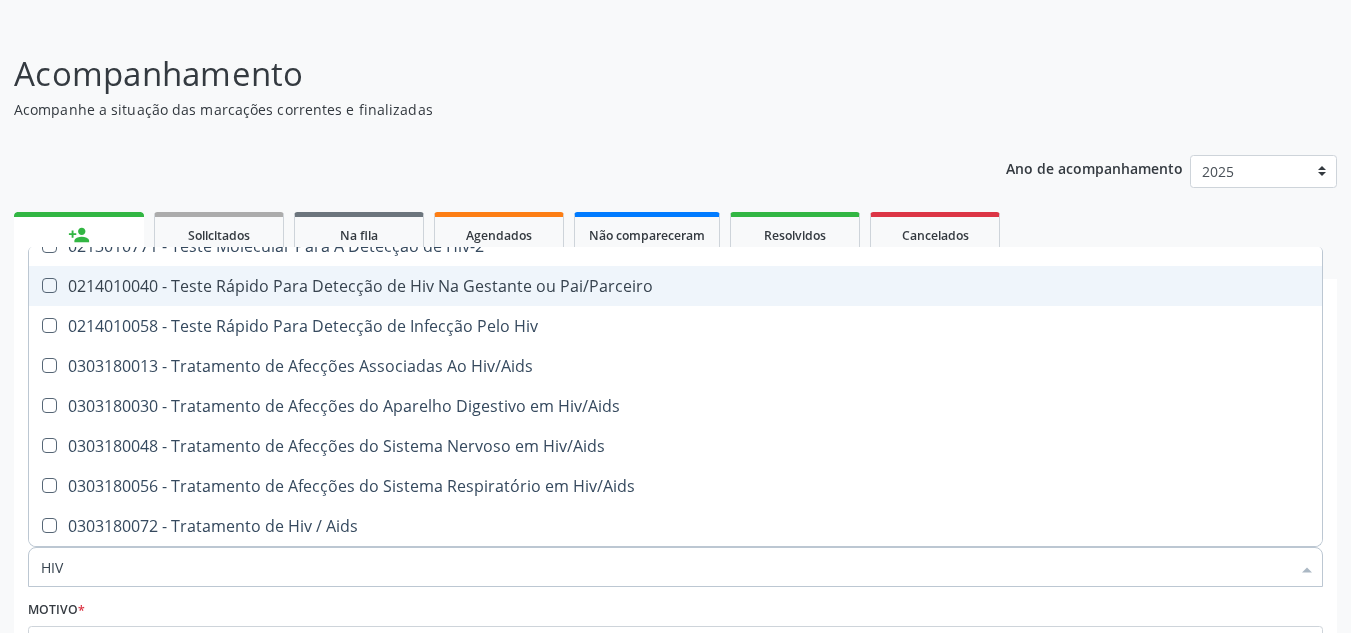 click at bounding box center (49, 285) 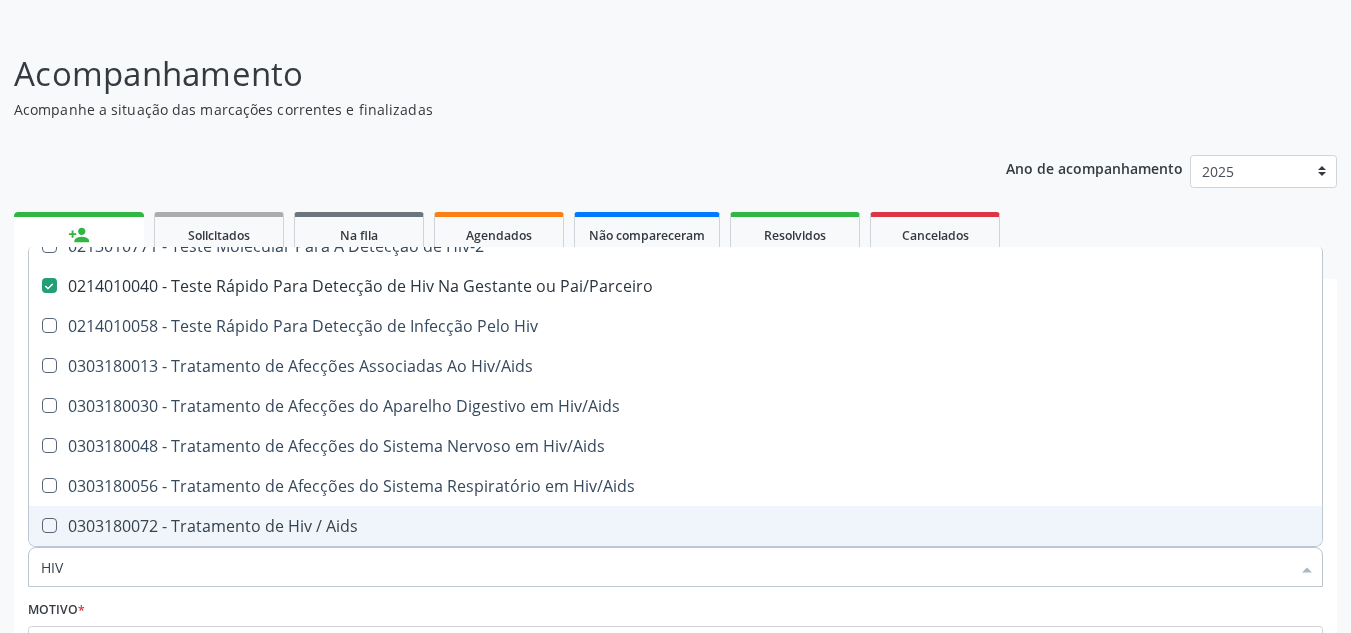 scroll, scrollTop: 215, scrollLeft: 0, axis: vertical 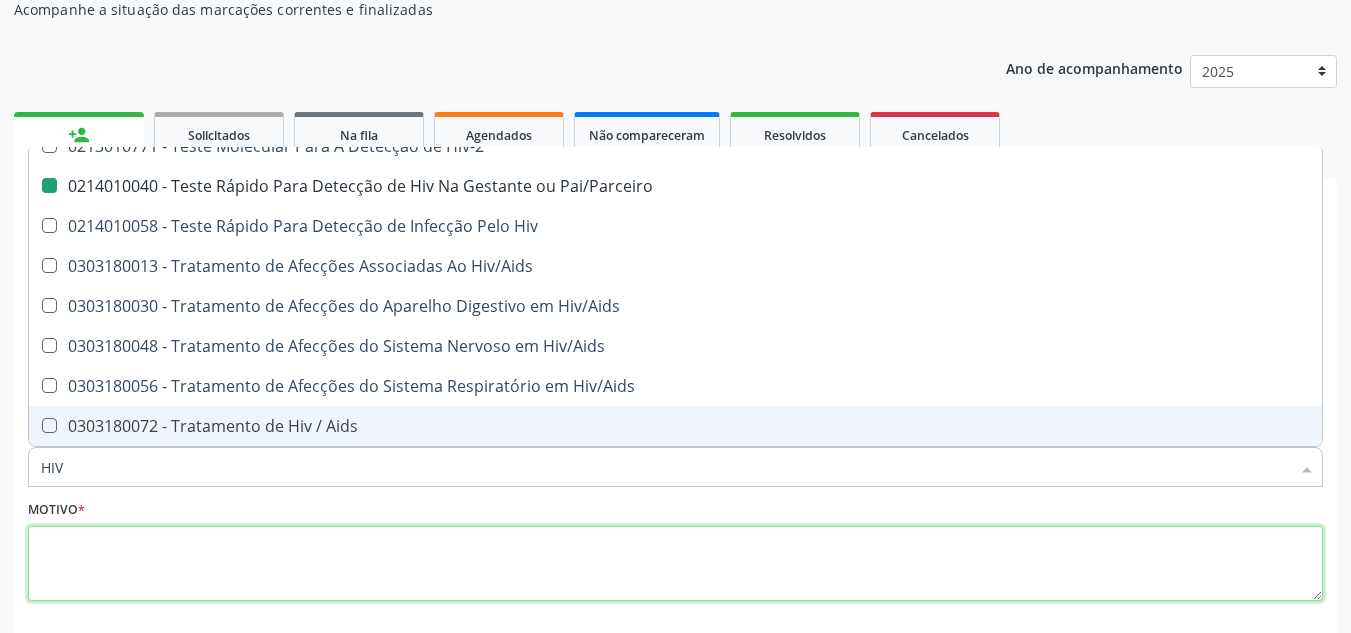 click at bounding box center (675, 564) 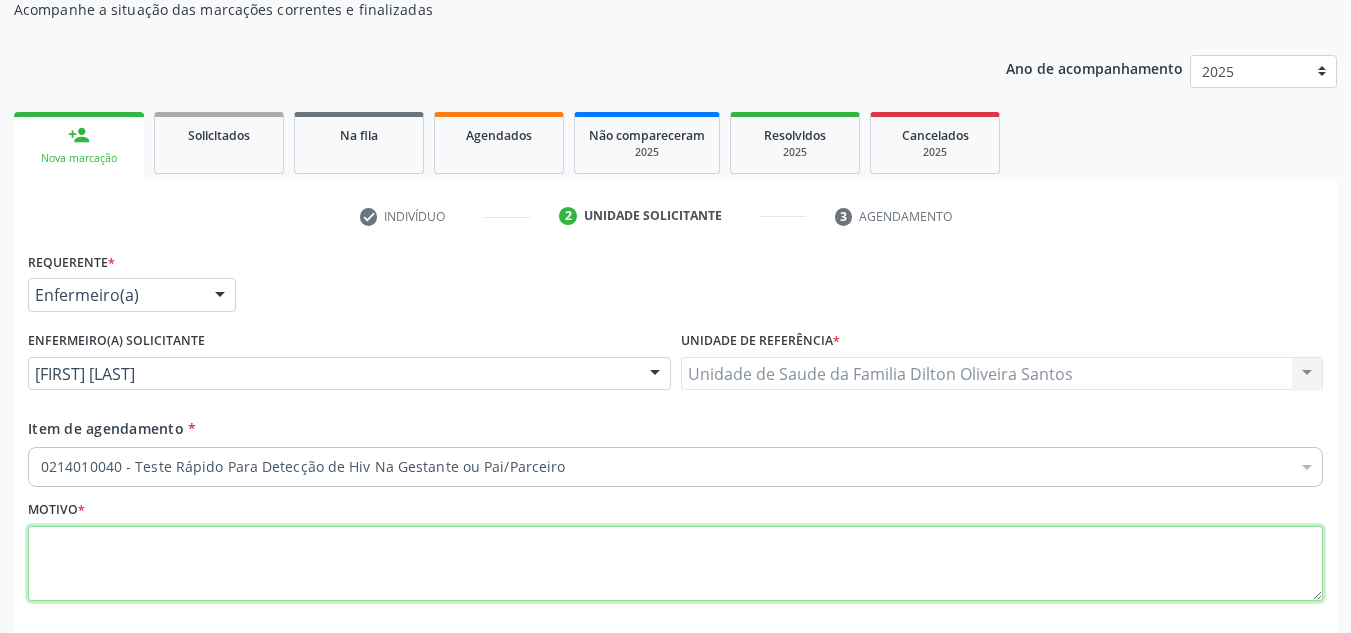 scroll, scrollTop: 0, scrollLeft: 0, axis: both 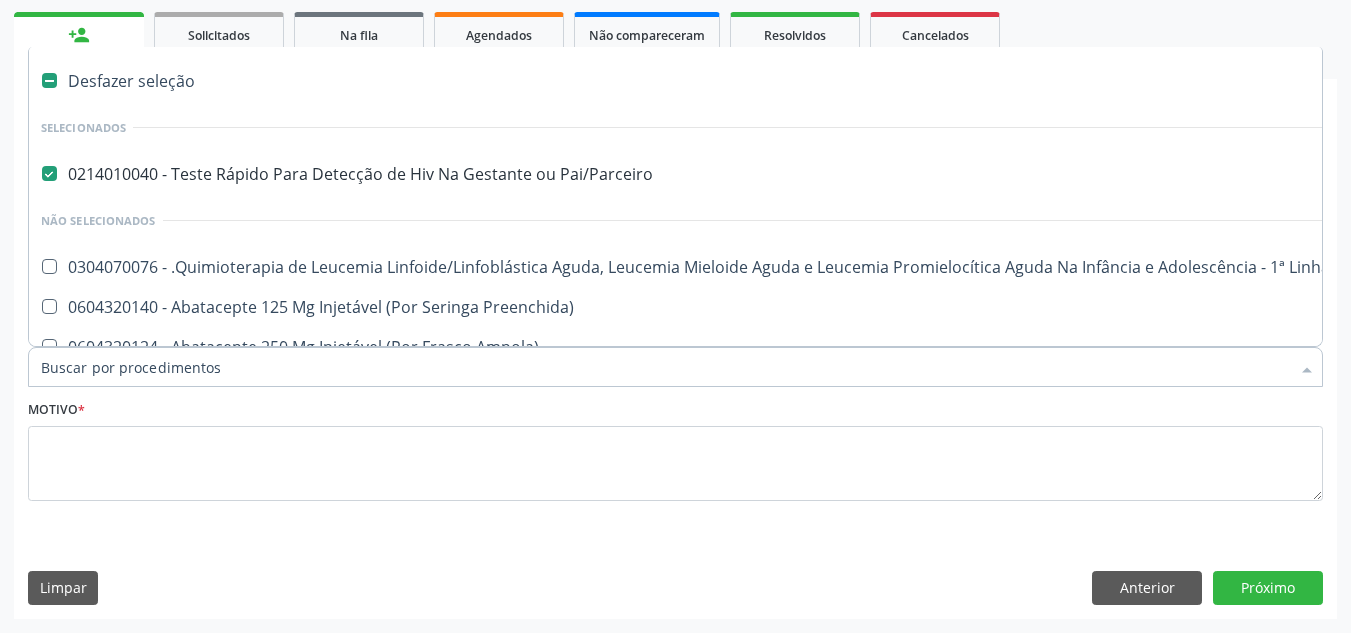click on "Item de agendamento
*" at bounding box center (665, 367) 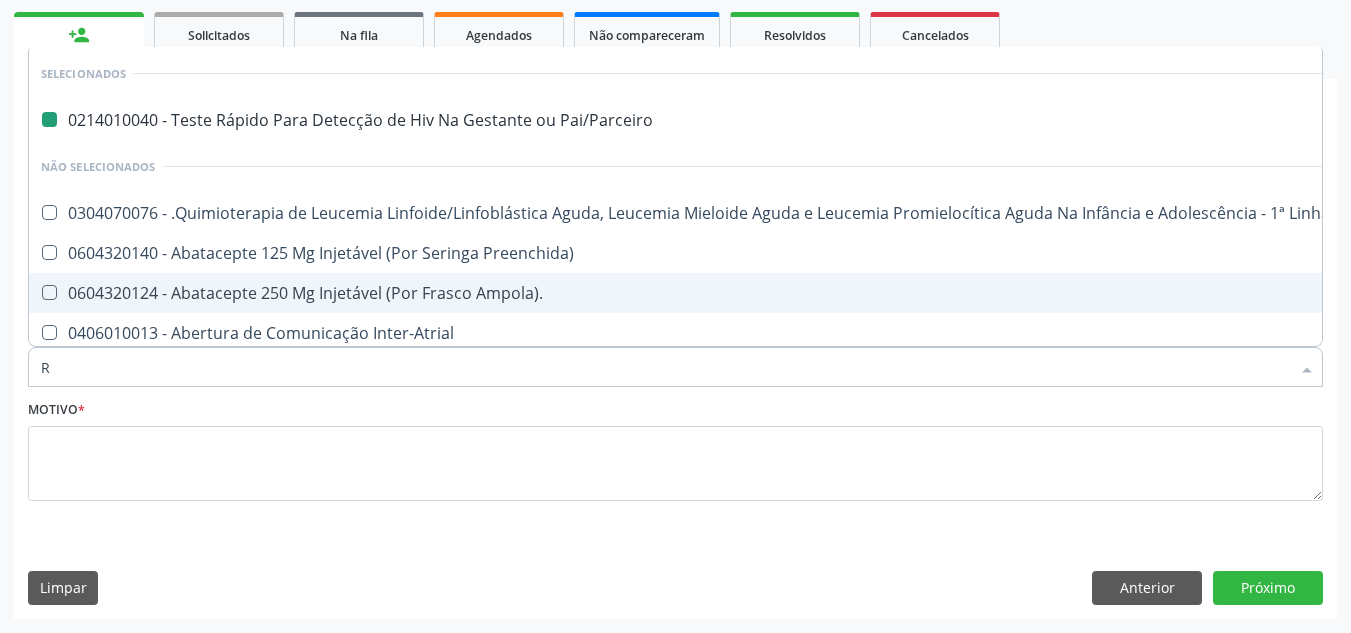 type on "RU" 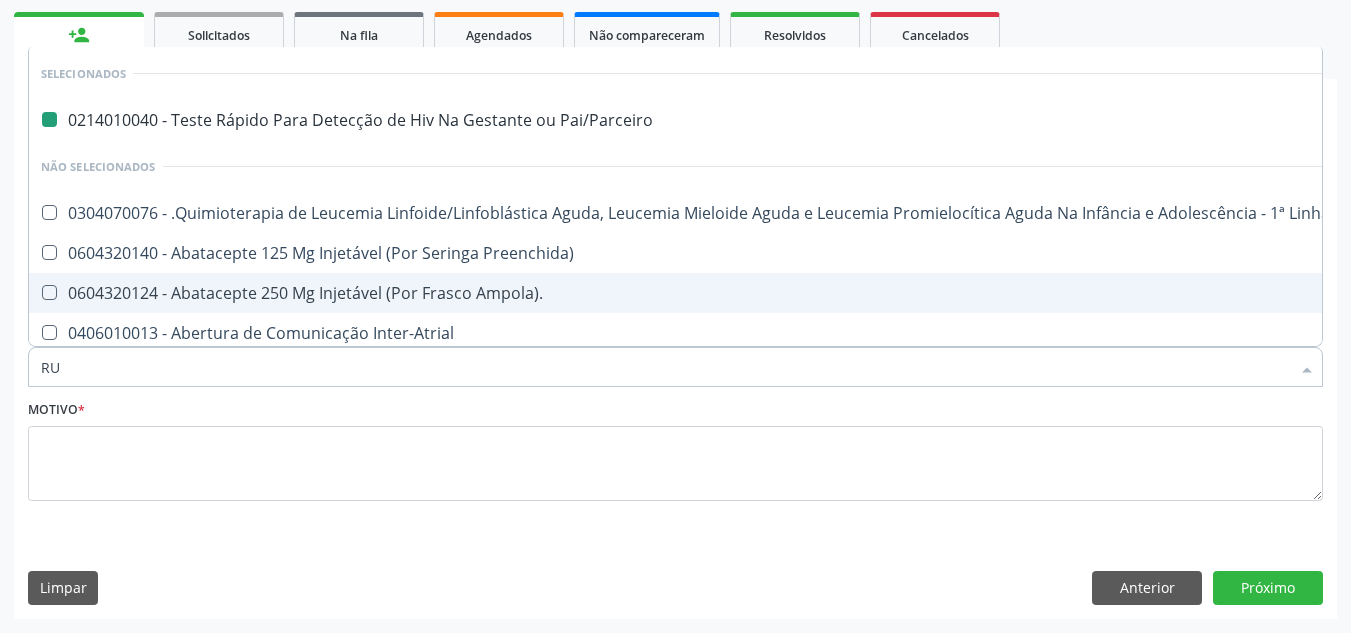 checkbox on "false" 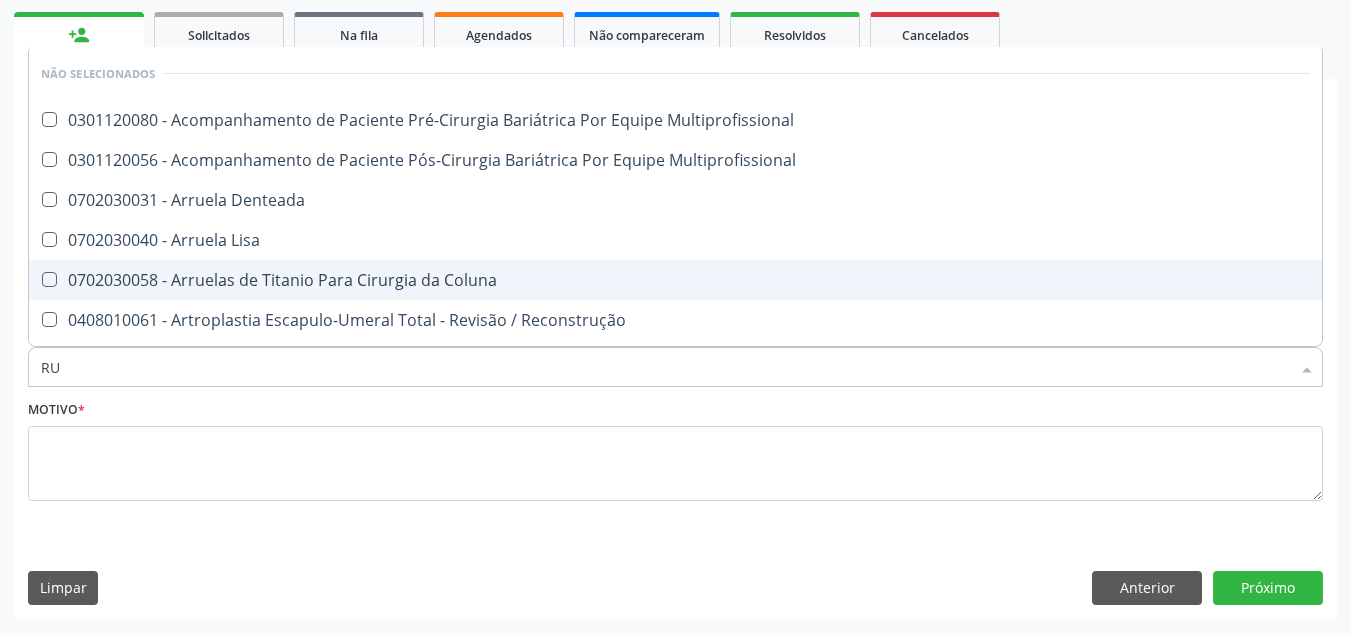 type on "RUB" 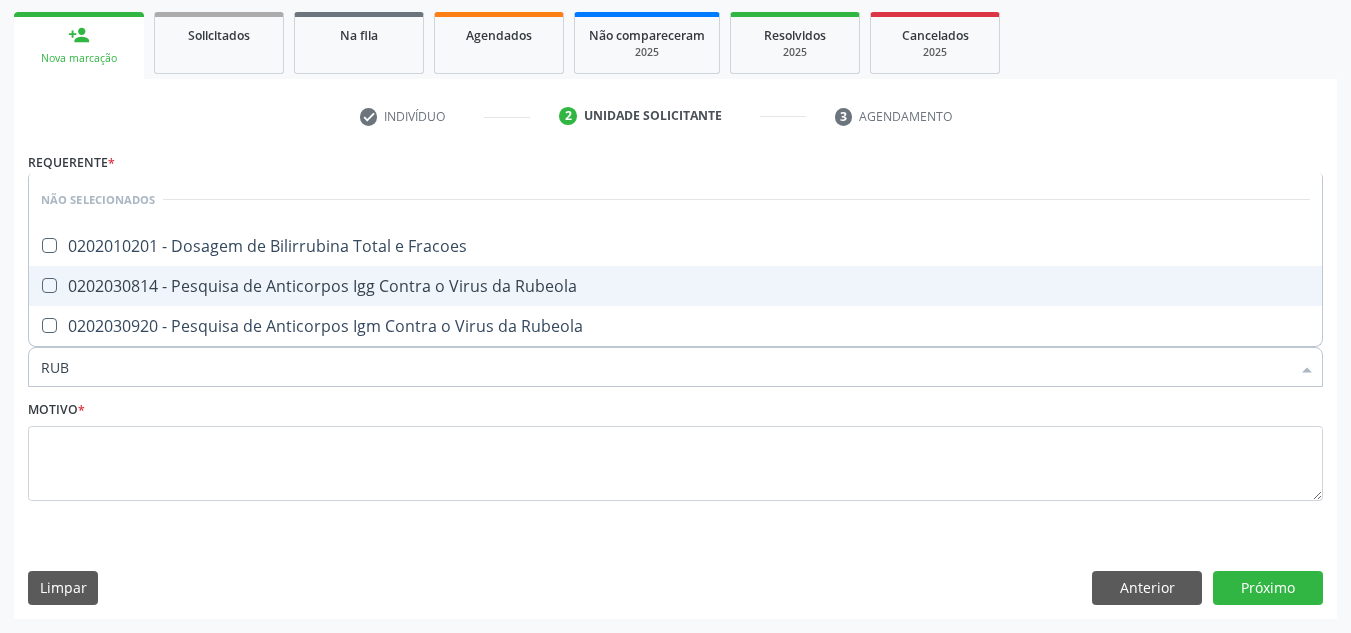 drag, startPoint x: 44, startPoint y: 285, endPoint x: 46, endPoint y: 299, distance: 14.142136 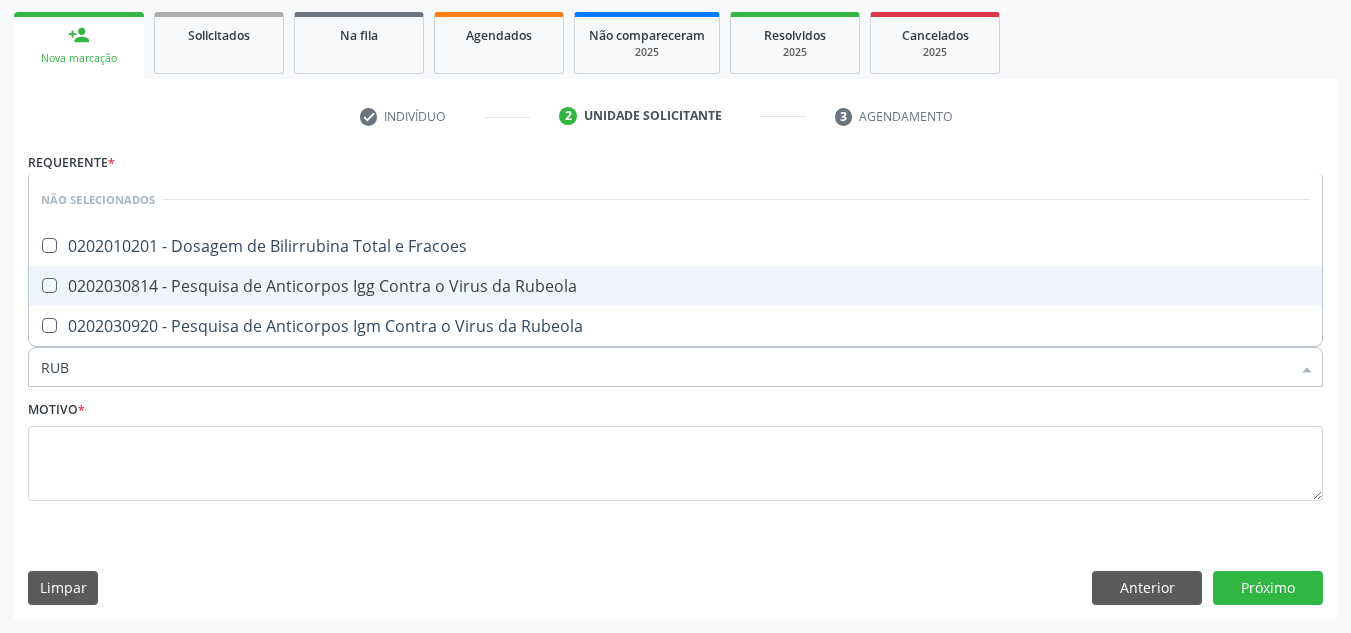 click at bounding box center (35, 285) 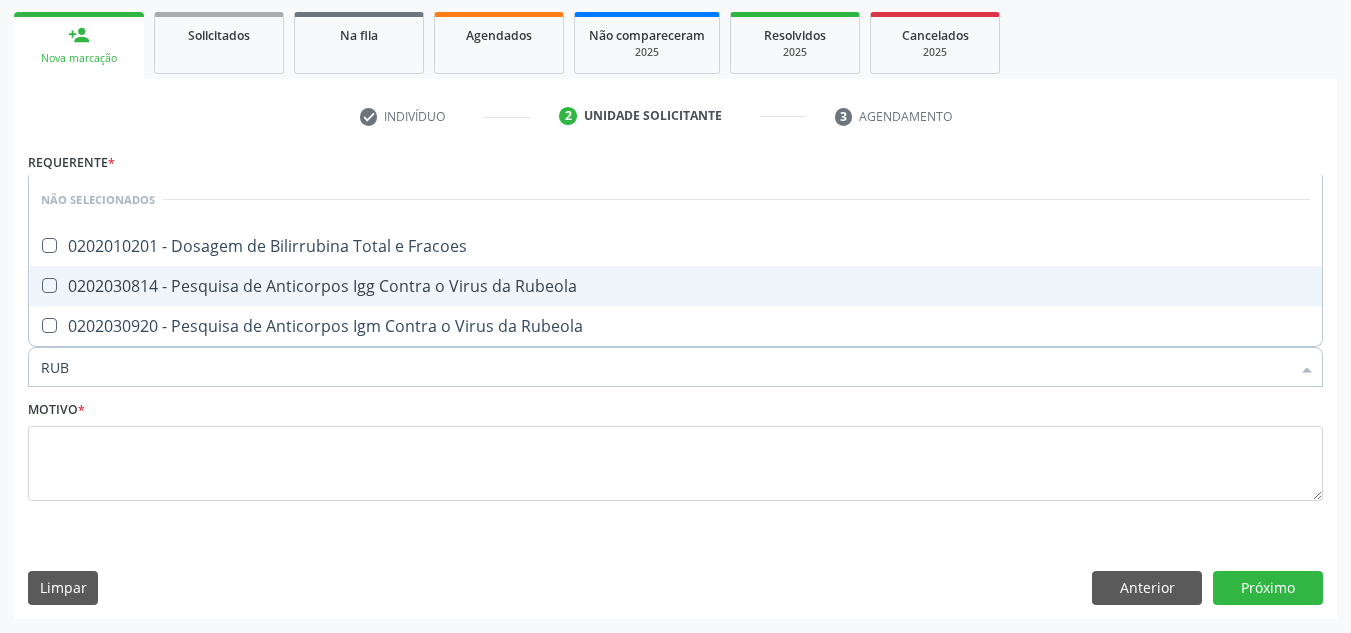 checkbox on "true" 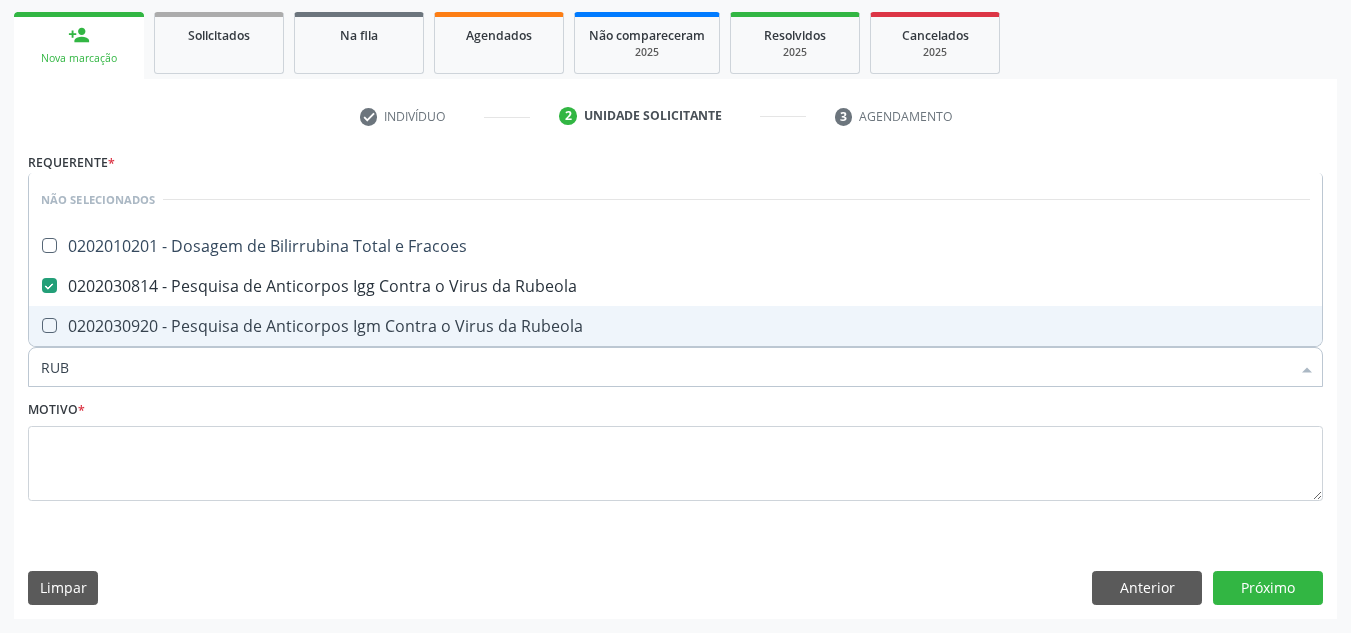 click at bounding box center [49, 325] 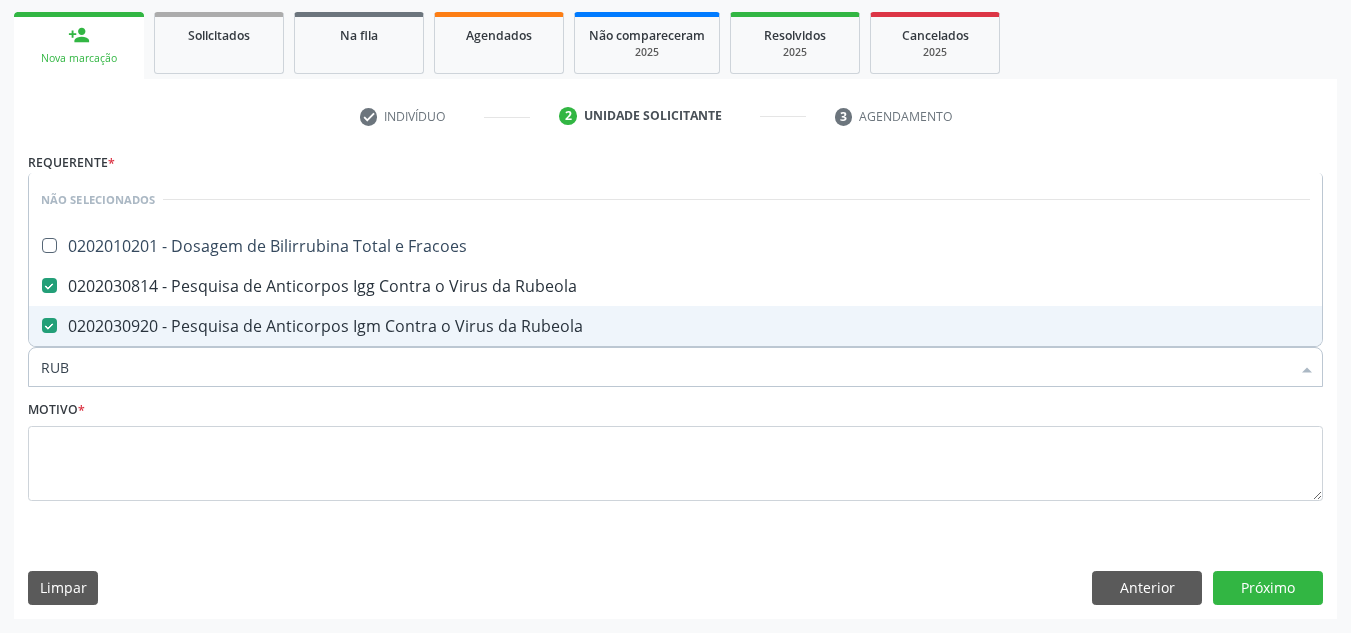 type on "RUB" 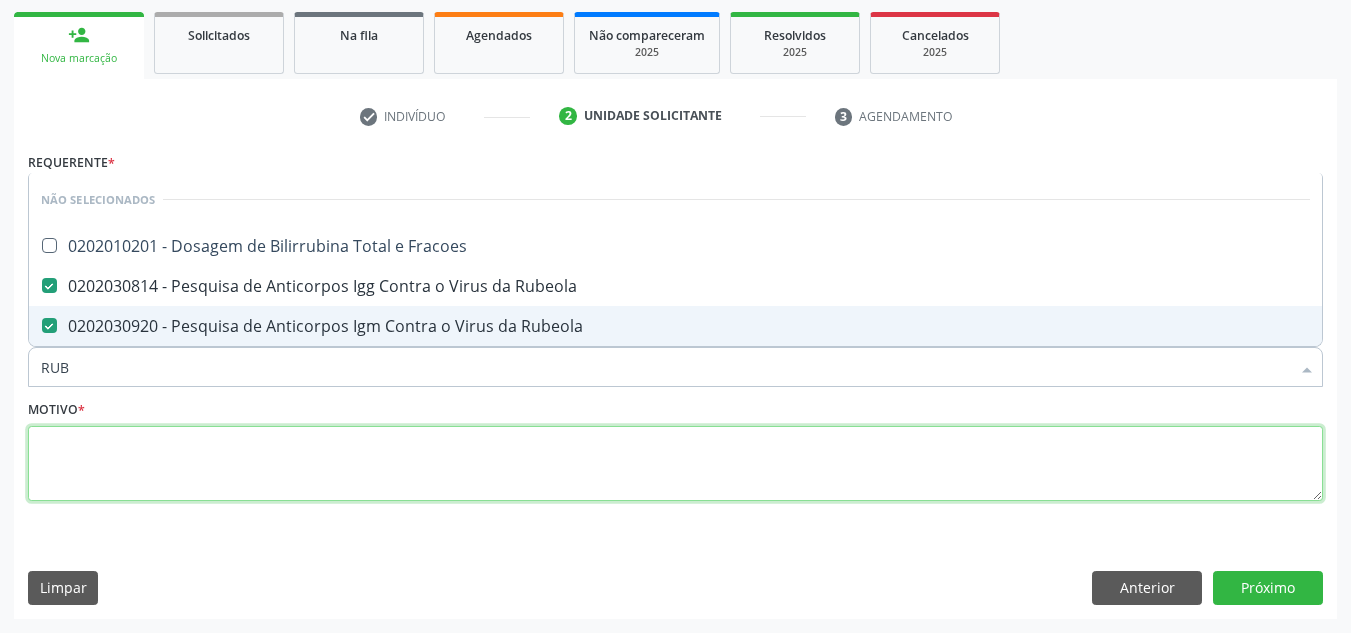 click at bounding box center [675, 464] 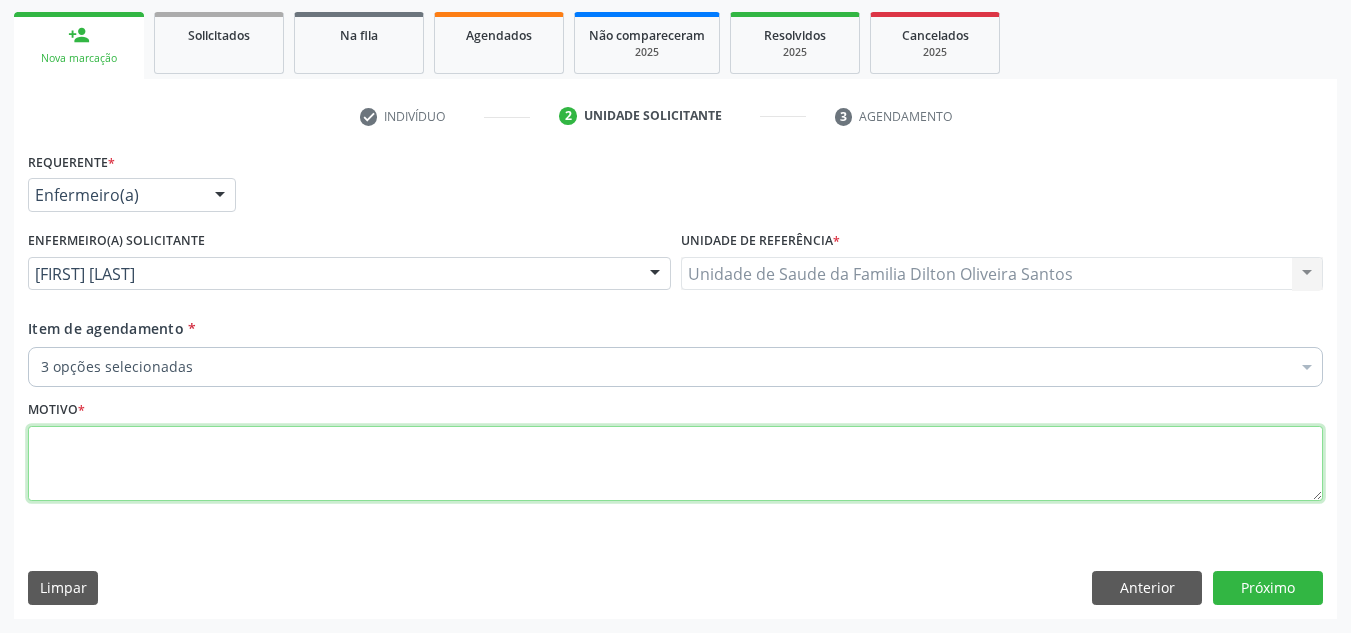 type 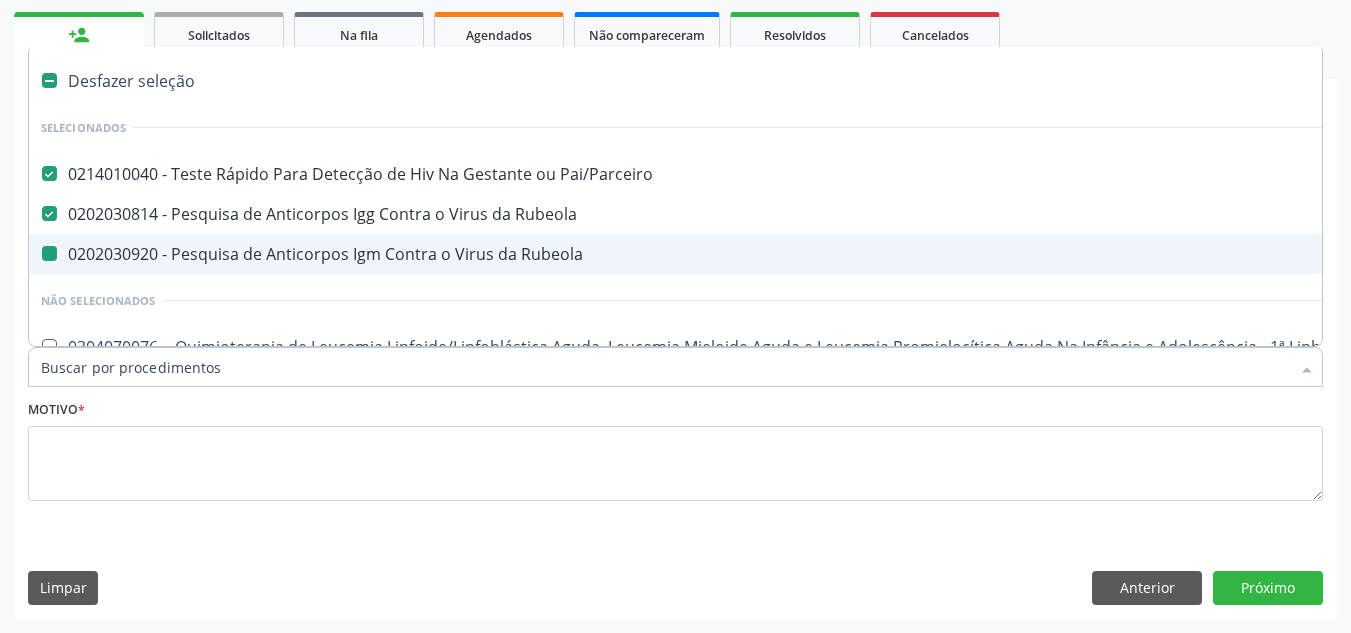 type on "H" 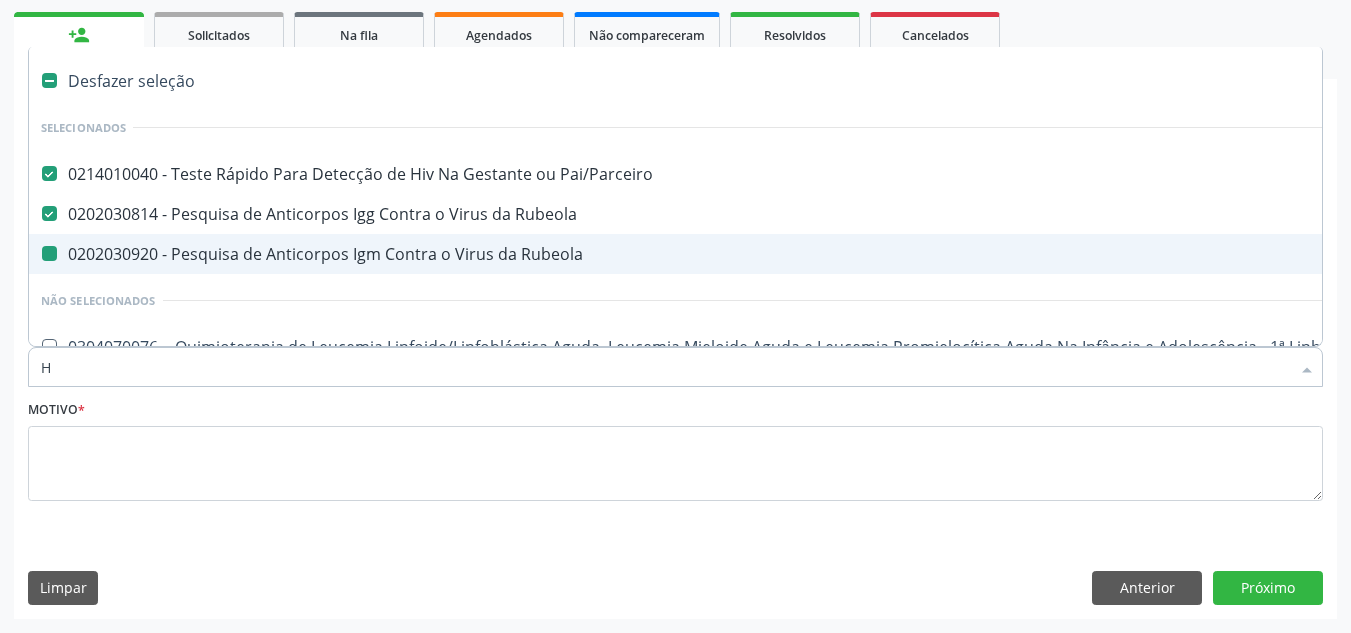 checkbox on "false" 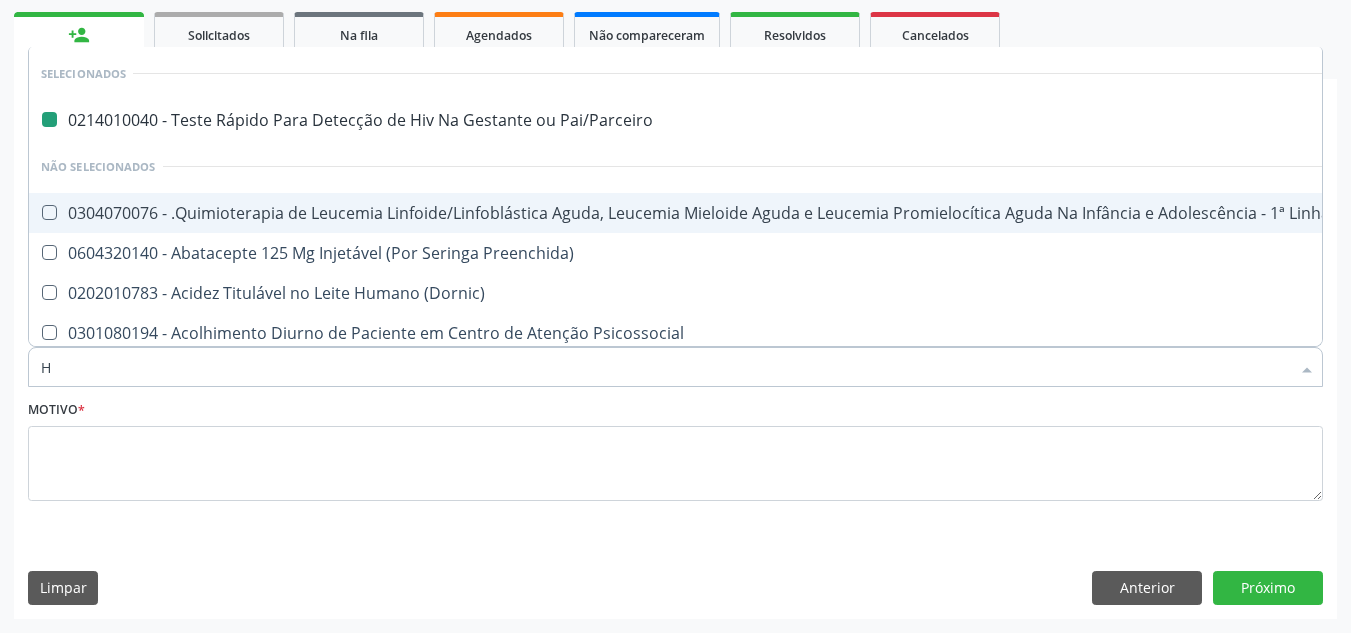 type on "HE" 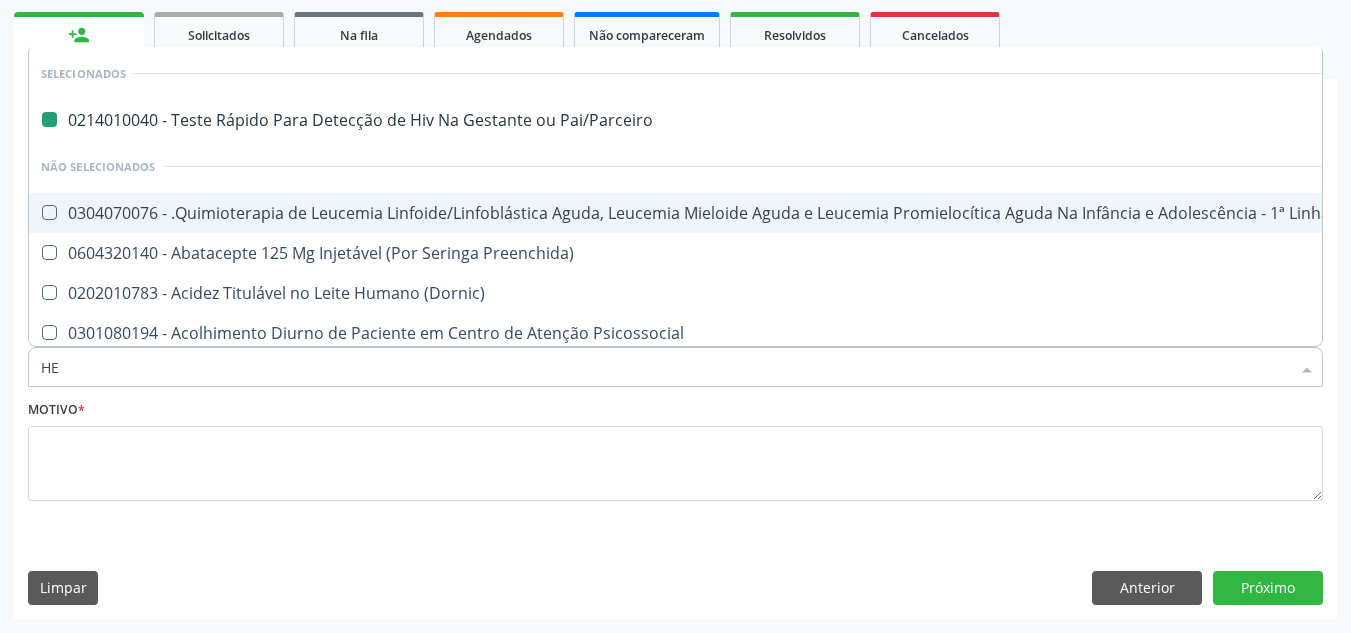 checkbox on "false" 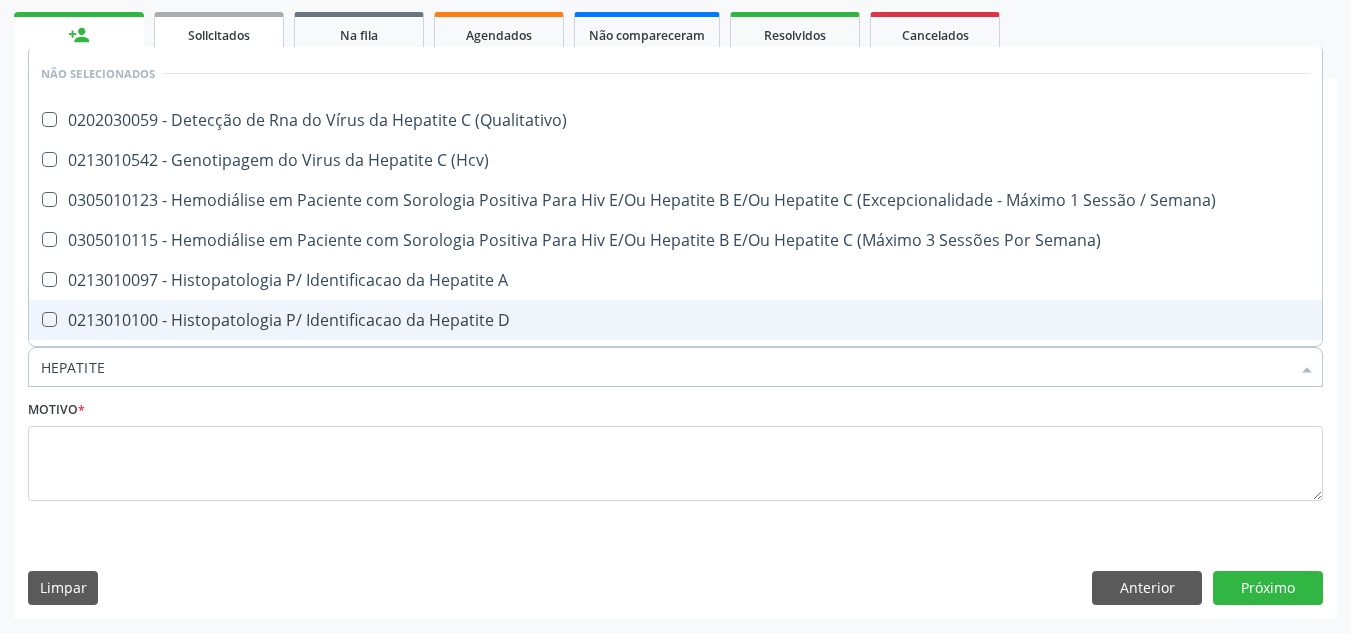 drag, startPoint x: 140, startPoint y: 363, endPoint x: 172, endPoint y: 17, distance: 347.47662 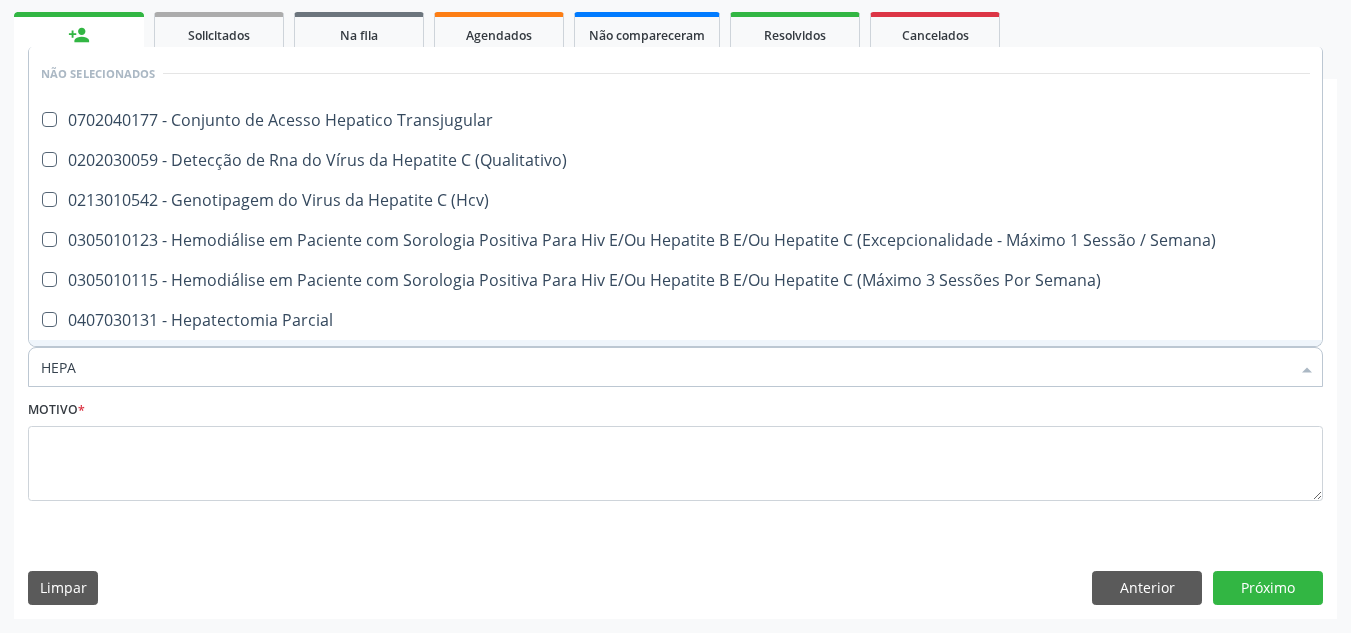 drag, startPoint x: 179, startPoint y: 360, endPoint x: 187, endPoint y: 55, distance: 305.1049 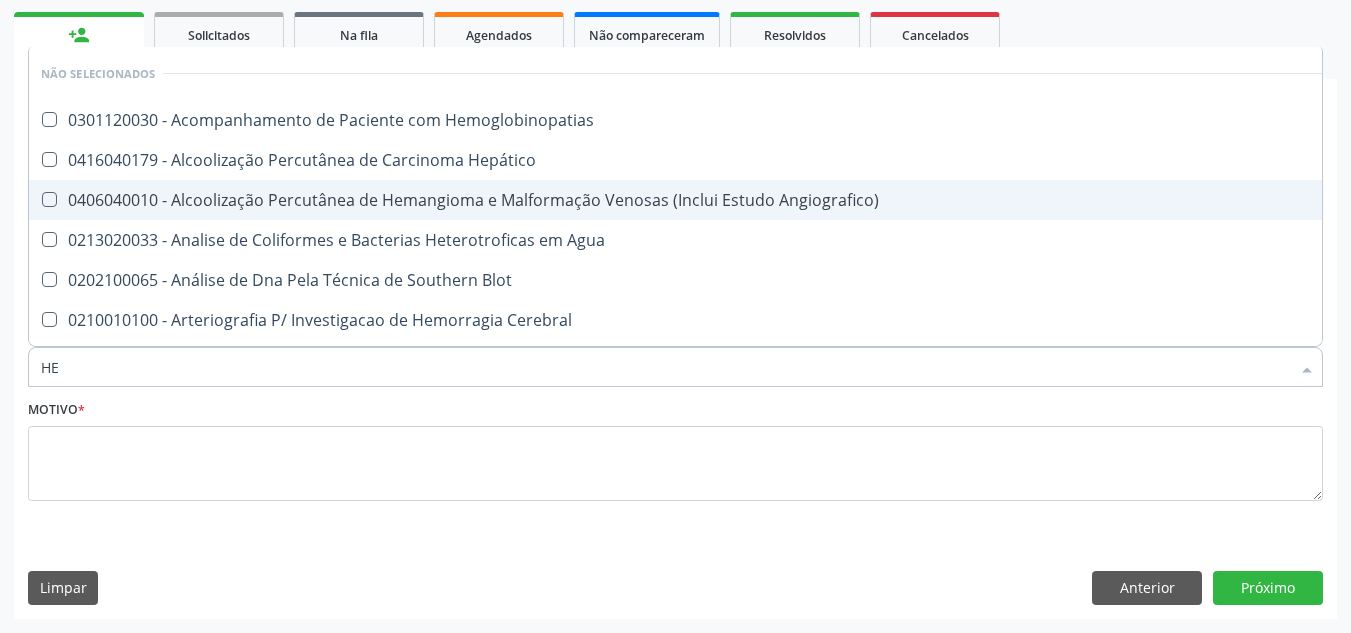 type on "H" 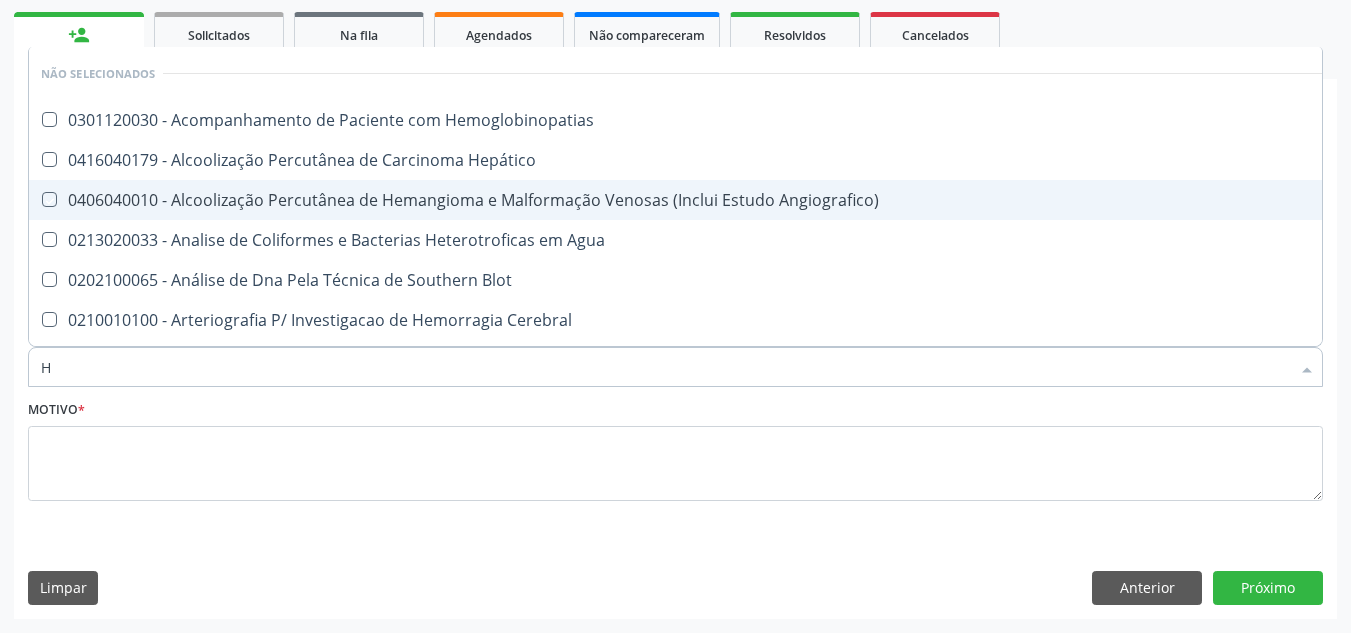 type 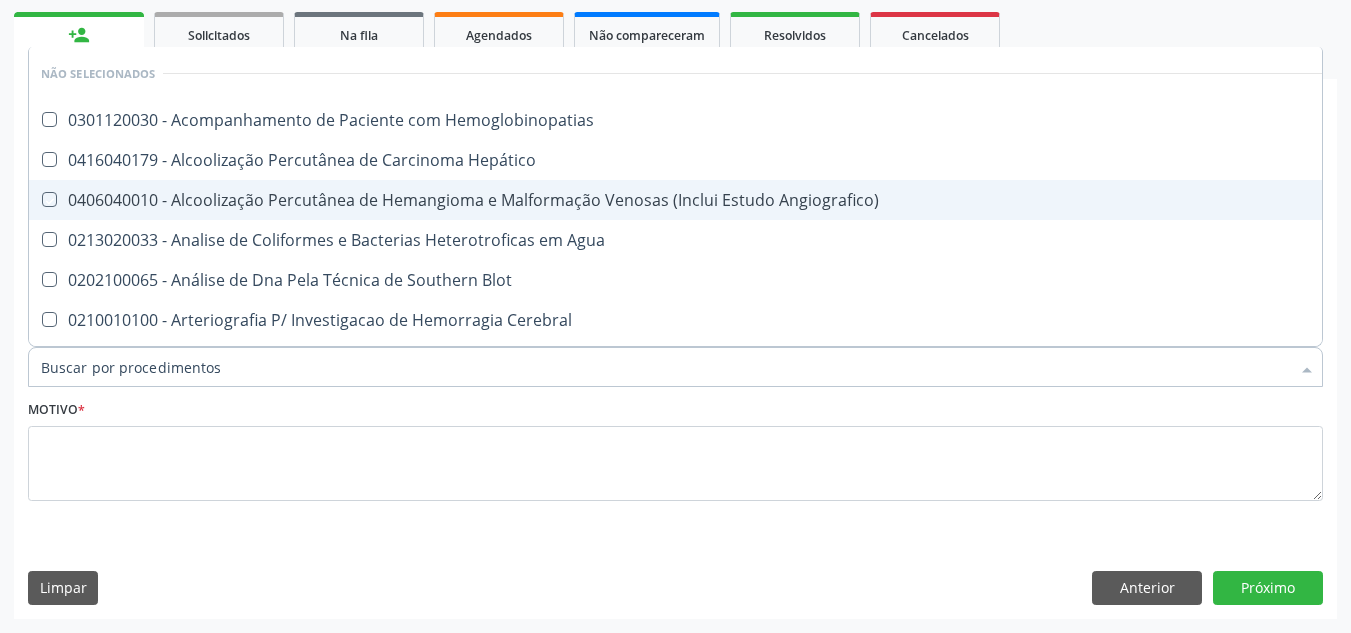 checkbox on "true" 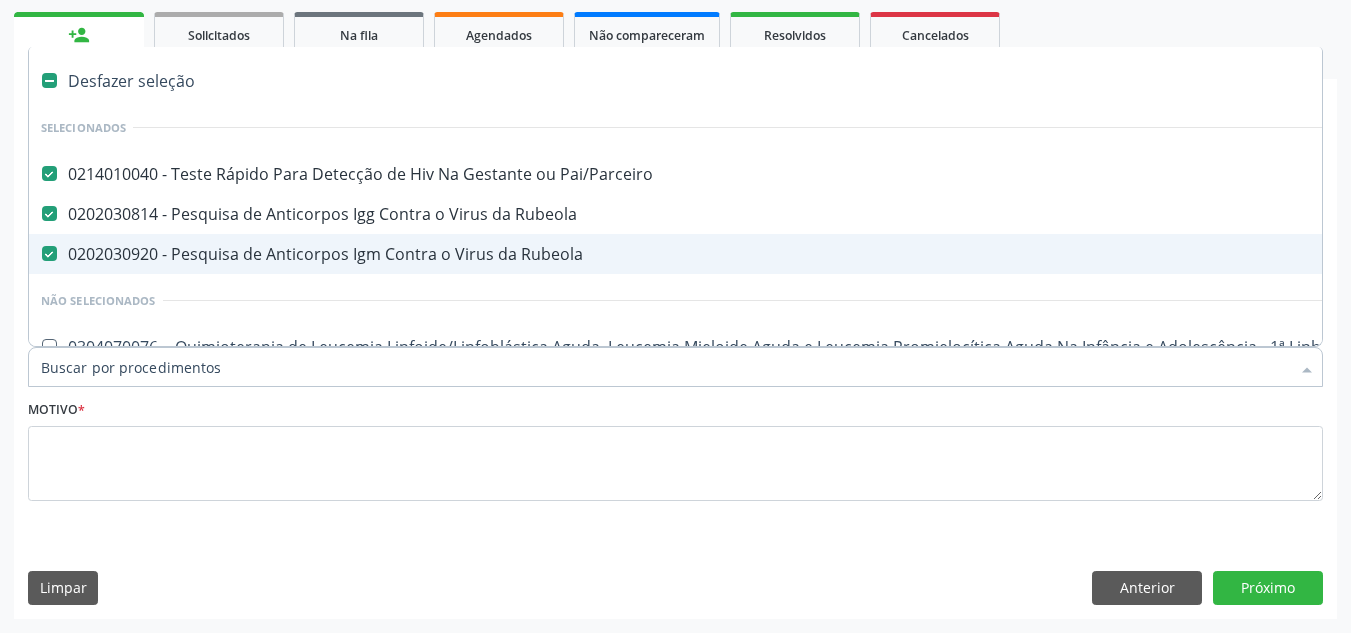 type on "H" 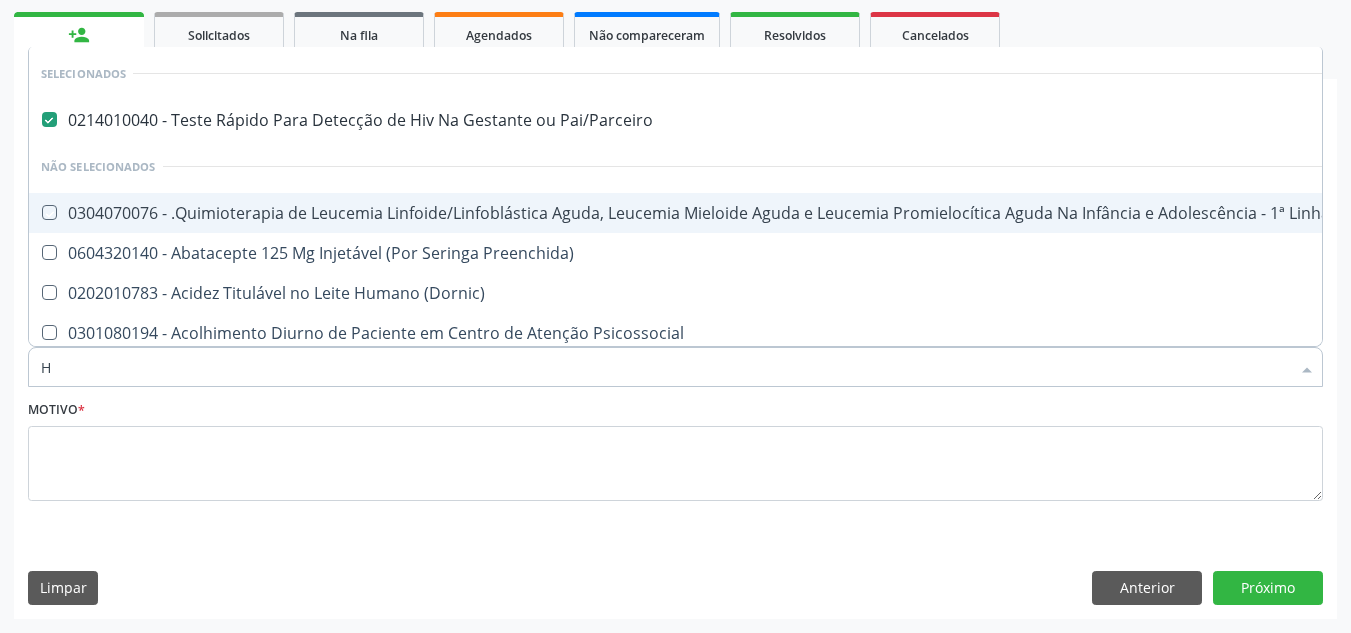 checkbox on "false" 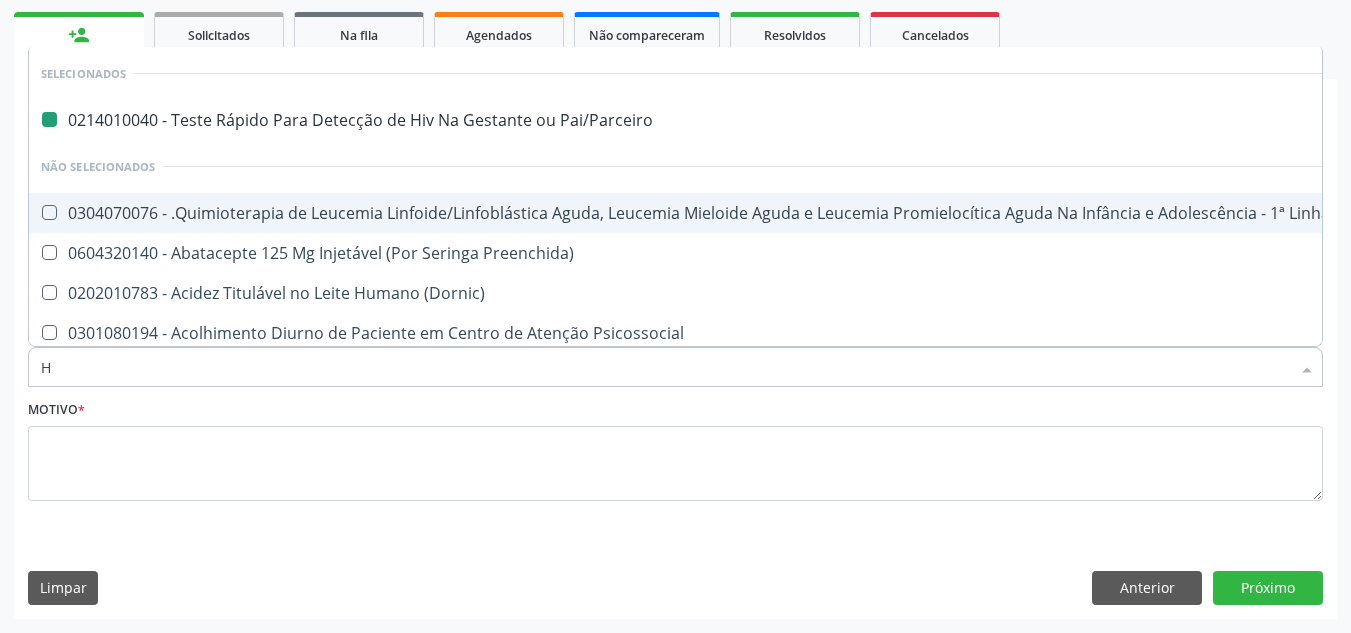 type on "HC" 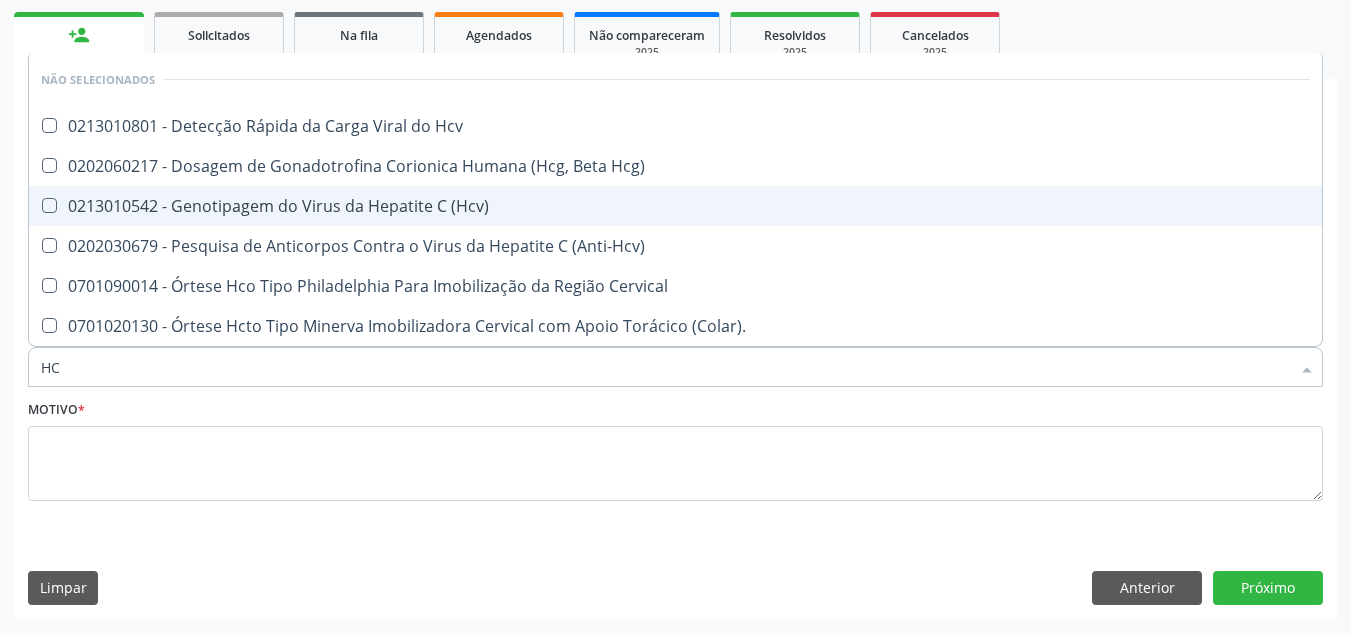 type on "HCV" 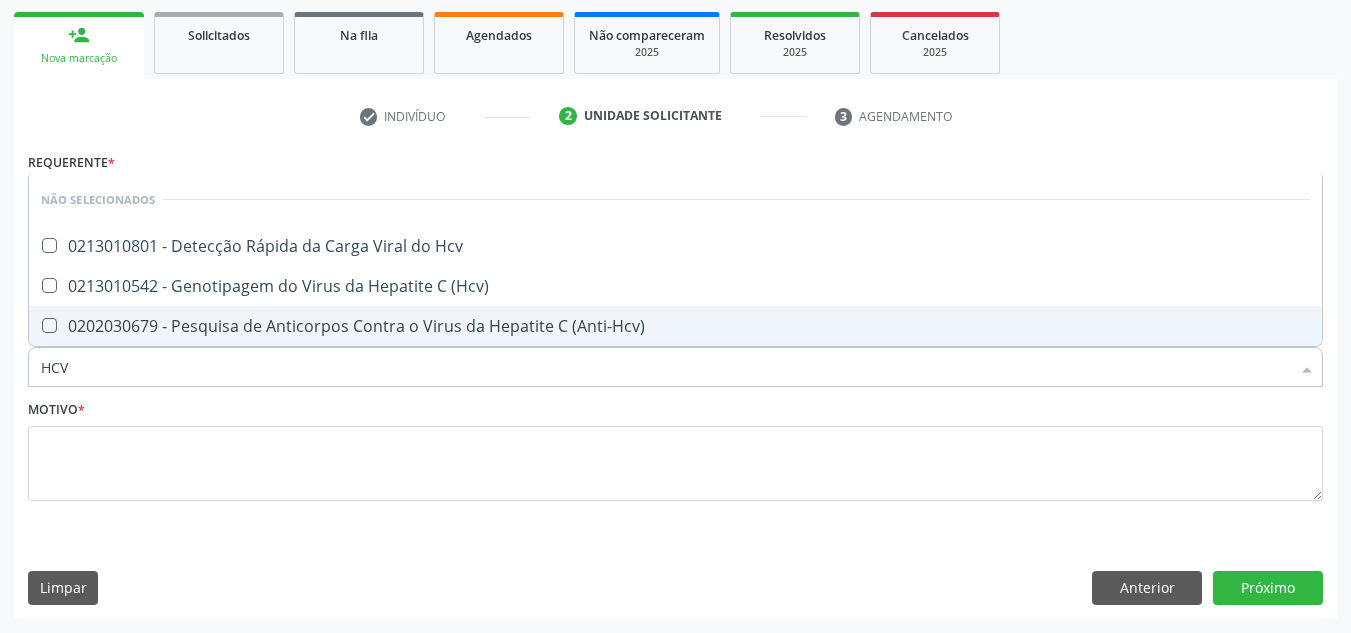 drag, startPoint x: 51, startPoint y: 326, endPoint x: 84, endPoint y: 356, distance: 44.598206 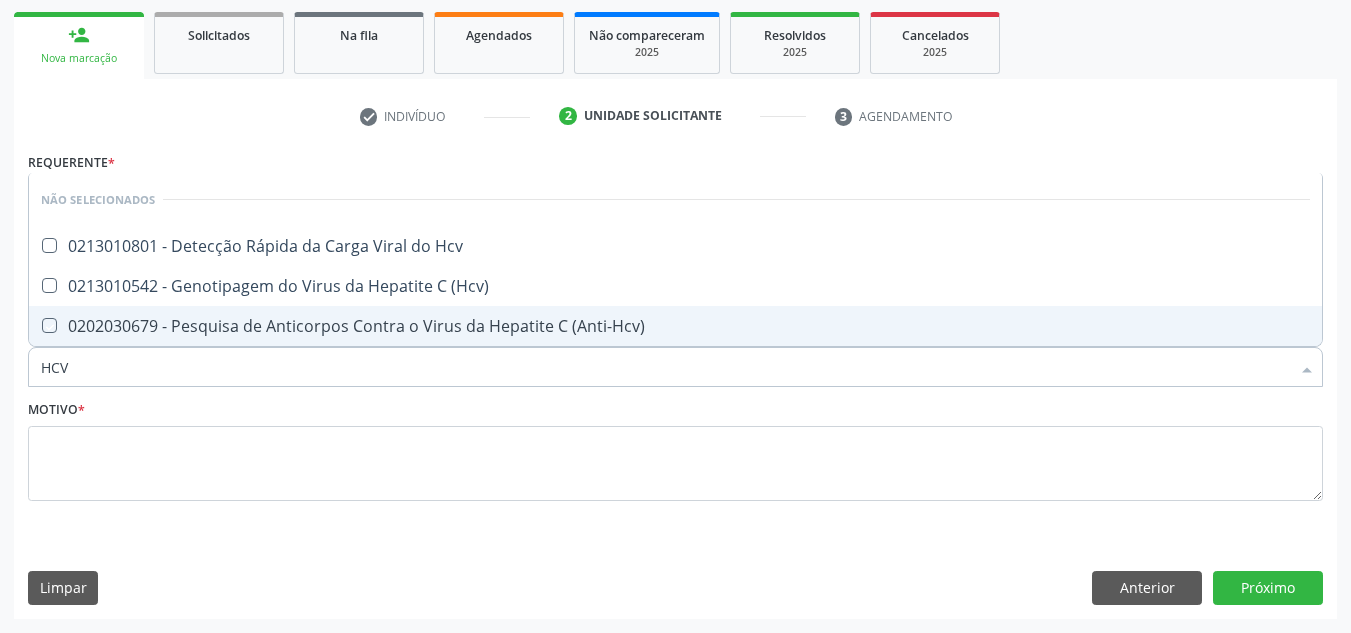 click at bounding box center (35, 325) 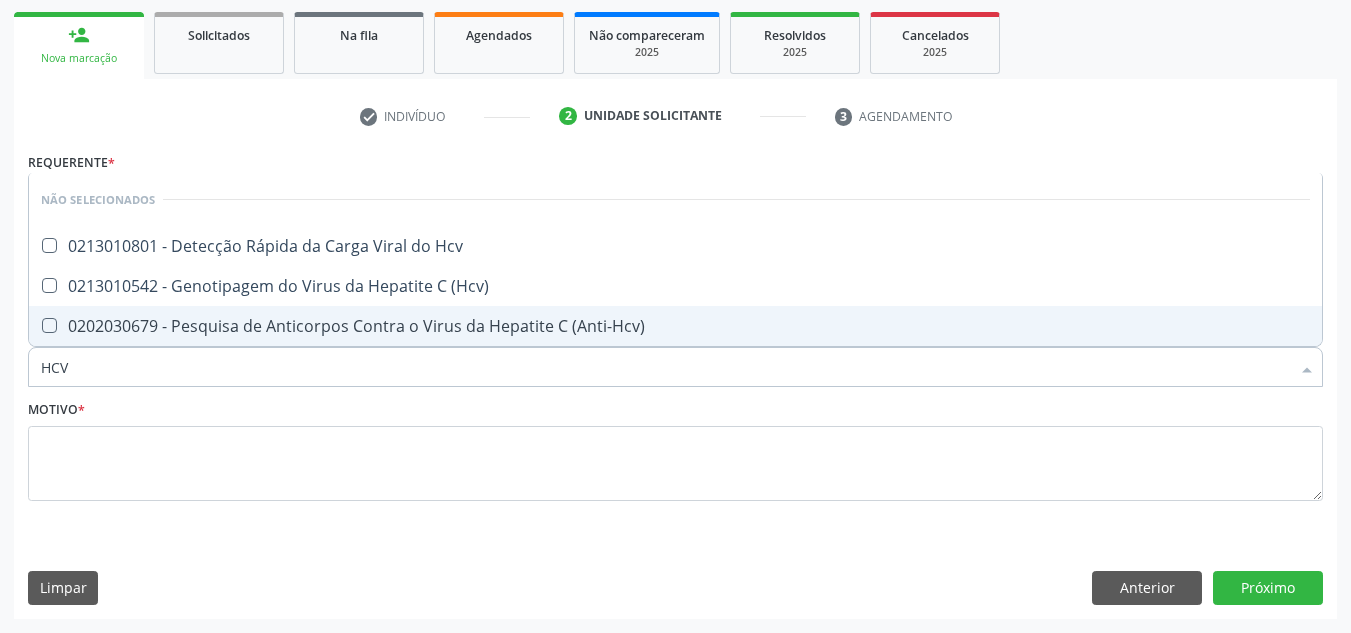 checkbox on "true" 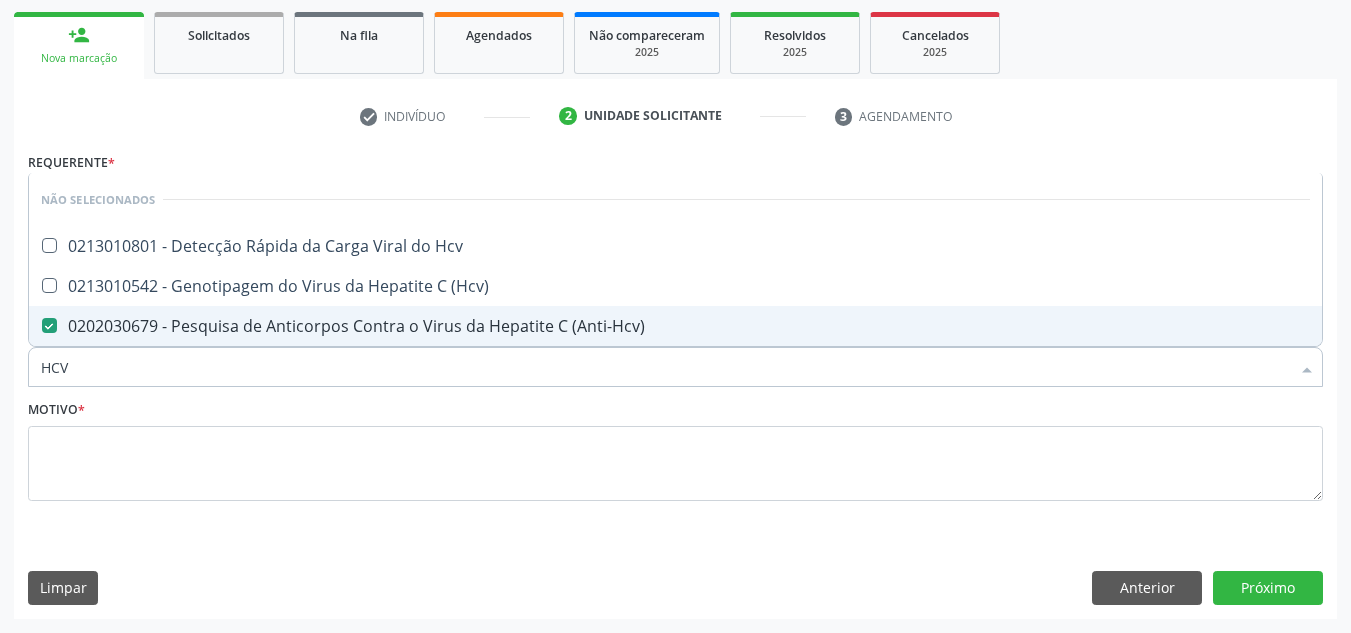 type on "HC" 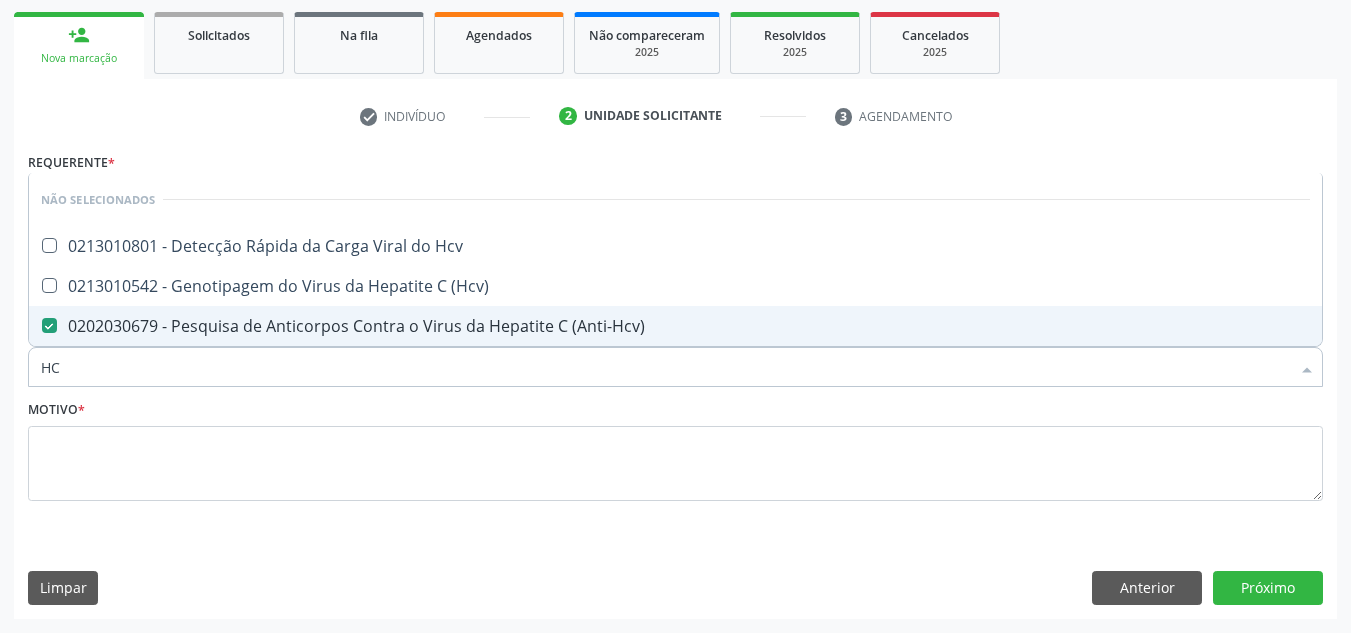 checkbox on "false" 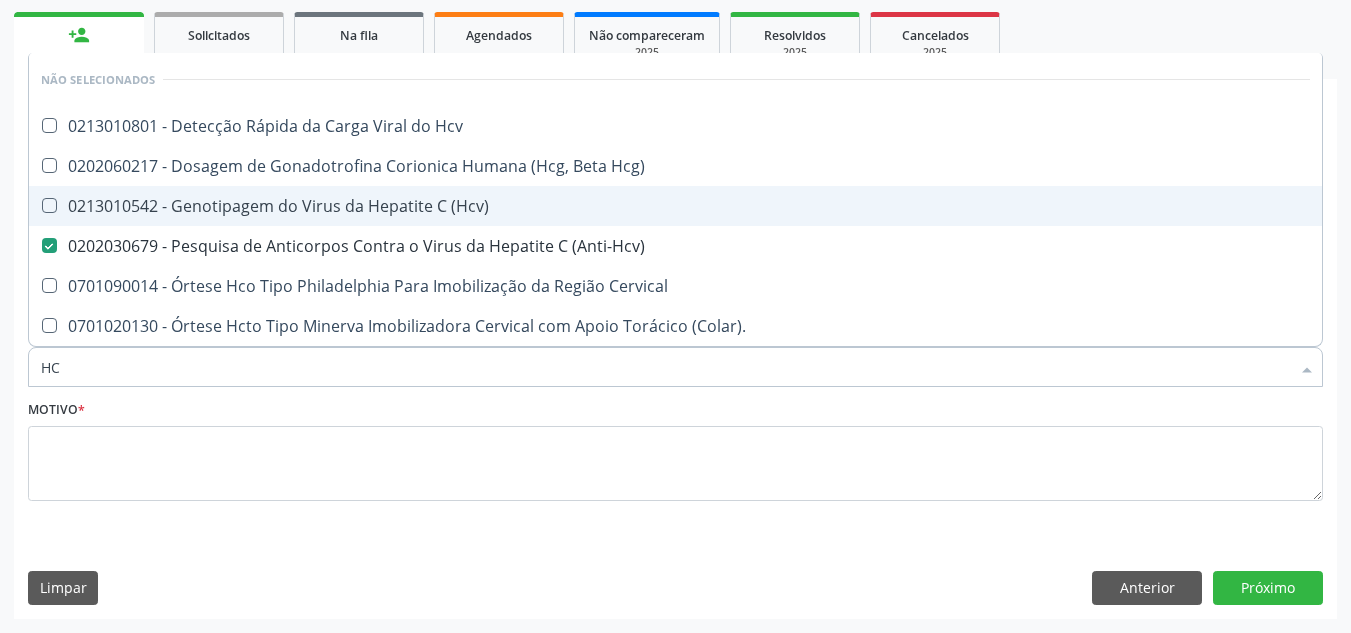 type on "H" 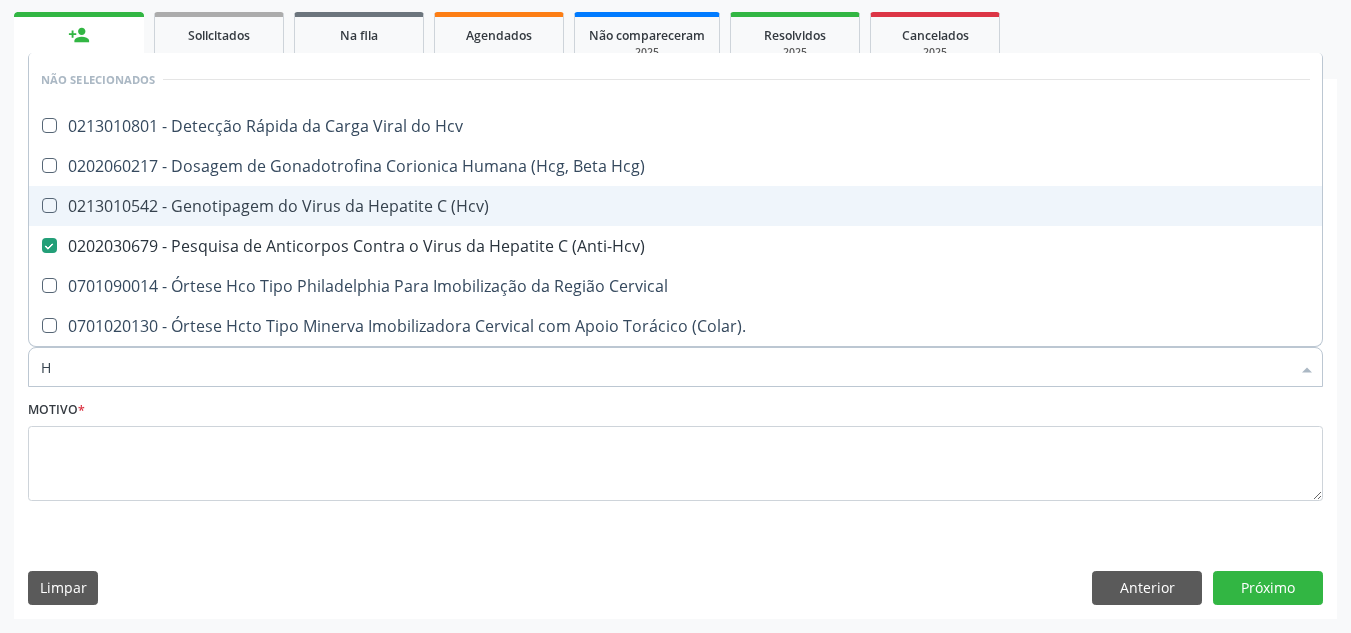 checkbox on "true" 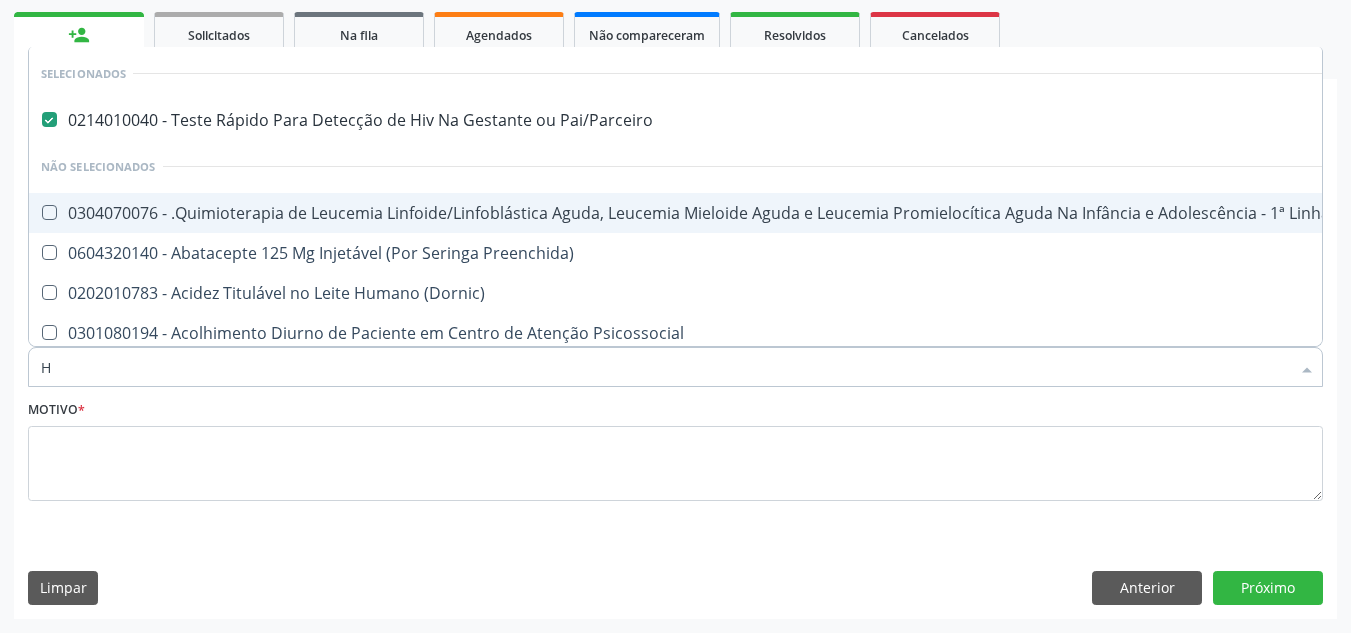 type on "HB" 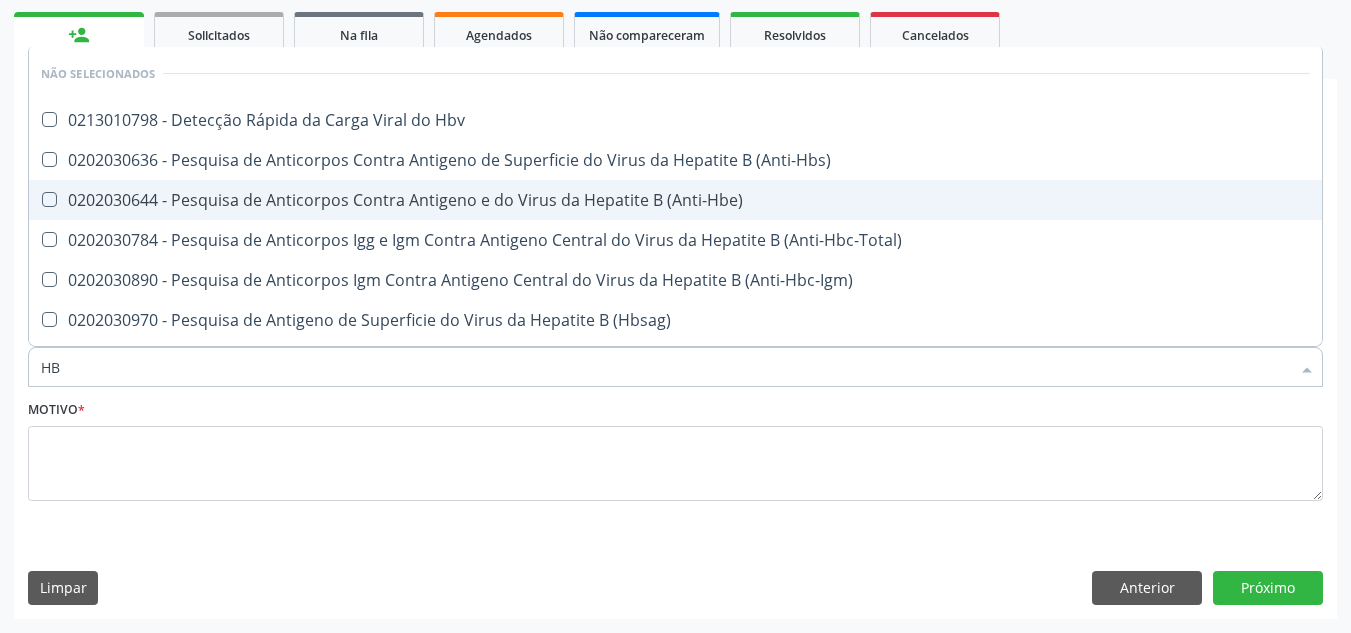 type on "HBC" 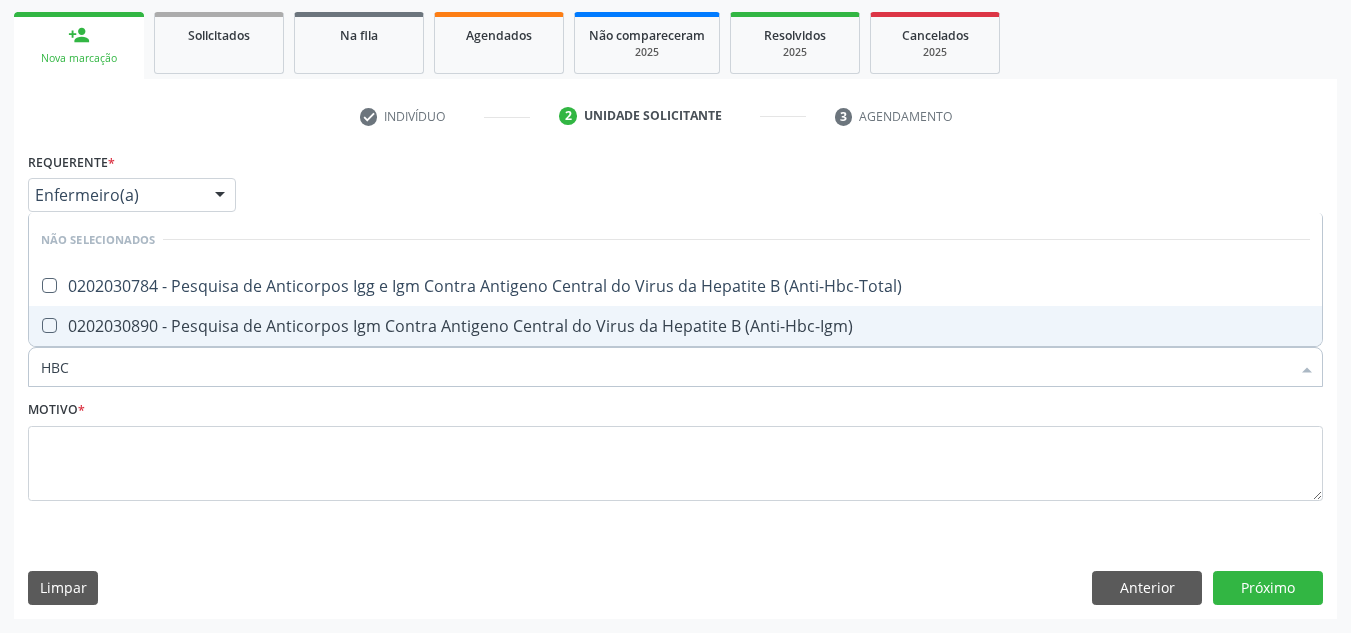 drag, startPoint x: 48, startPoint y: 319, endPoint x: 56, endPoint y: 368, distance: 49.648766 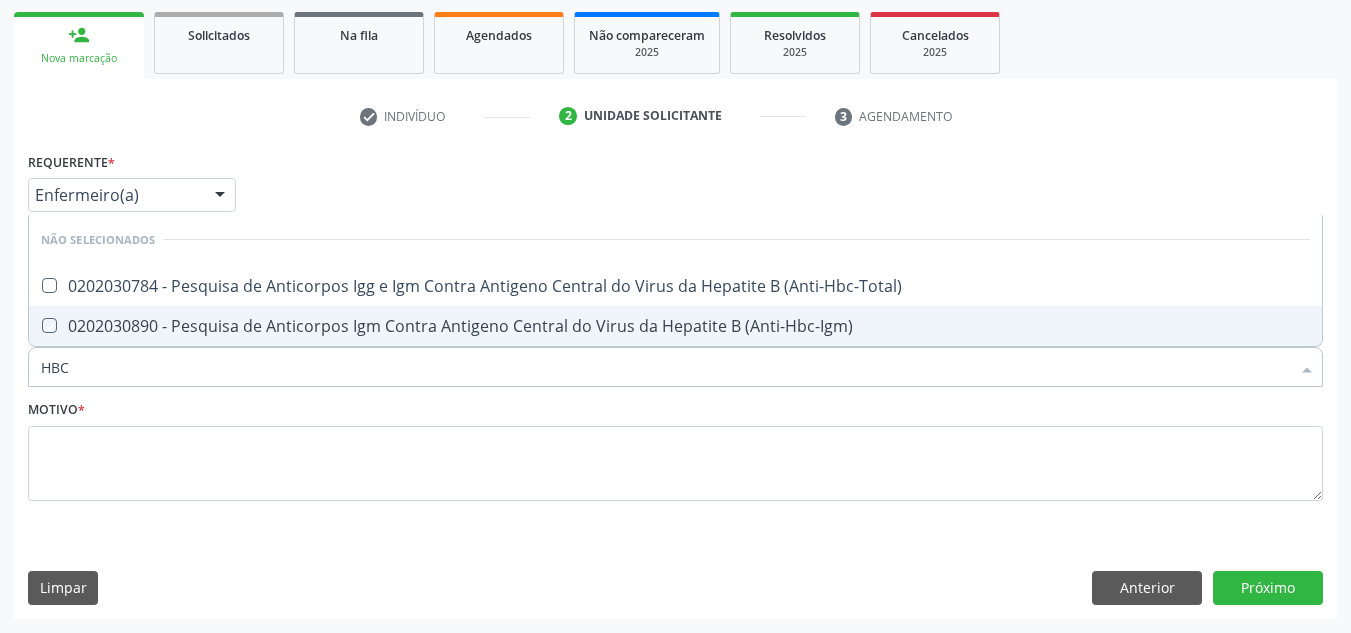 click at bounding box center (35, 325) 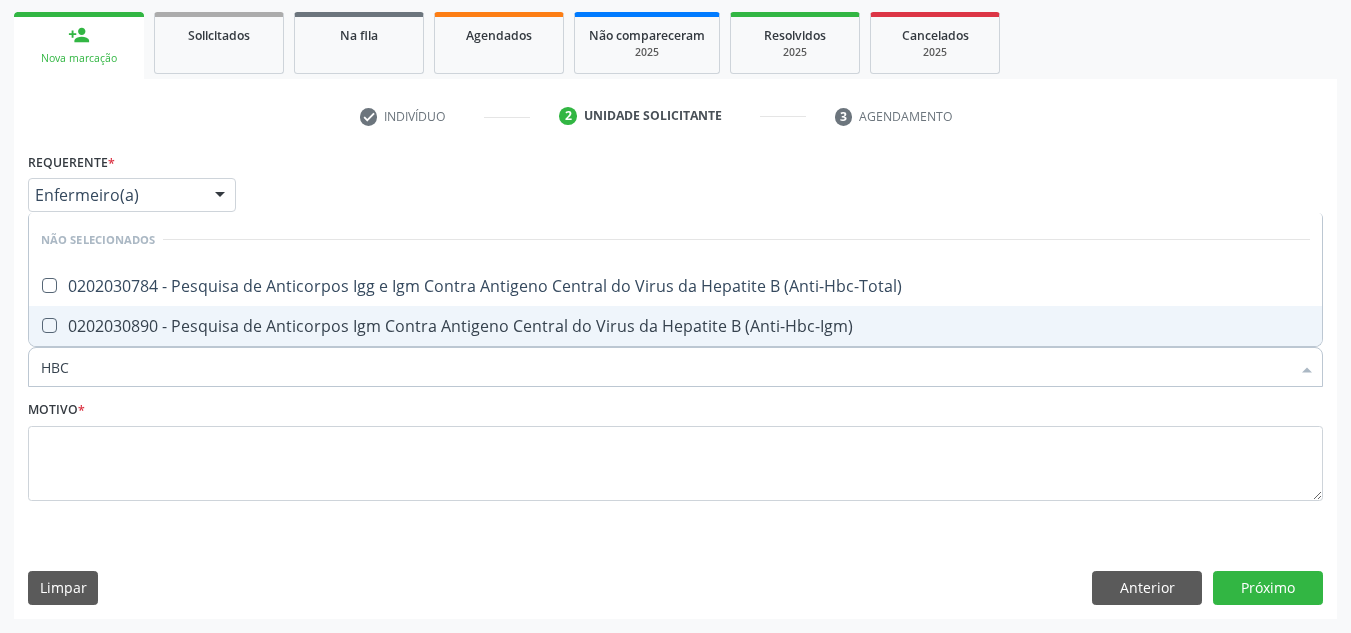 checkbox on "true" 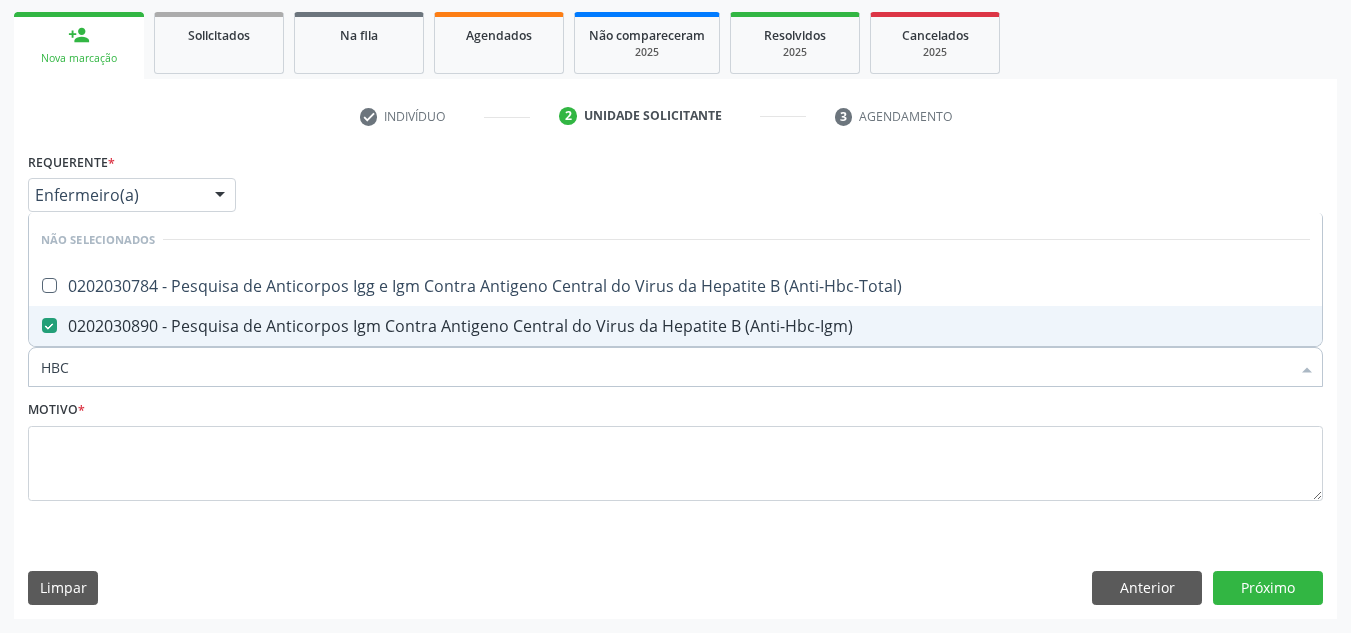 drag, startPoint x: 99, startPoint y: 374, endPoint x: 4, endPoint y: 372, distance: 95.02105 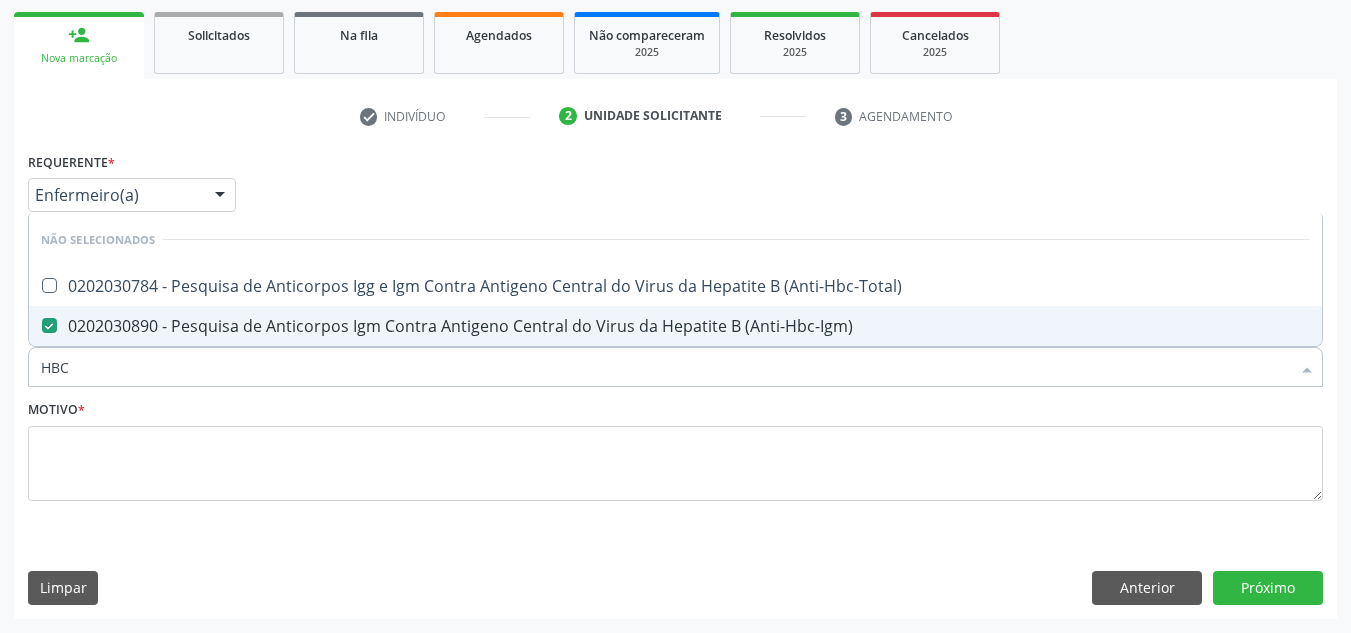 type 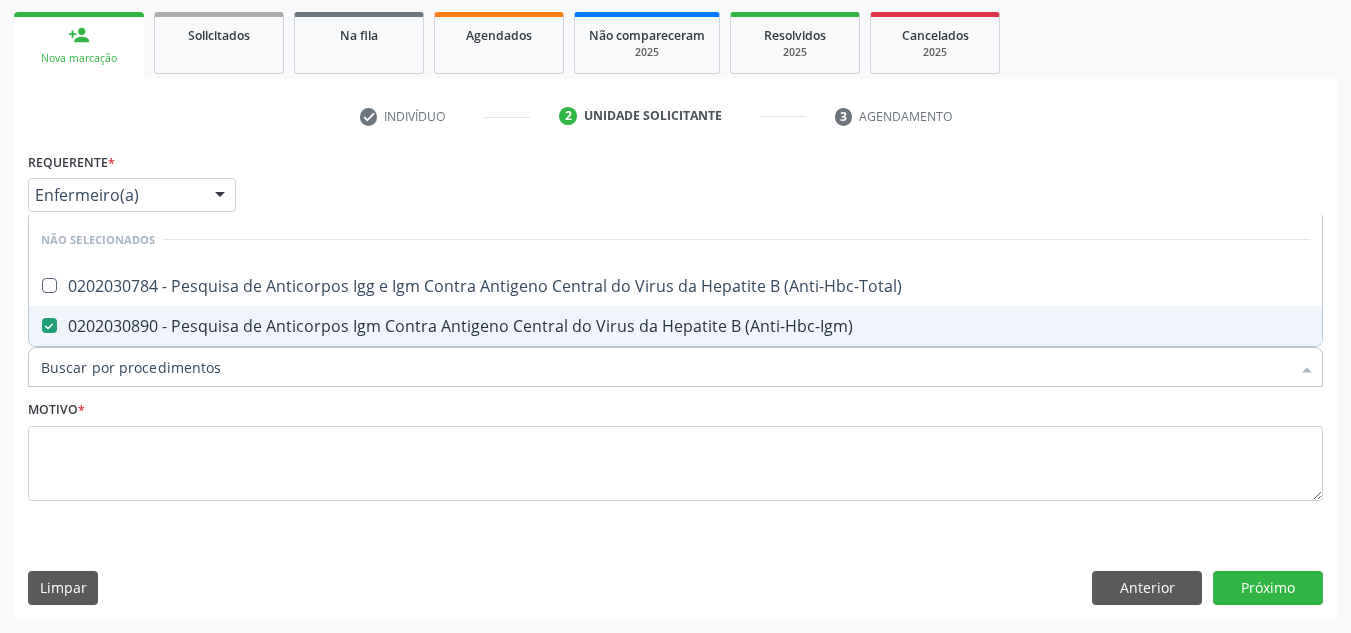 checkbox on "true" 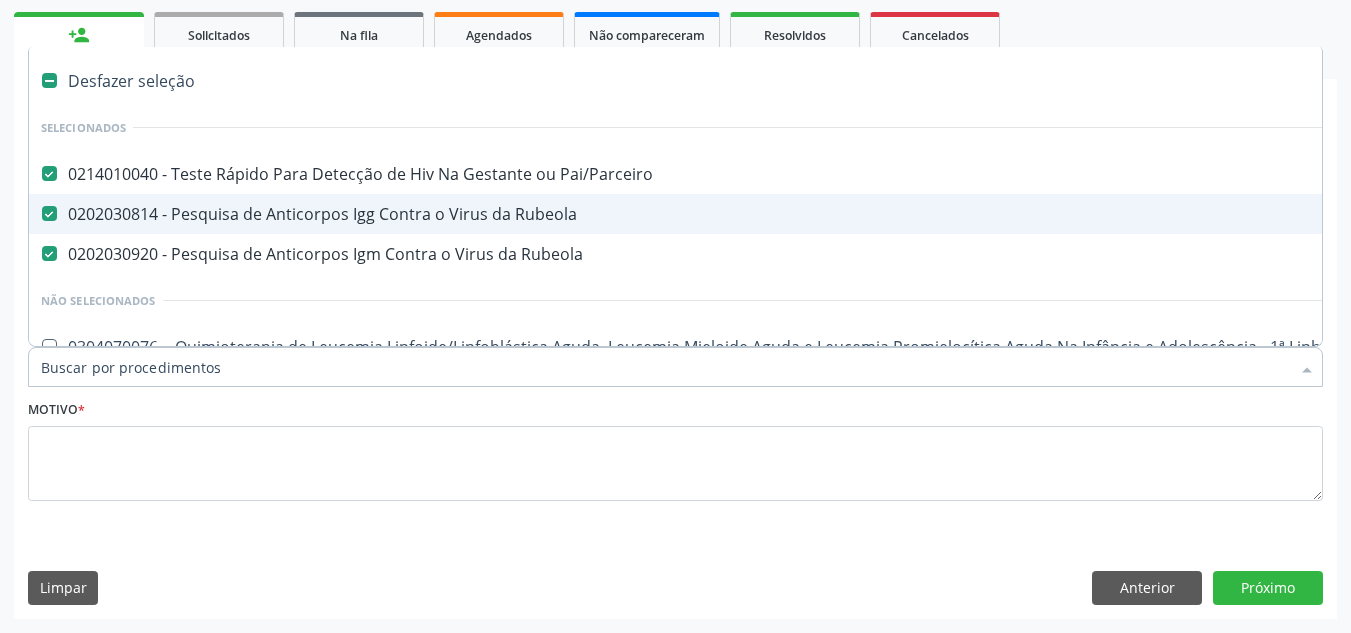 click on "Item de agendamento
*" at bounding box center [665, 367] 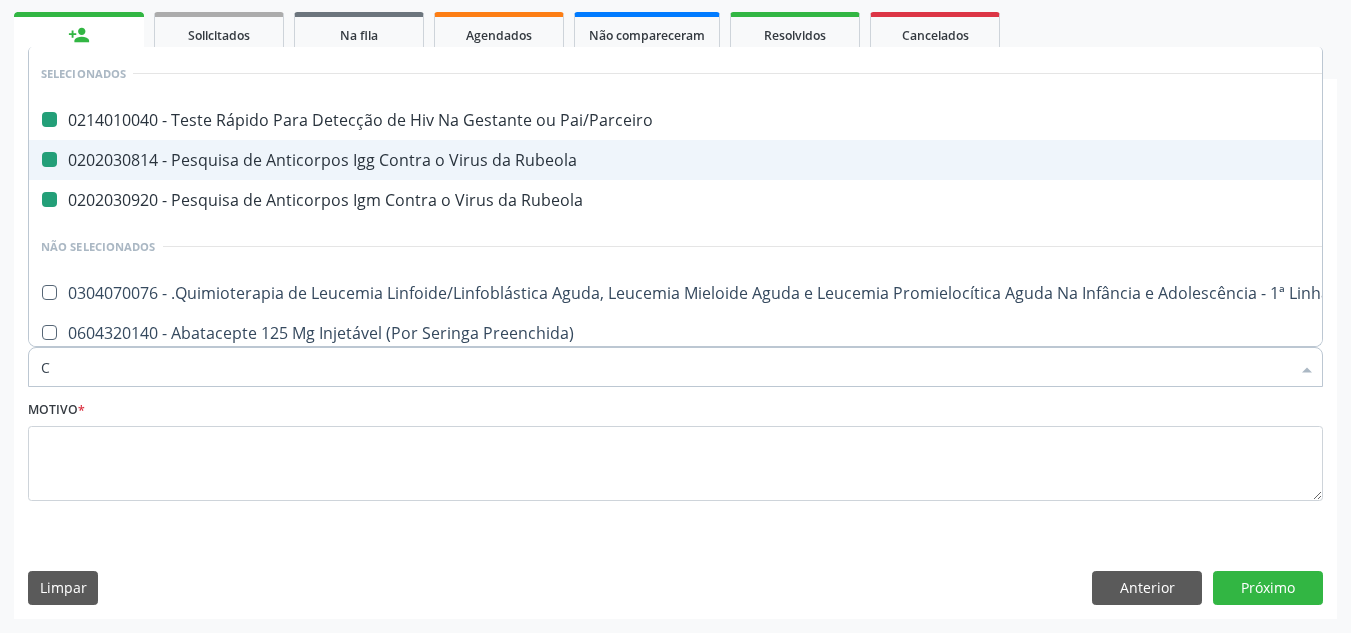 type on "CI" 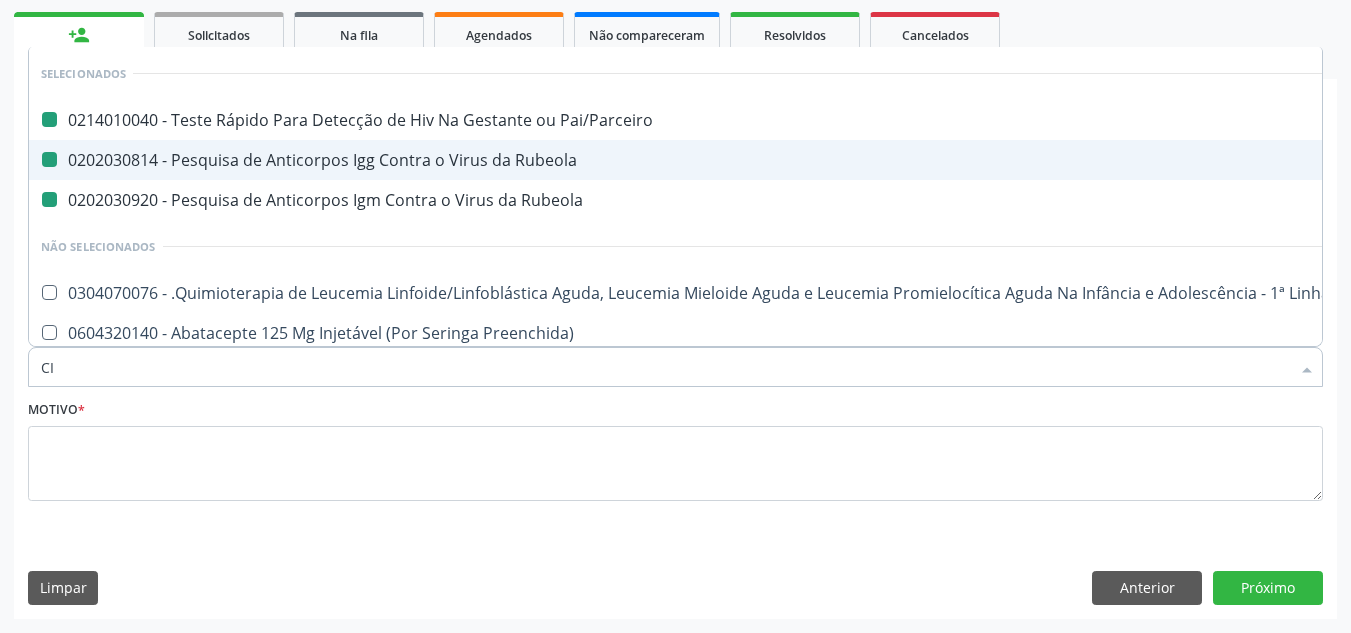 checkbox on "false" 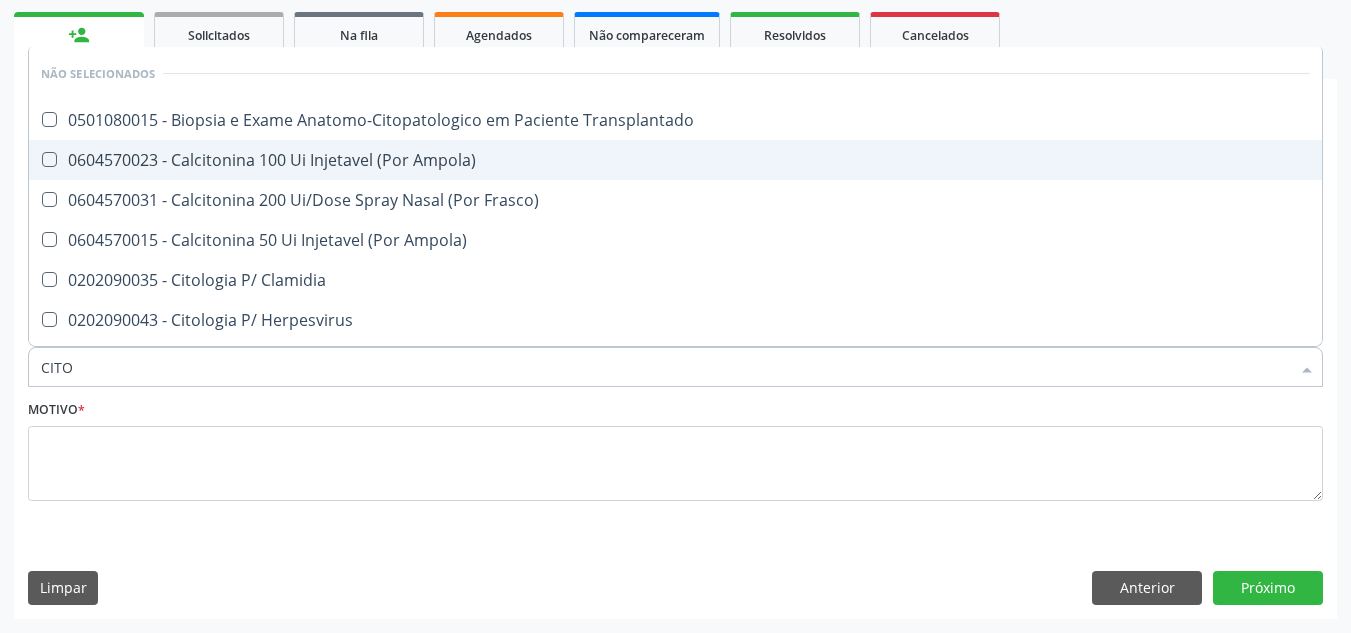type on "CITOM" 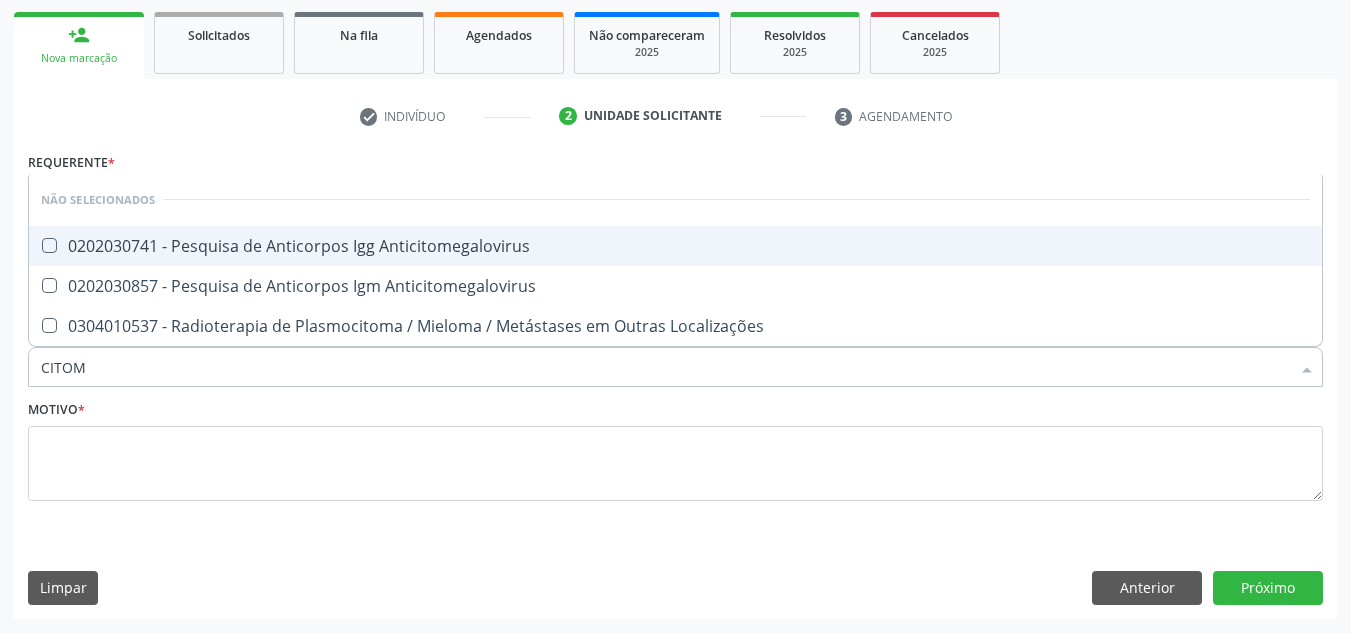 click on "0202030741 - Pesquisa de Anticorpos Igg Anticitomegalovirus" at bounding box center (675, 246) 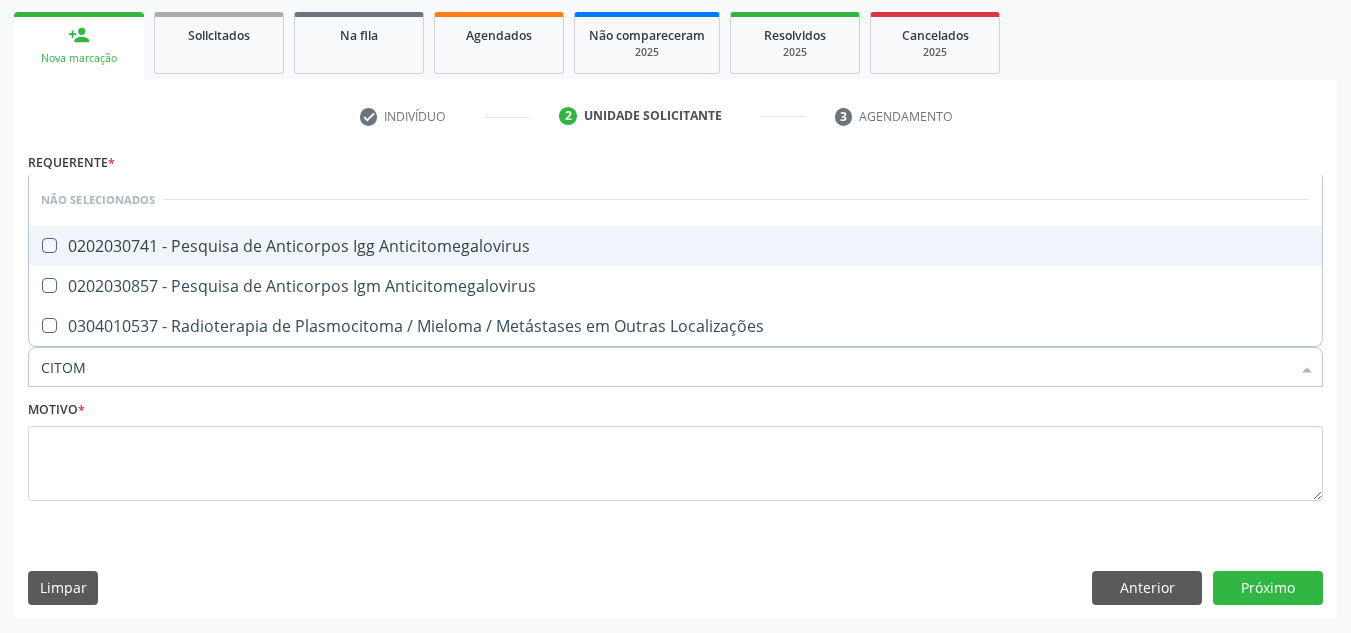 checkbox on "true" 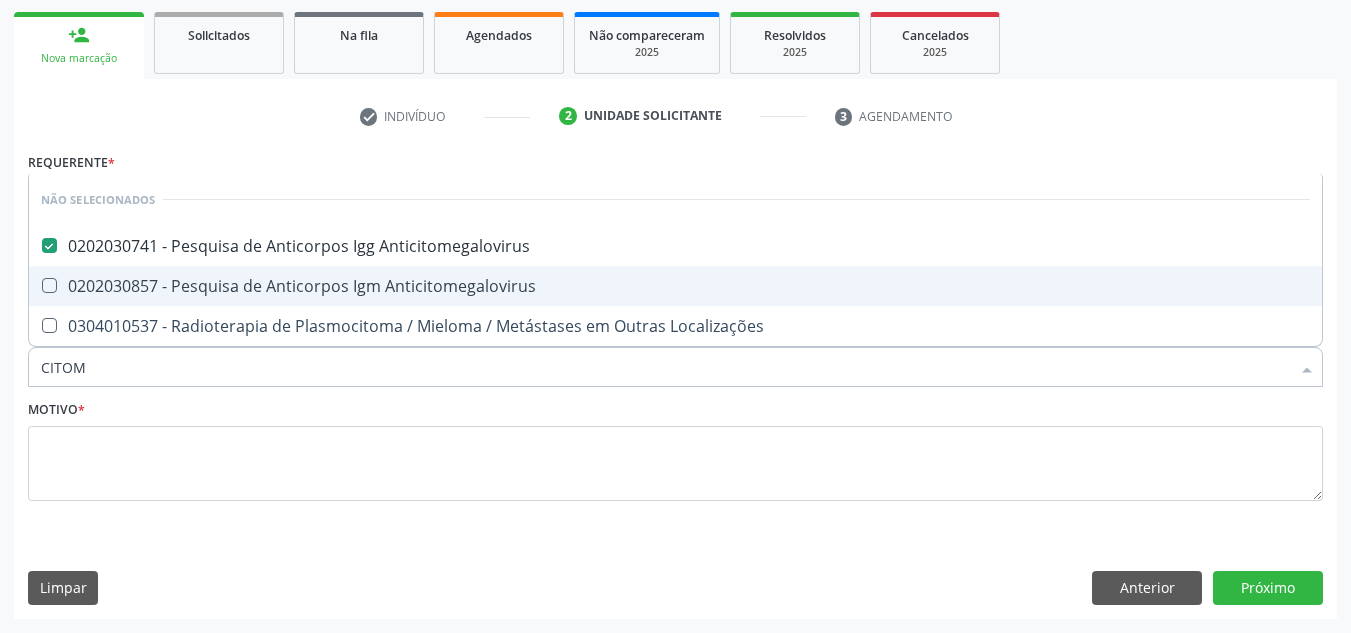 click at bounding box center (49, 285) 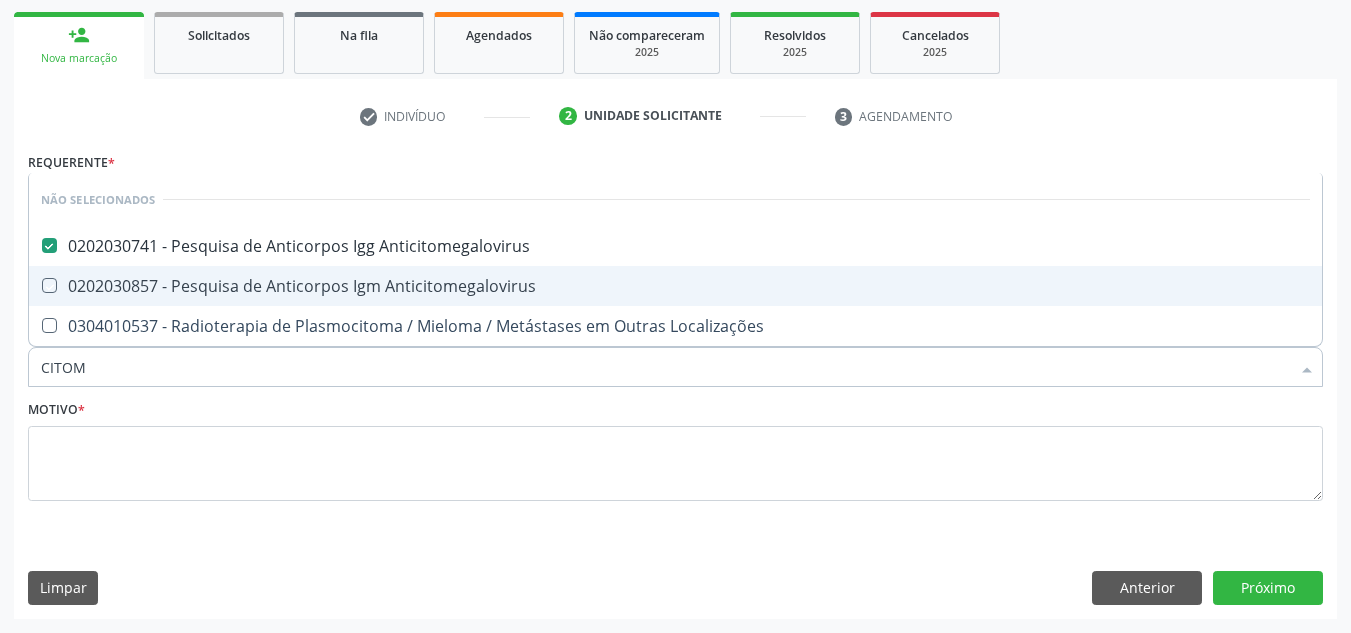 click at bounding box center [35, 285] 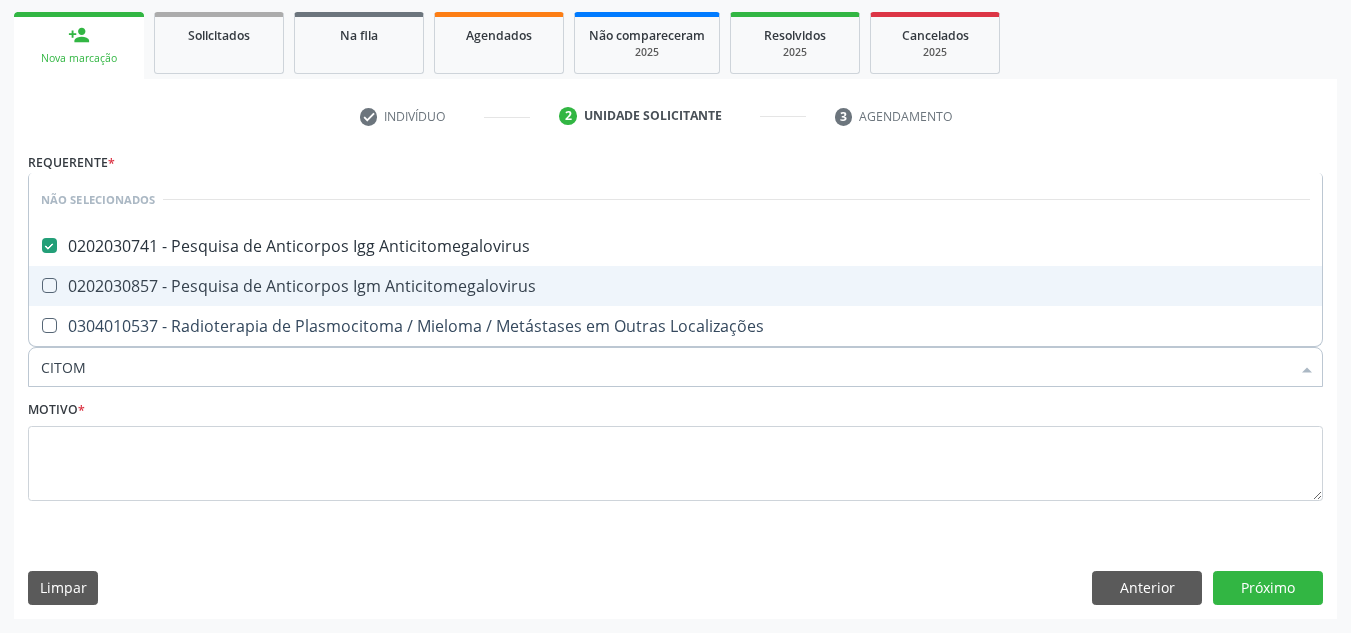 checkbox on "true" 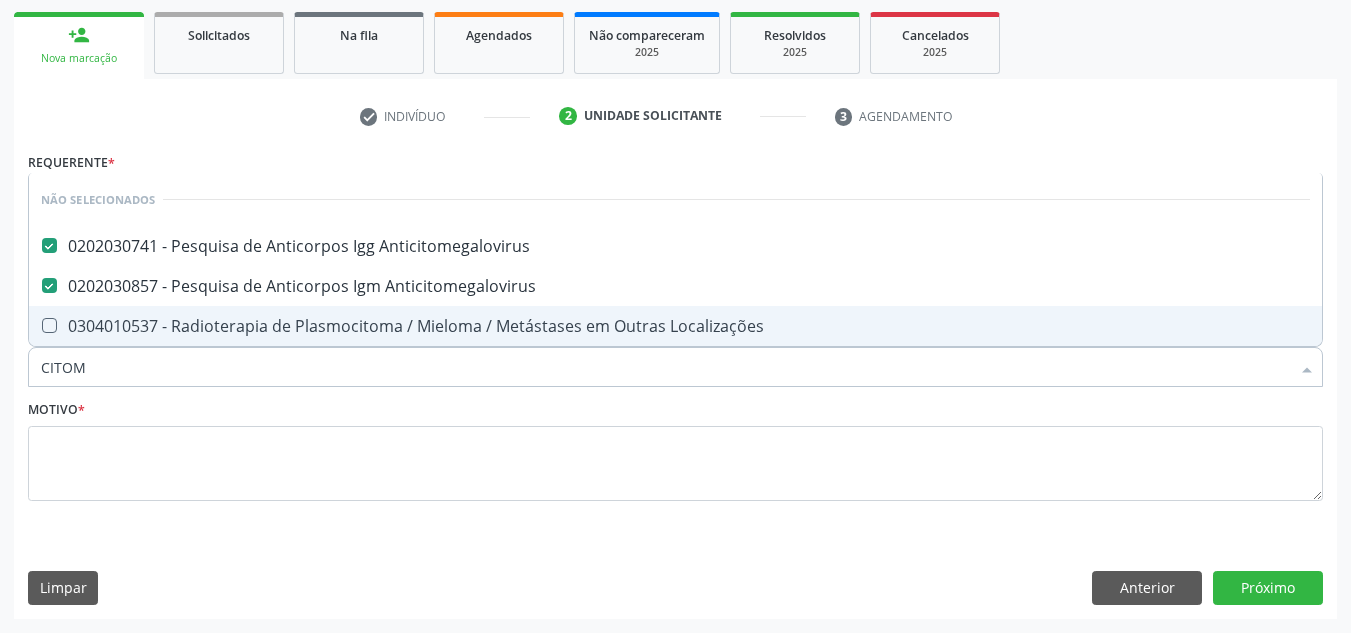 drag, startPoint x: 133, startPoint y: 364, endPoint x: 32, endPoint y: 375, distance: 101.597244 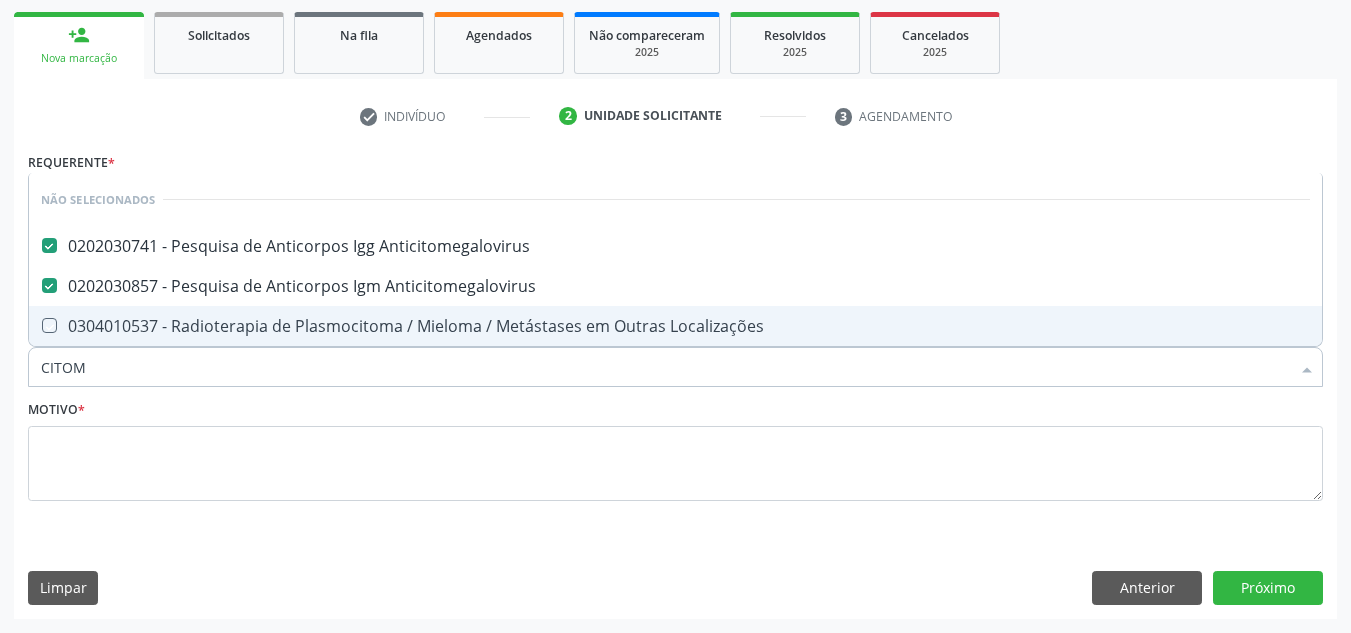 type 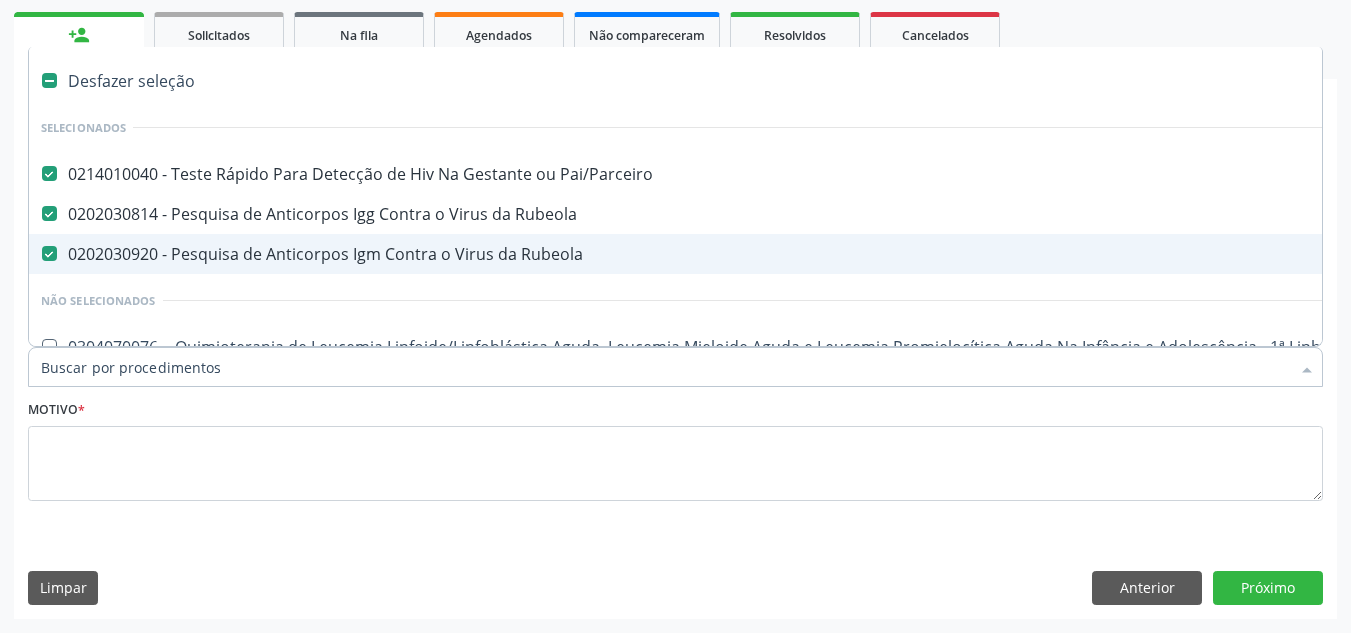 checkbox on "true" 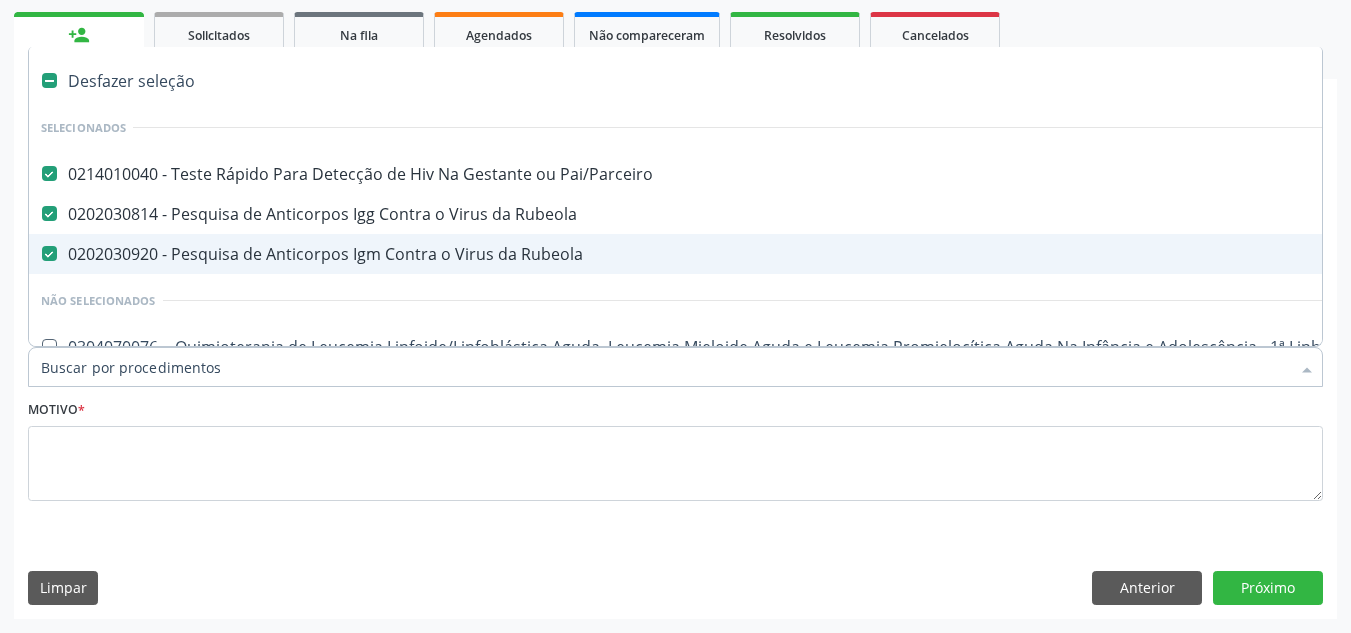 type on "H" 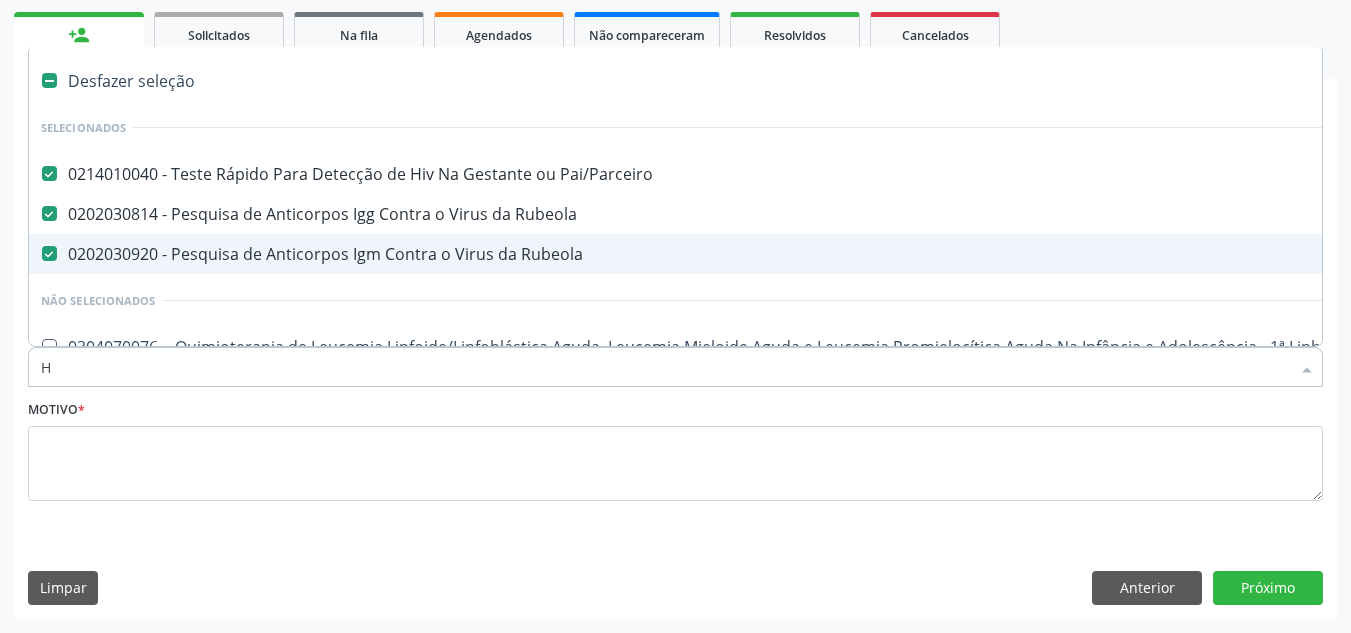 checkbox on "false" 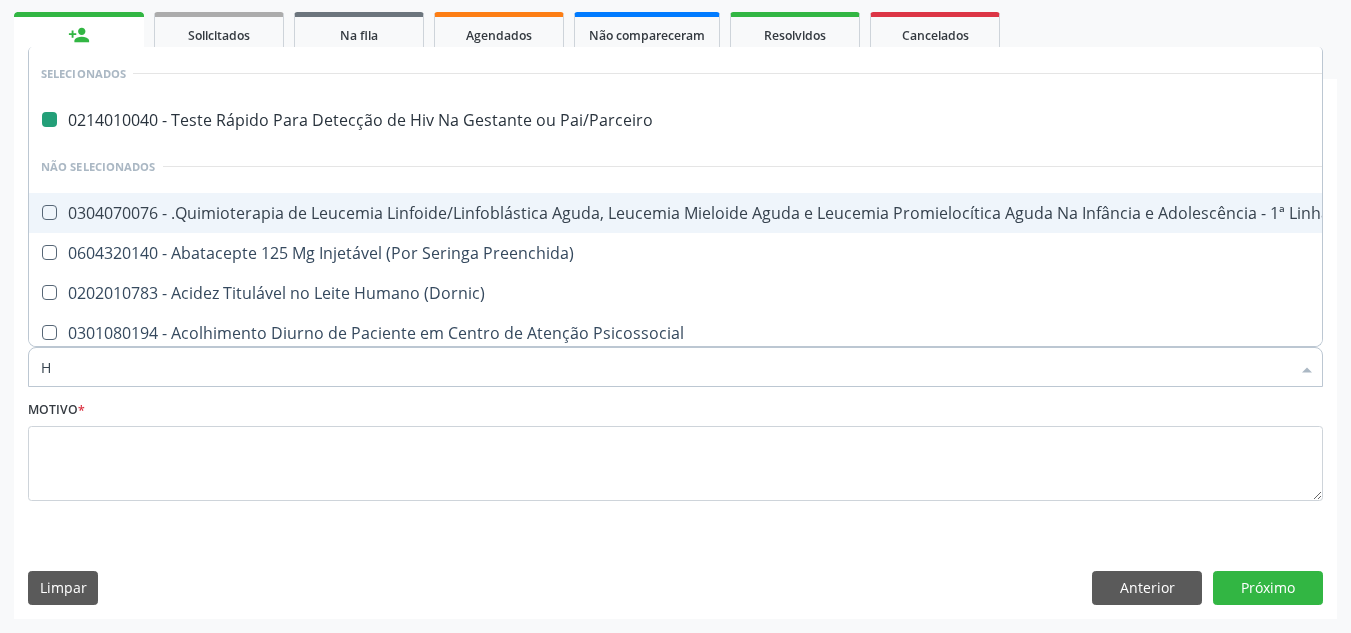 type on "HT" 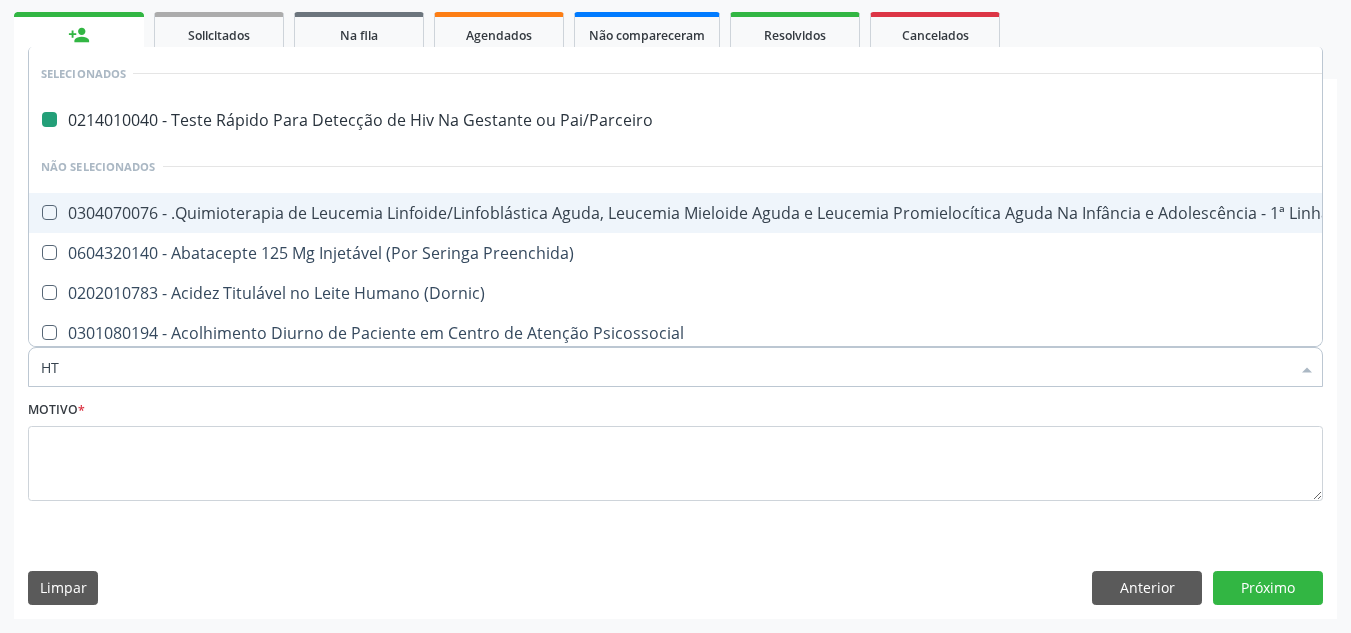 checkbox on "false" 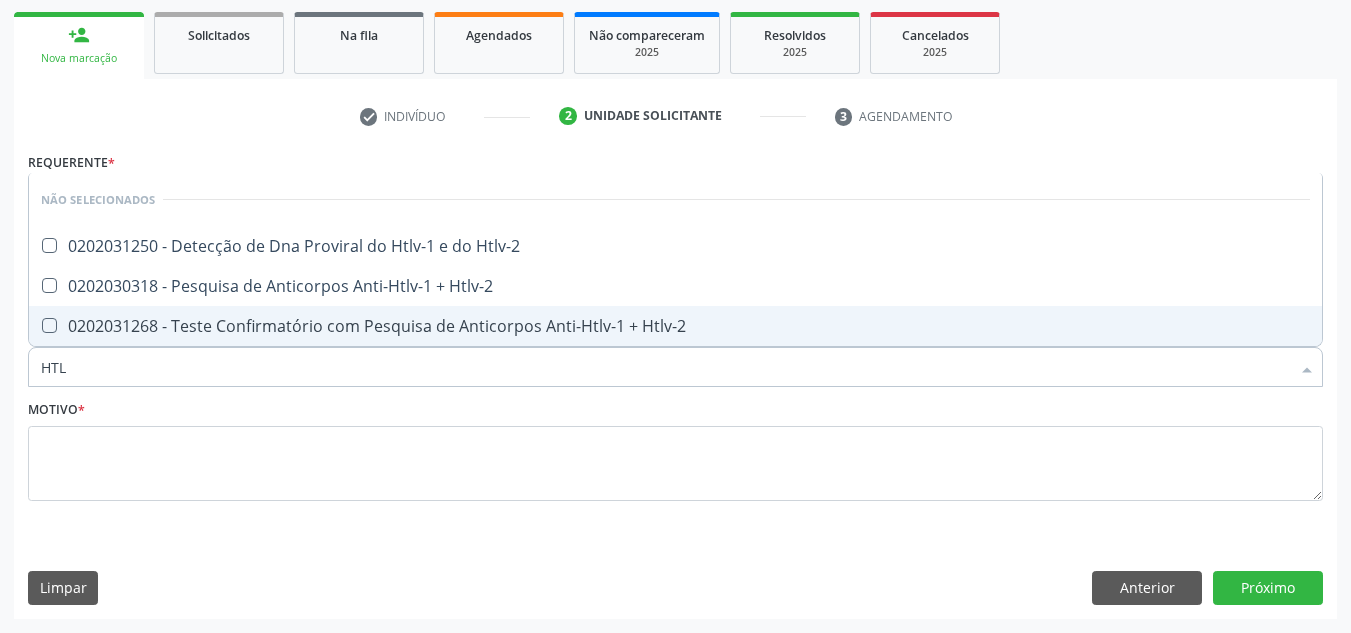 type on "HTLV" 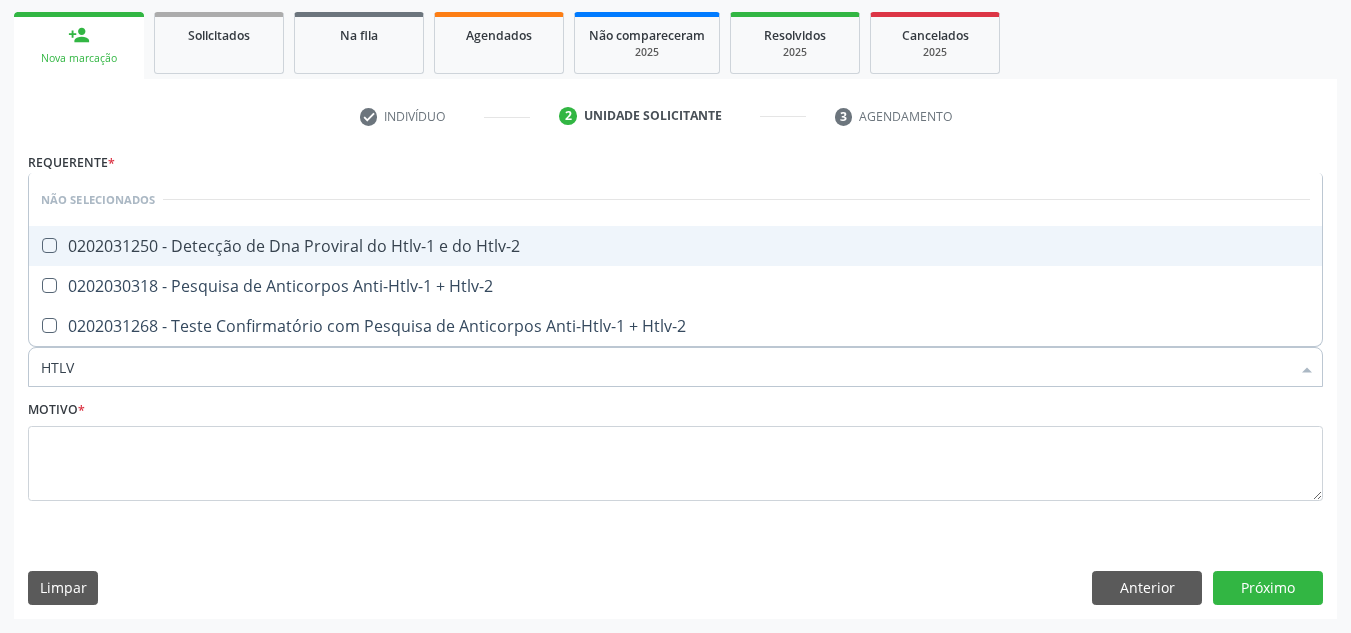 click on "0202031250 - Detecção de Dna Proviral do Htlv-1 e do Htlv-2" at bounding box center [675, 246] 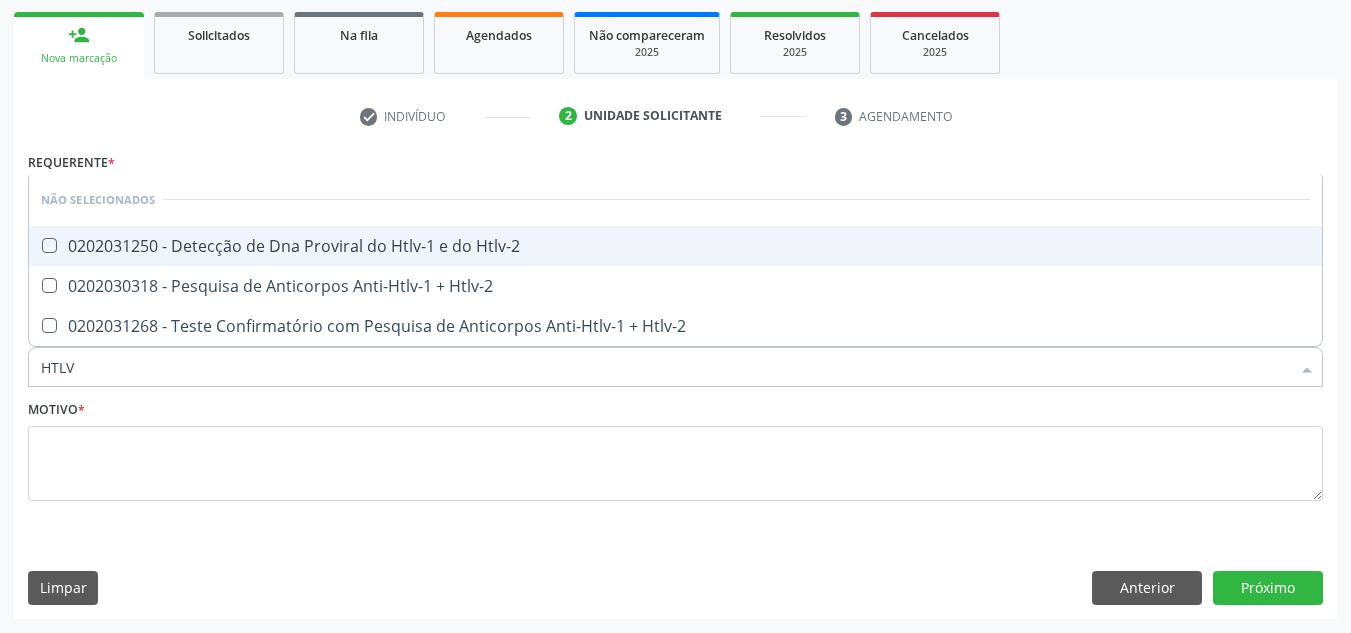 checkbox on "true" 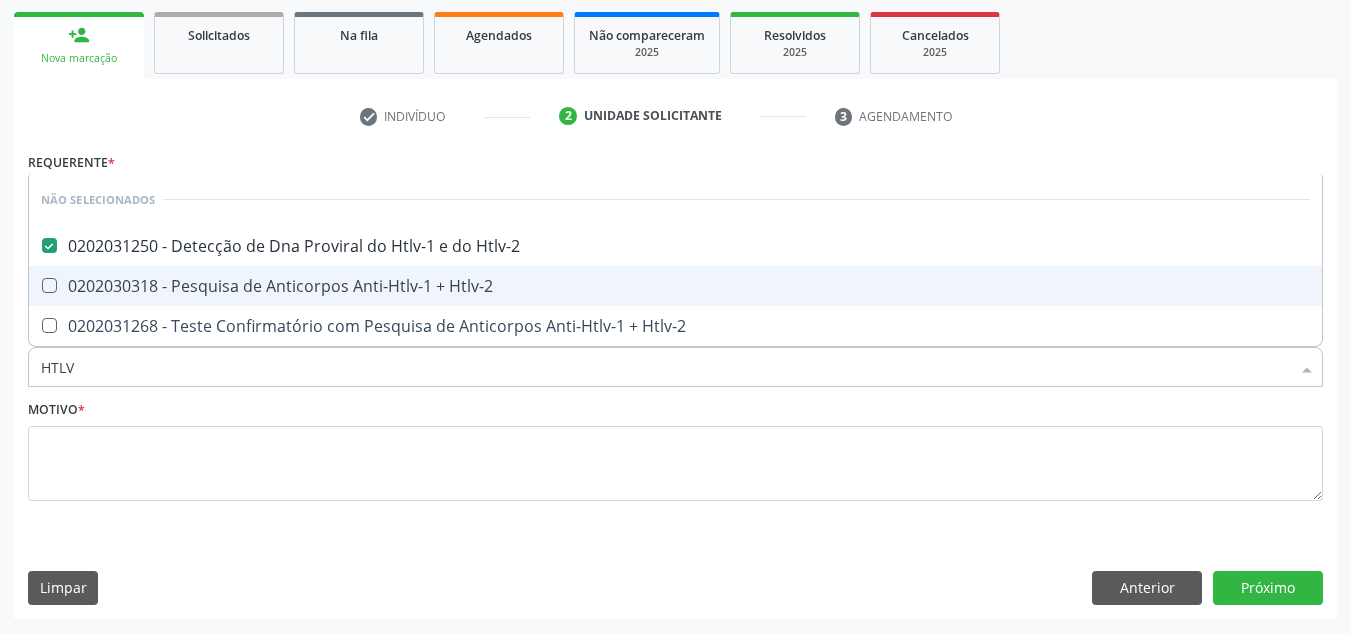 click on "0202030318 - Pesquisa de Anticorpos Anti-Htlv-1 + Htlv-2" at bounding box center [675, 286] 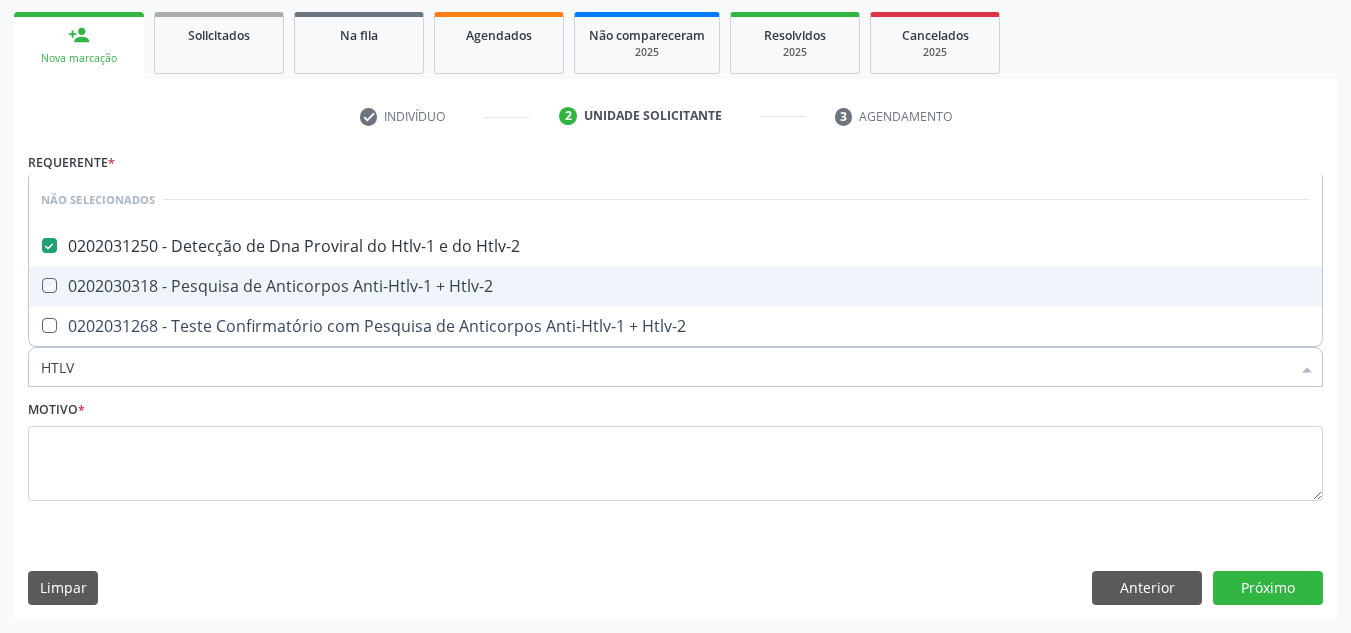 checkbox on "true" 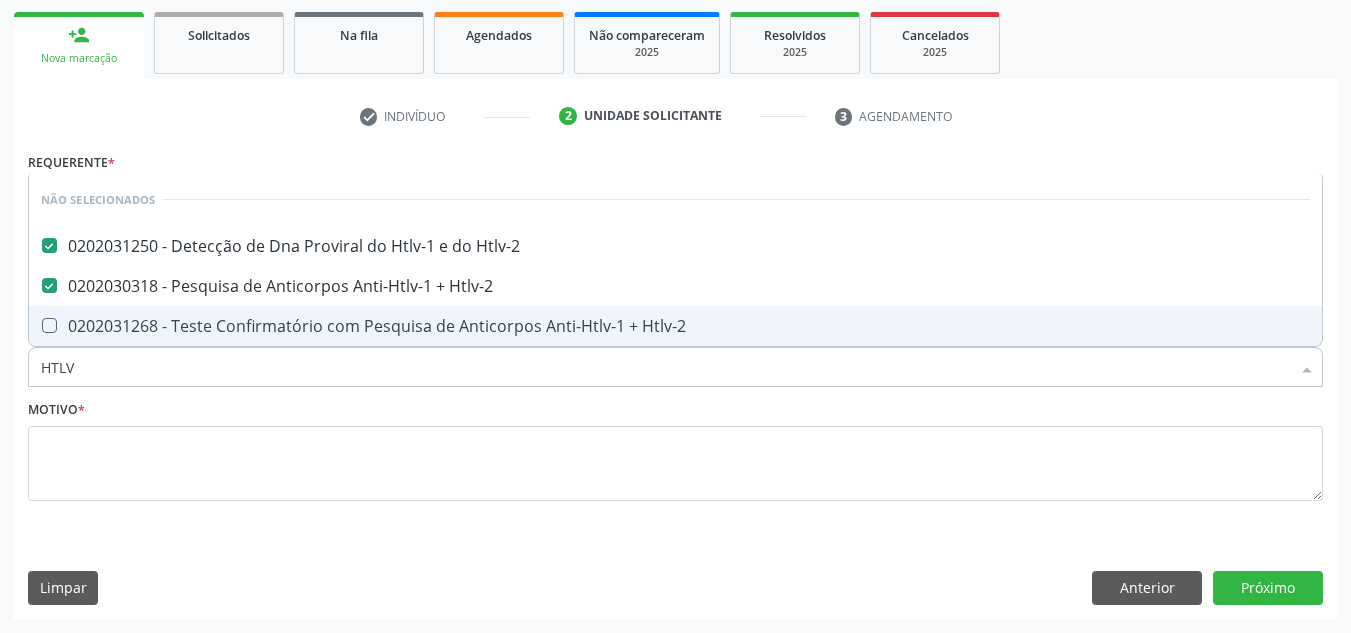 click on "Item de agendamento
*
[MEDICAL_CODE]
Desfazer seleção
Não selecionados
[MEDICAL_CODE] - Detecção de Dna Proviral do [MEDICAL_CODE]-1 e do [MEDICAL_CODE]-2
[MEDICAL_CODE] - Pesquisa de Anticorpos Anti-[MEDICAL_CODE]-1 + [MEDICAL_CODE]-2
[MEDICAL_CODE] - Teste Confirmatório com Pesquisa de Anticorpos Anti-[MEDICAL_CODE]-1 + [MEDICAL_CODE]-2
Nenhum resultado encontrado para: " [MEDICAL_CODE]  "
Não há nenhuma opção para ser exibida." at bounding box center [675, 356] 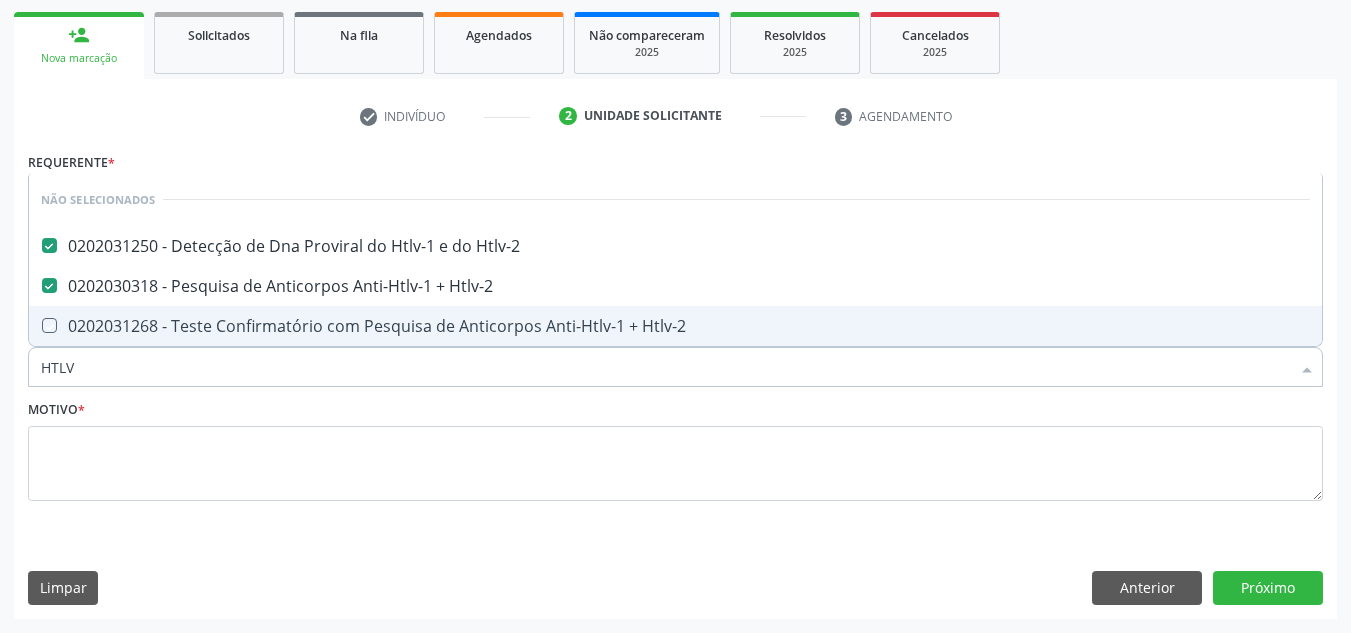 type 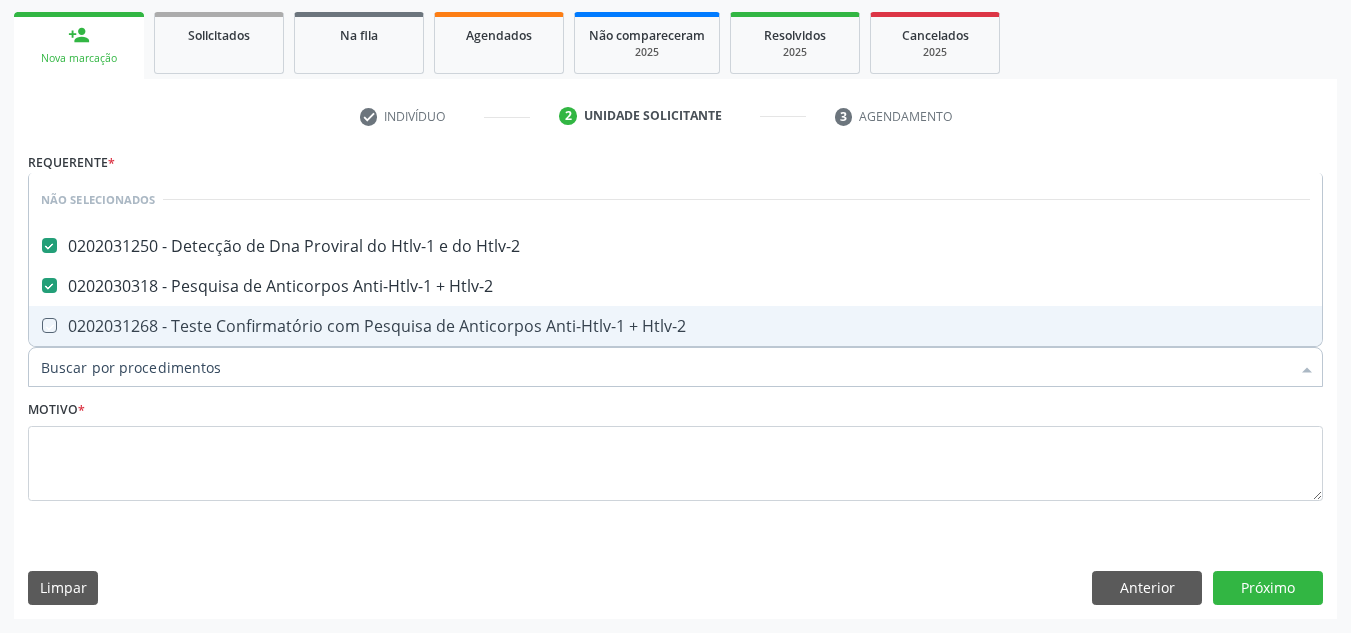 checkbox on "true" 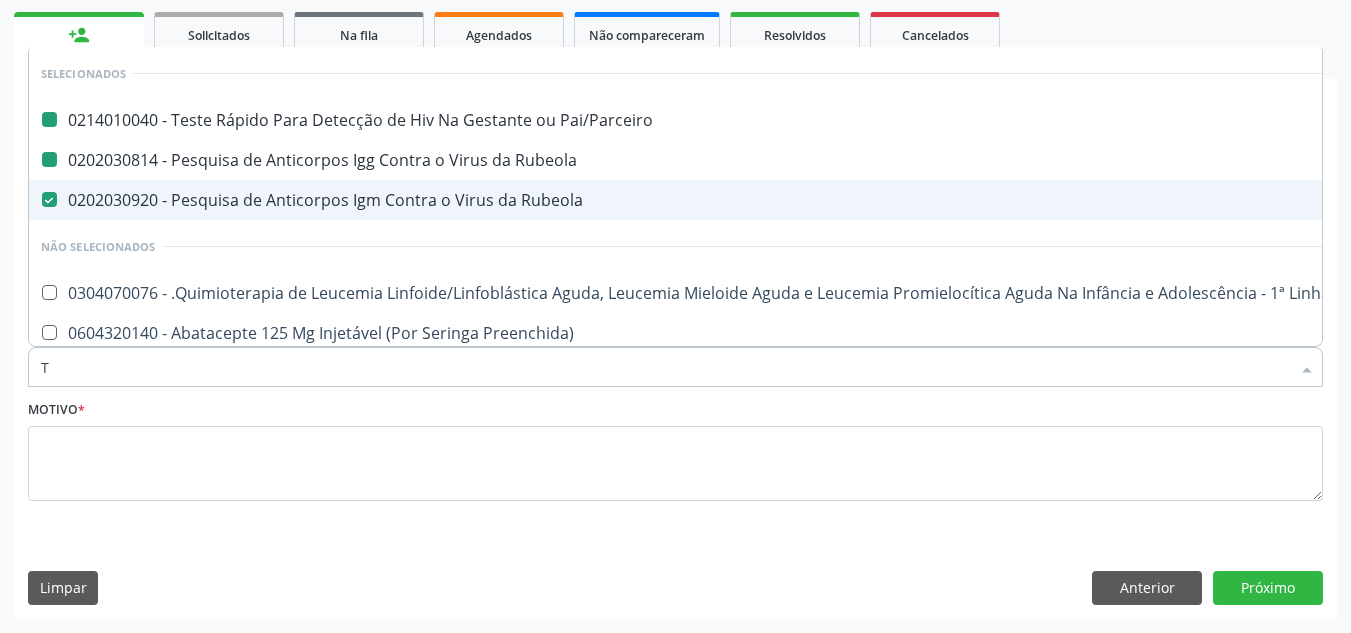 type on "TO" 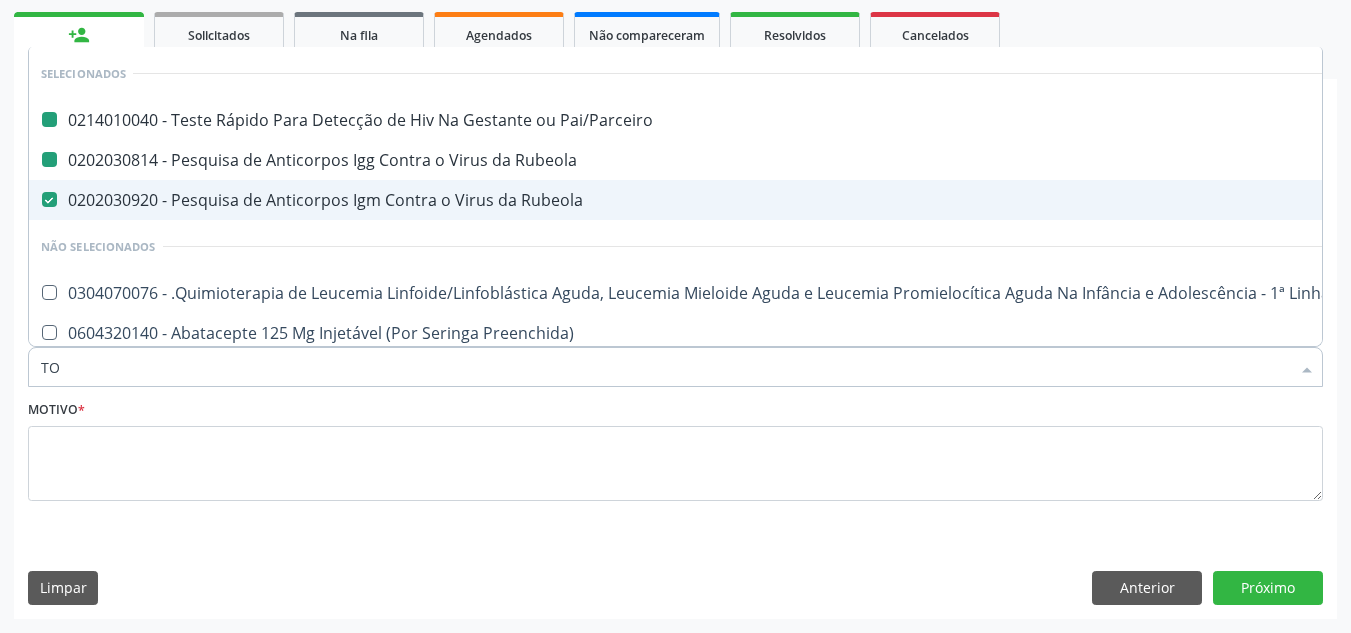 checkbox on "false" 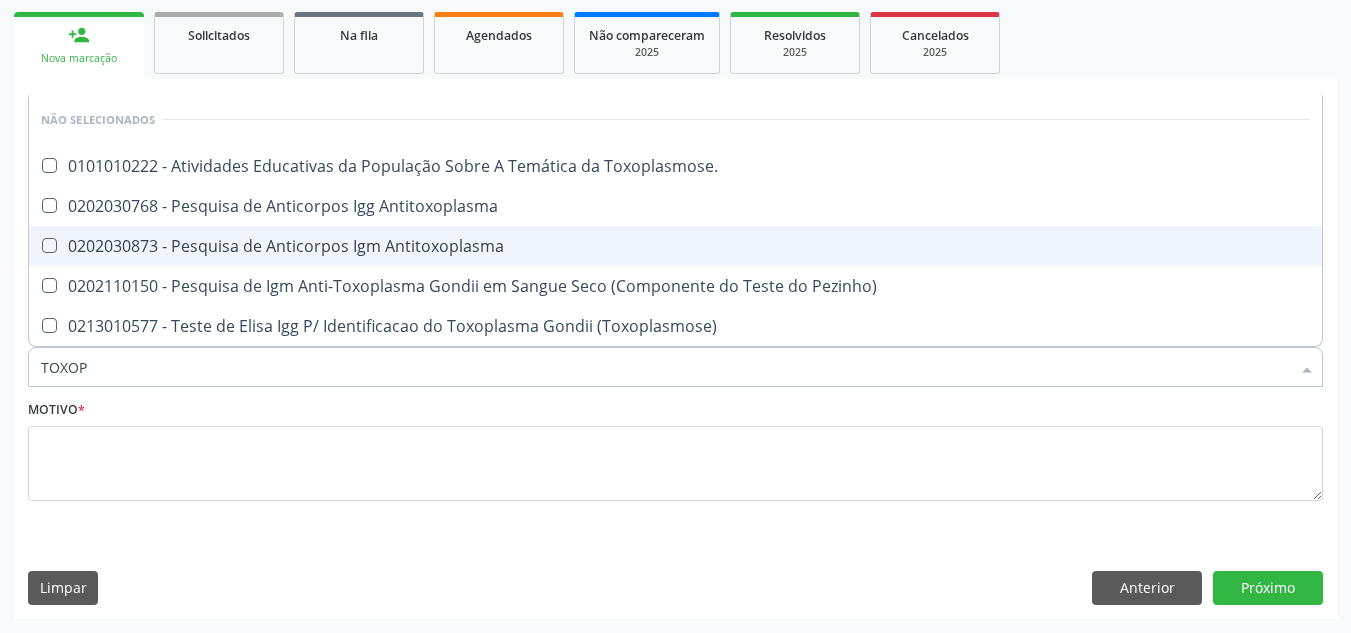 type on "TOXOPL" 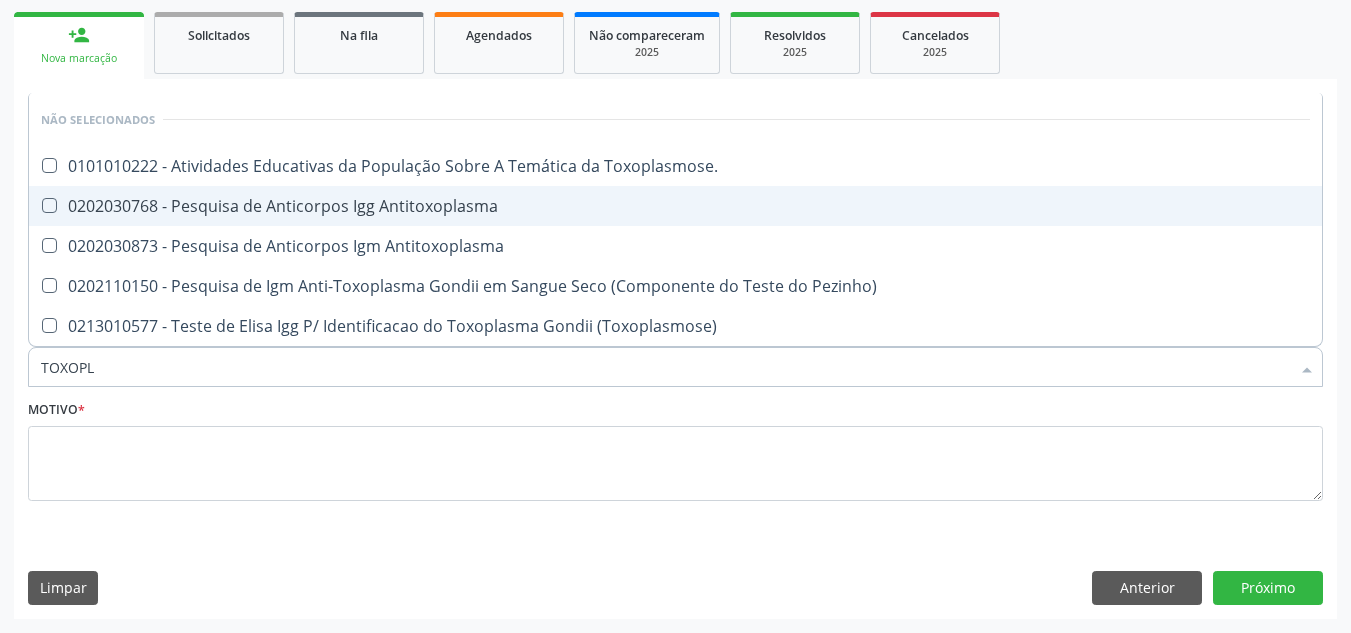 click on "0202030768 - Pesquisa de Anticorpos Igg Antitoxoplasma" at bounding box center (675, 206) 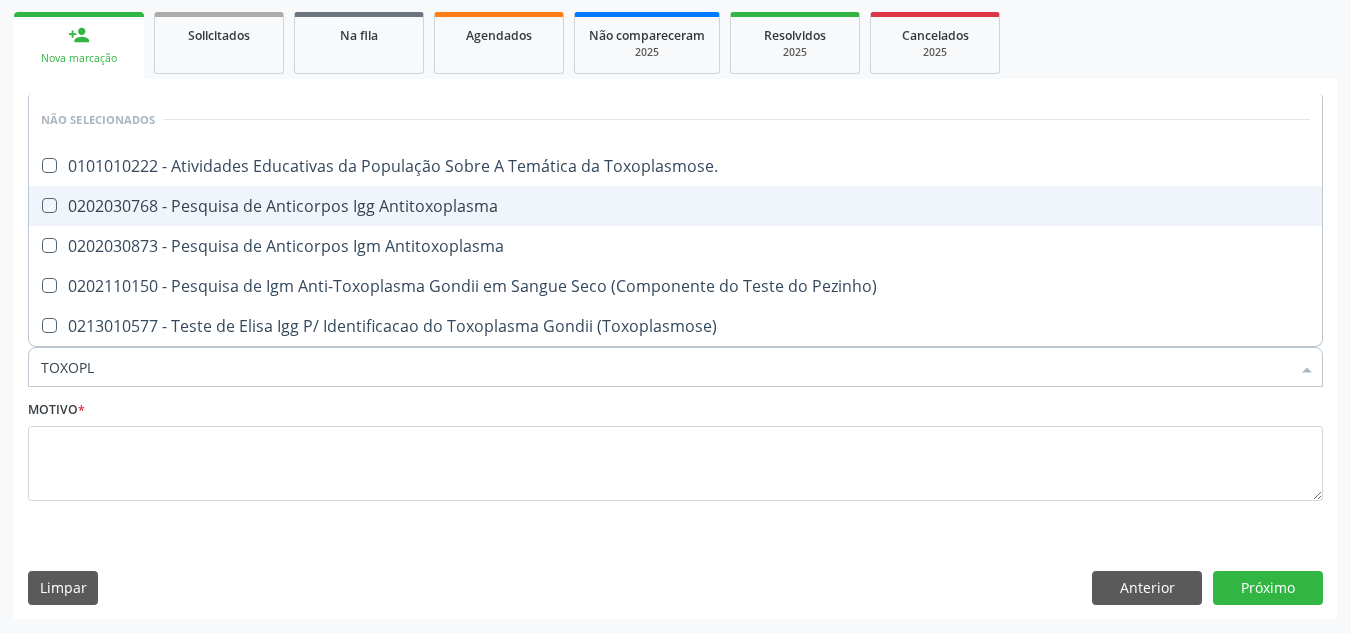 checkbox on "true" 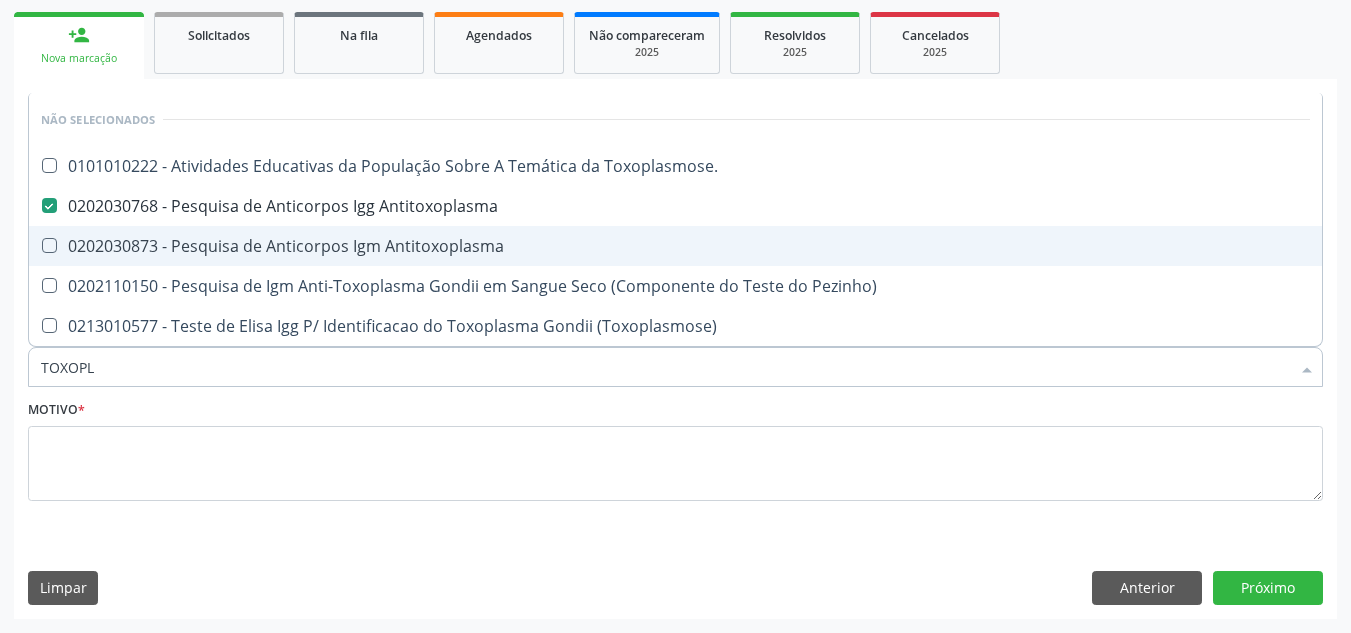 drag, startPoint x: 101, startPoint y: 236, endPoint x: 136, endPoint y: 326, distance: 96.56604 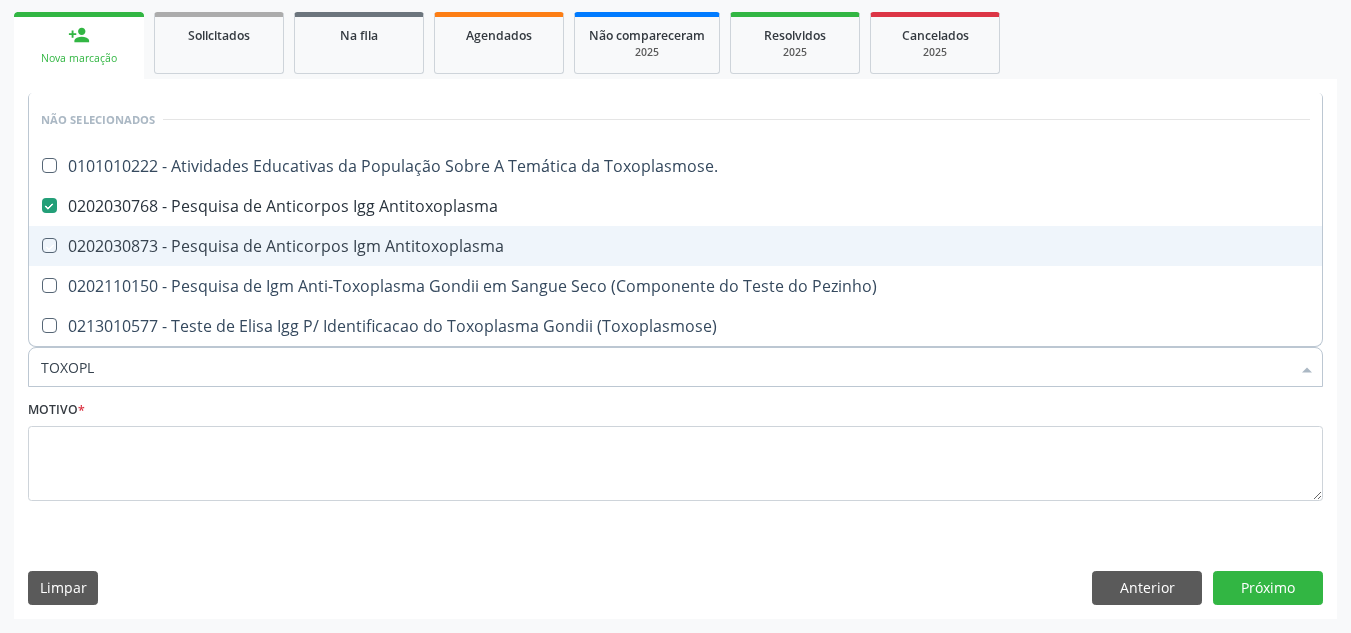 checkbox on "true" 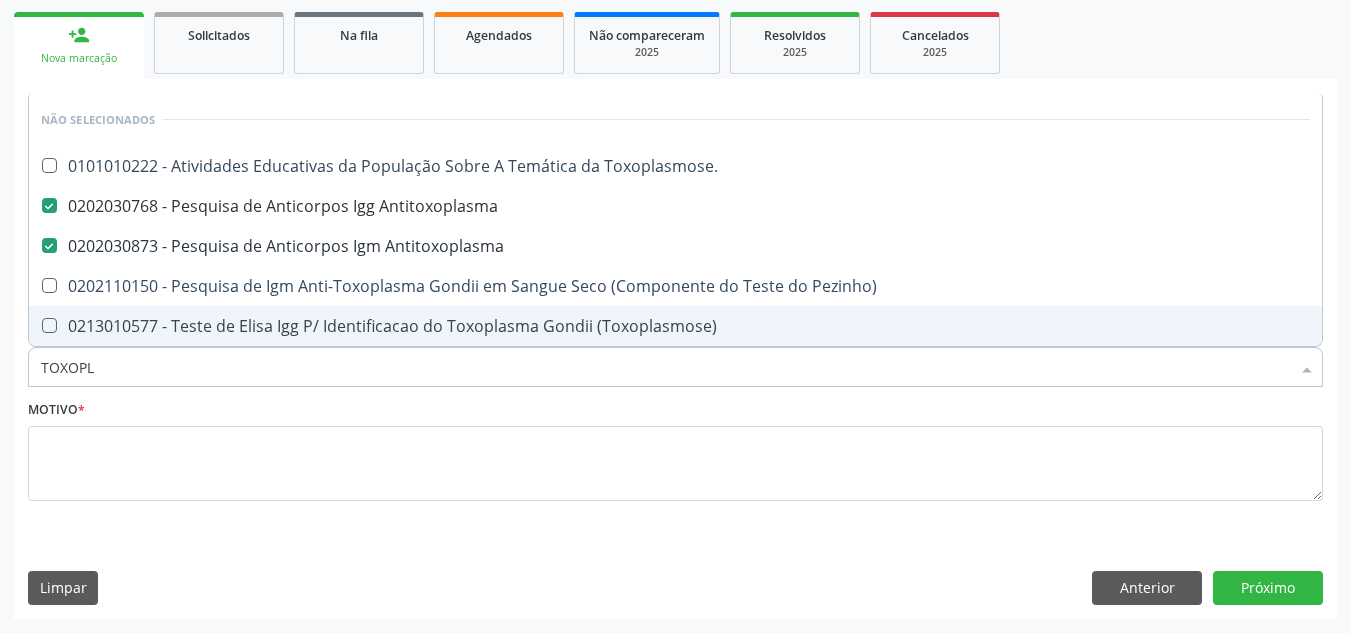 drag, startPoint x: 110, startPoint y: 367, endPoint x: 13, endPoint y: 279, distance: 130.96947 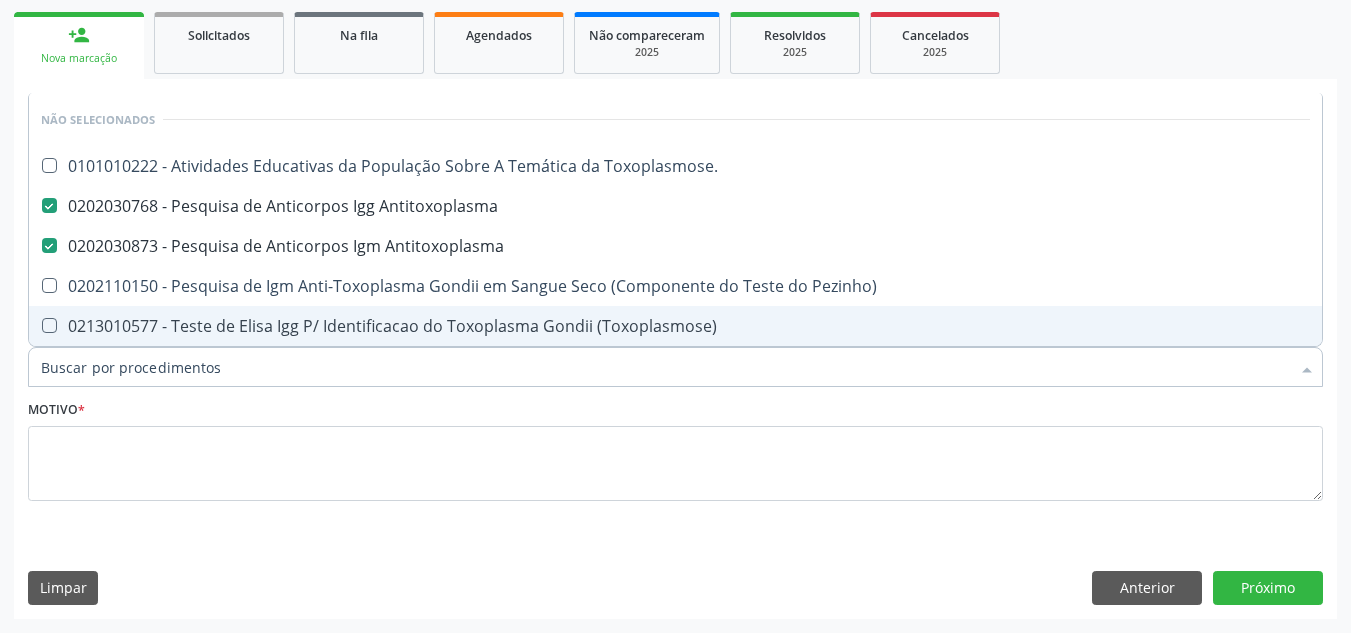 checkbox on "true" 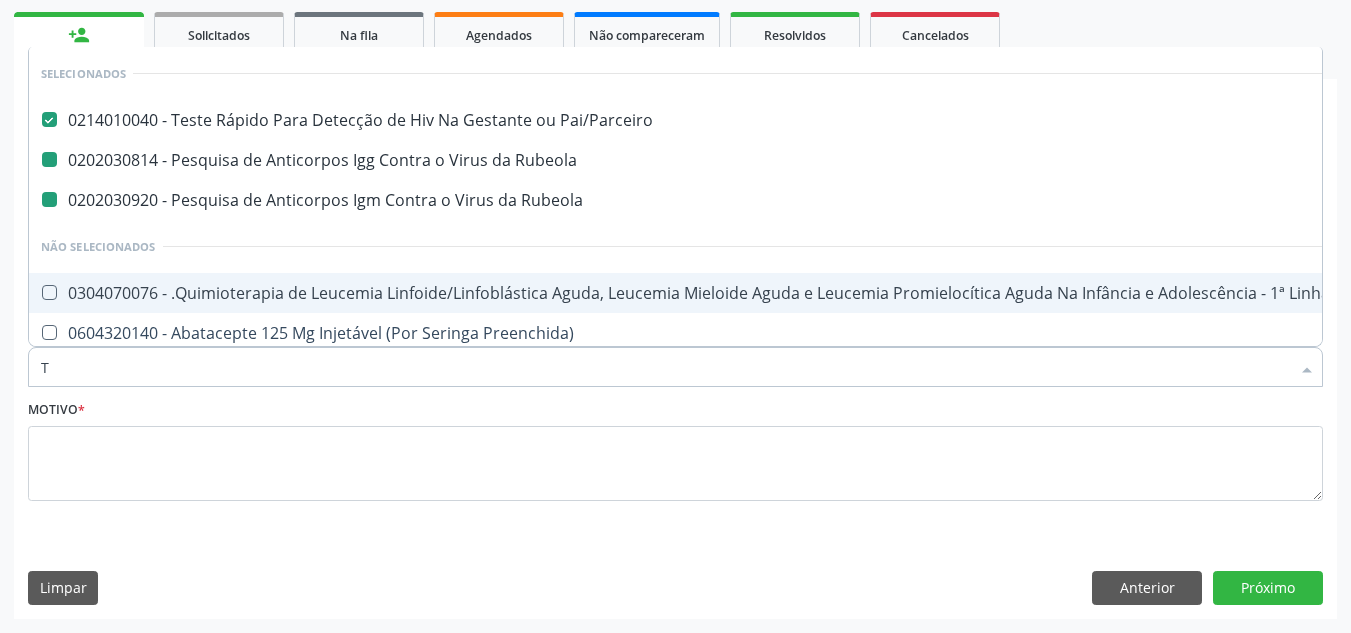 type on "TS" 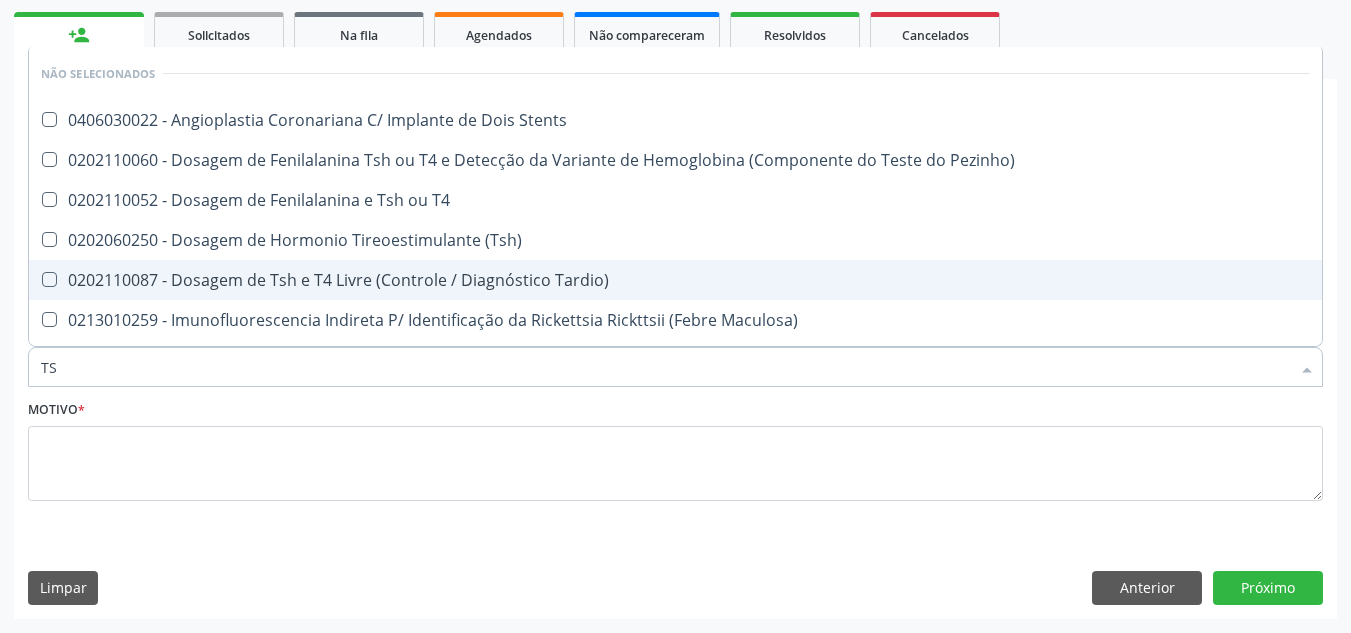 type on "TSH" 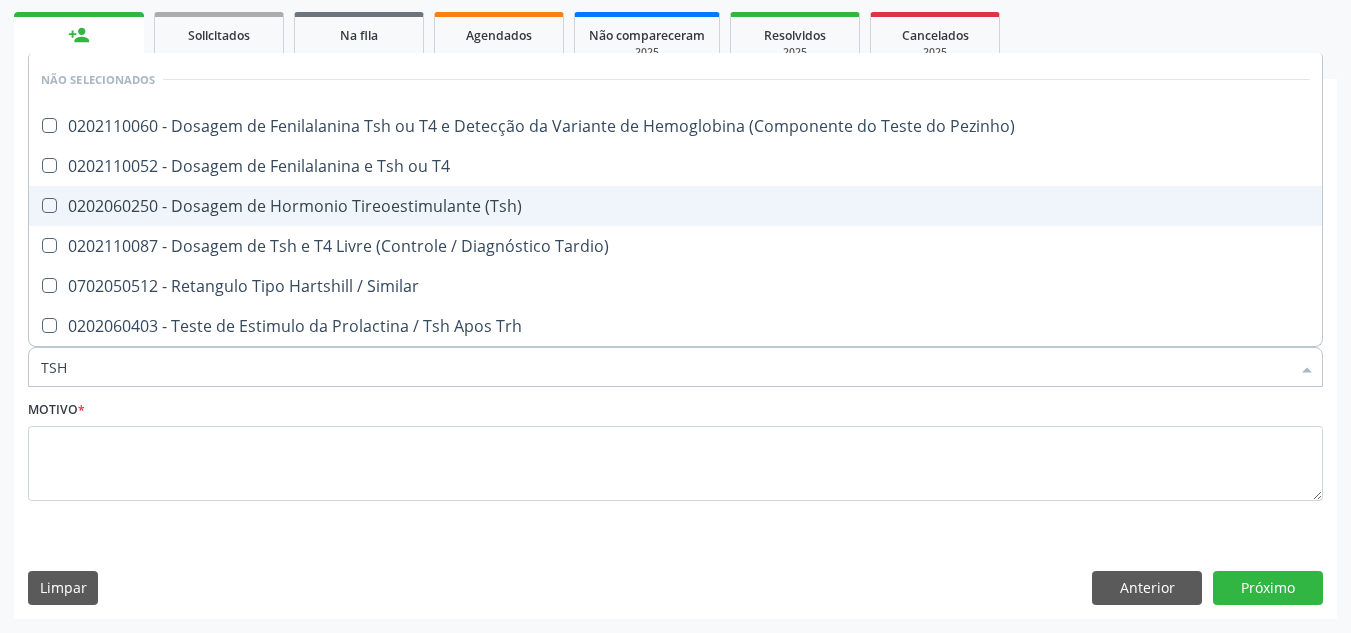 click on "0202060250 - Dosagem de Hormonio Tireoestimulante (Tsh)" at bounding box center (675, 206) 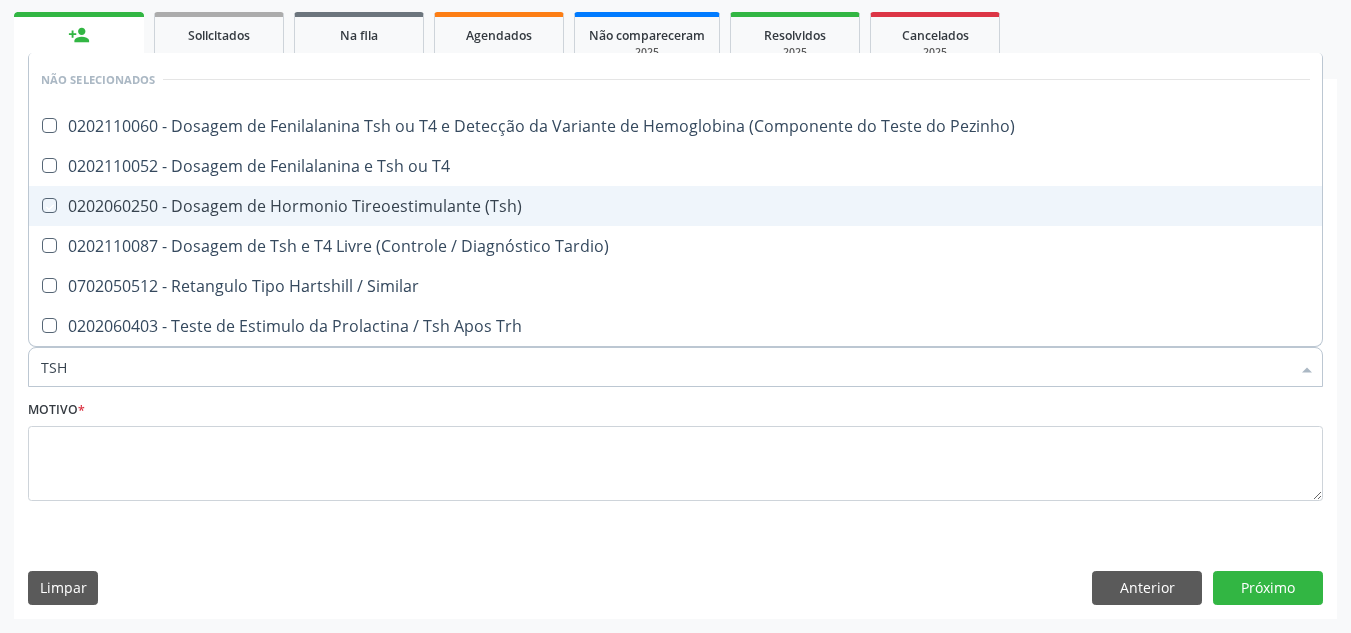 checkbox on "true" 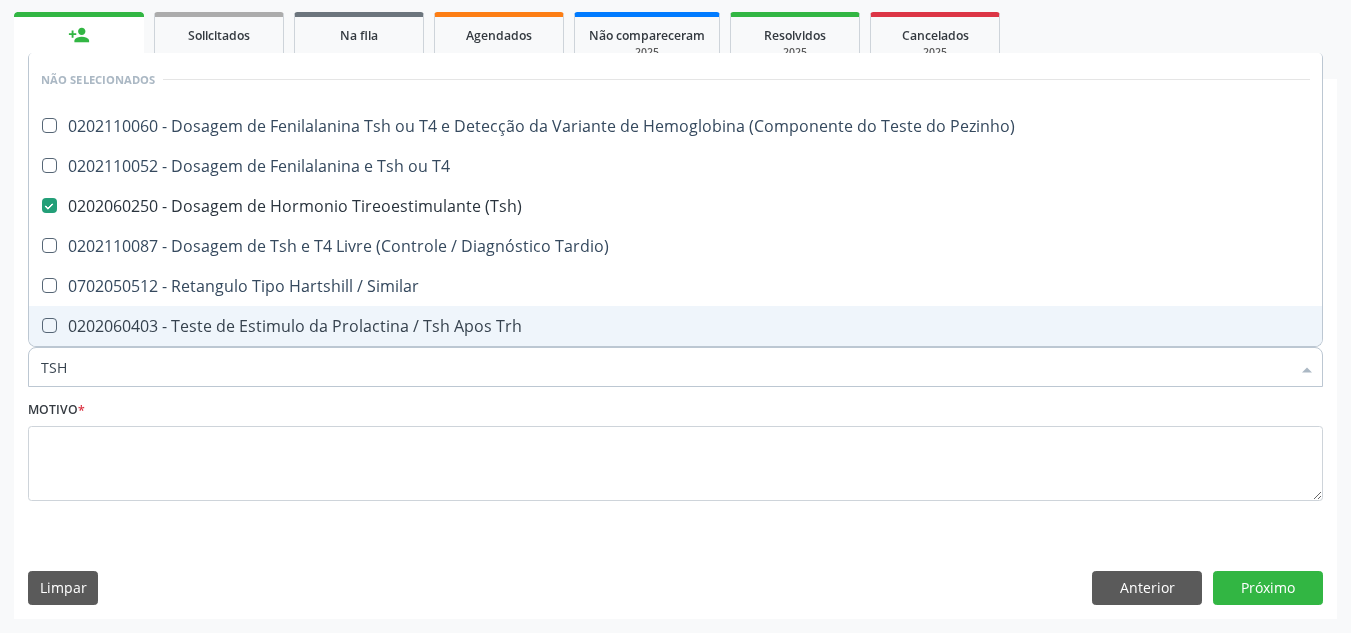 drag, startPoint x: 89, startPoint y: 379, endPoint x: 9, endPoint y: 301, distance: 111.73182 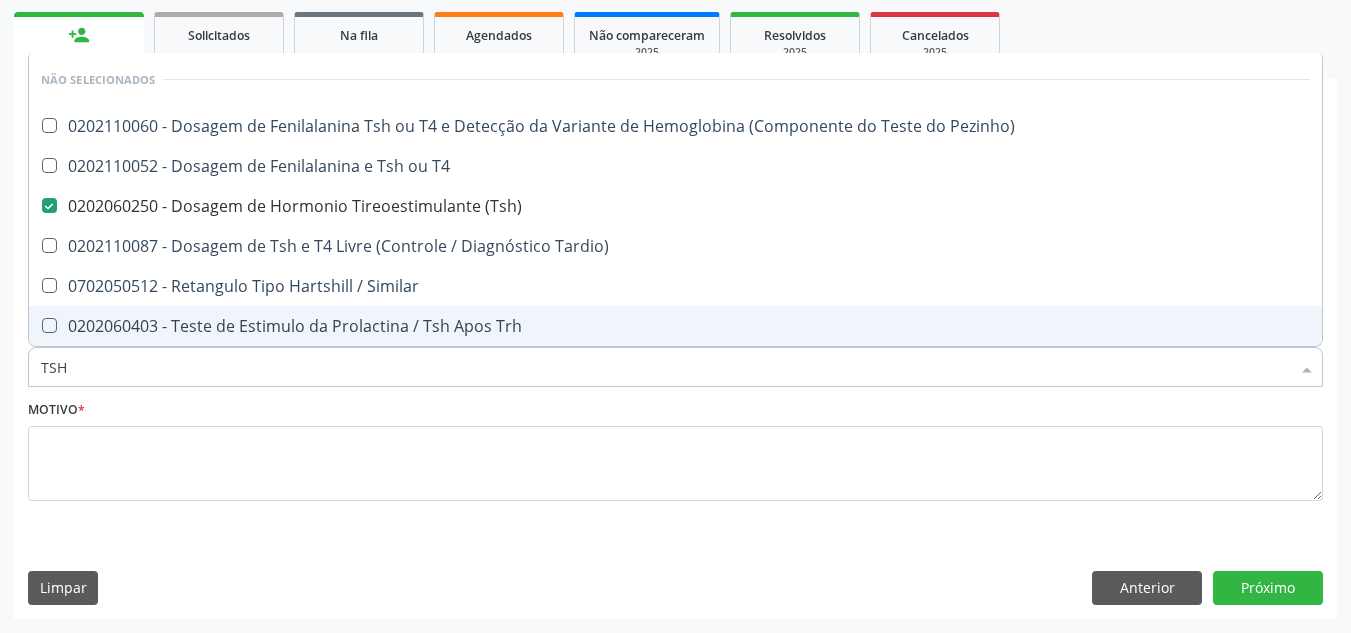 type 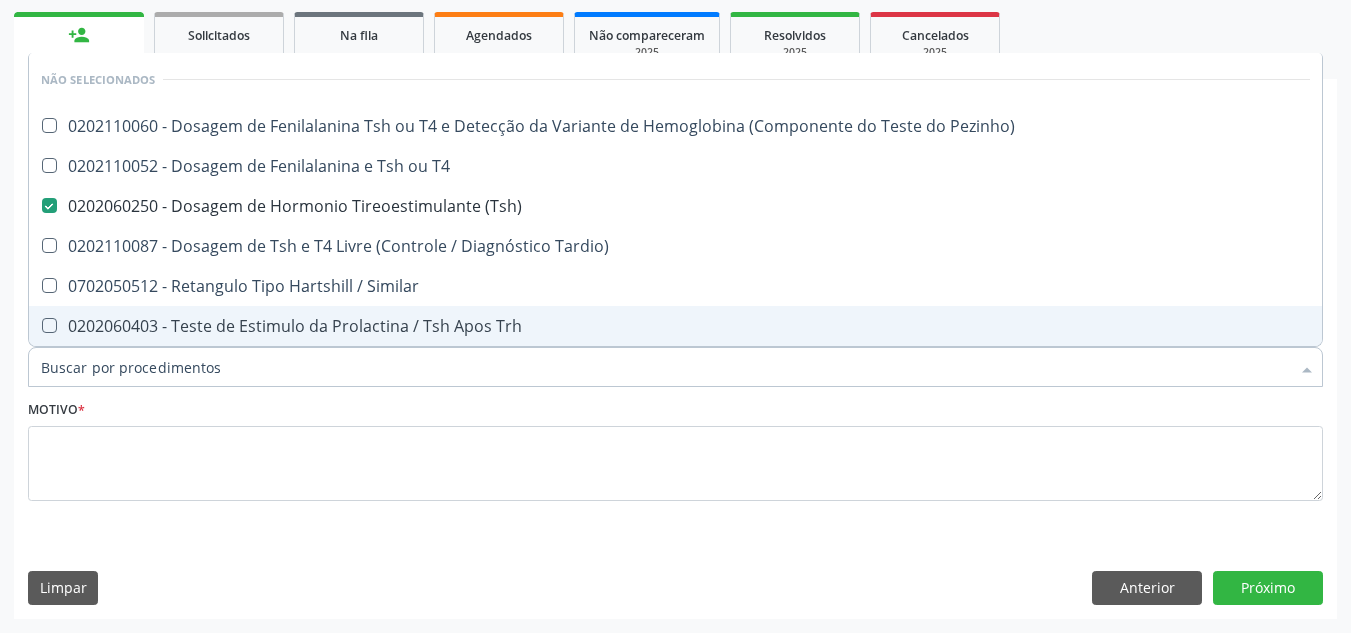 checkbox on "true" 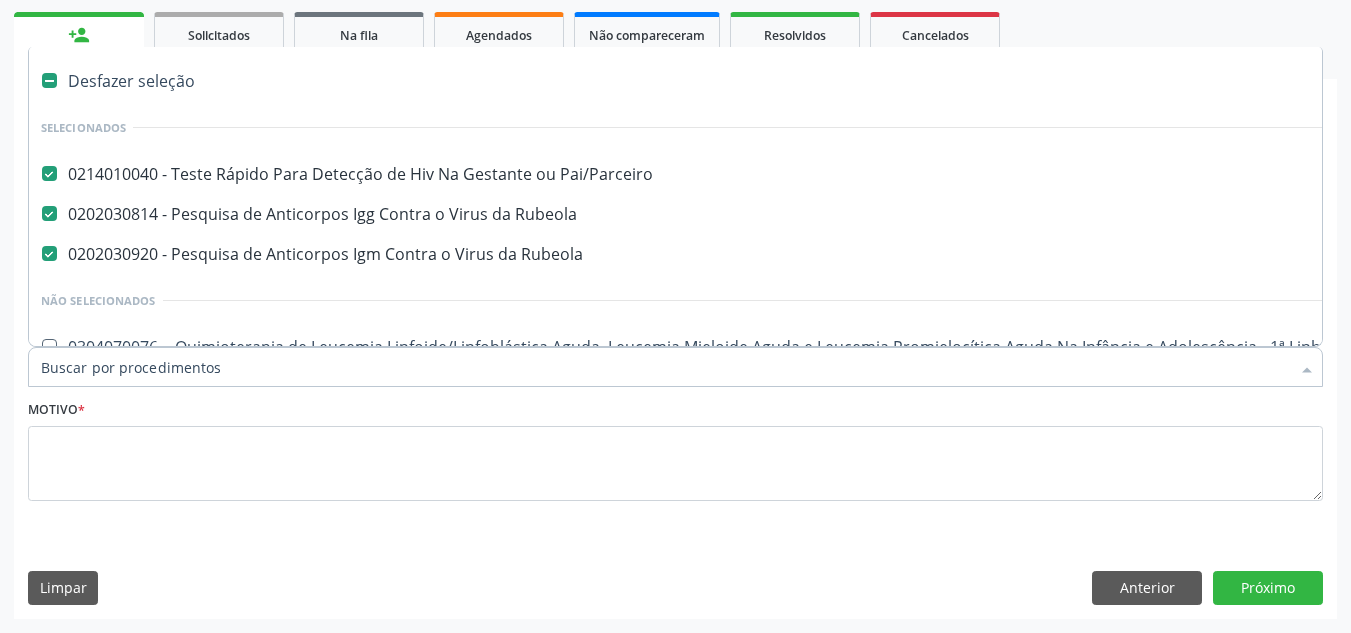 type on "T" 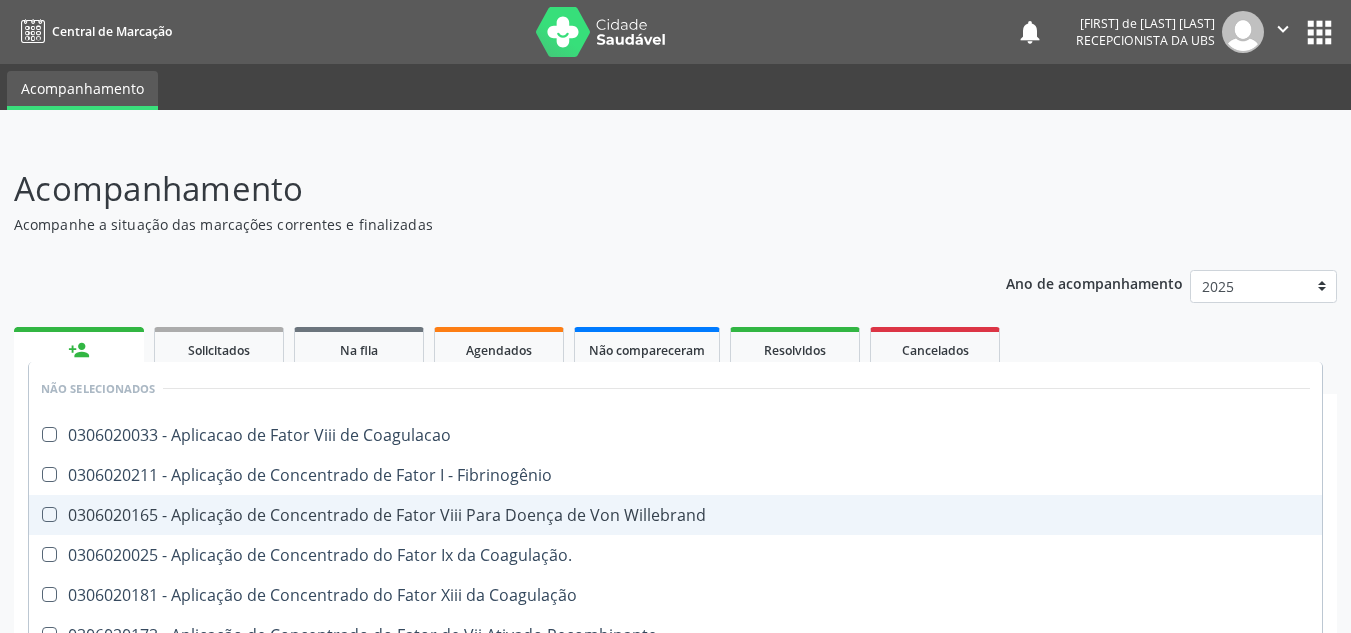 scroll, scrollTop: 315, scrollLeft: 0, axis: vertical 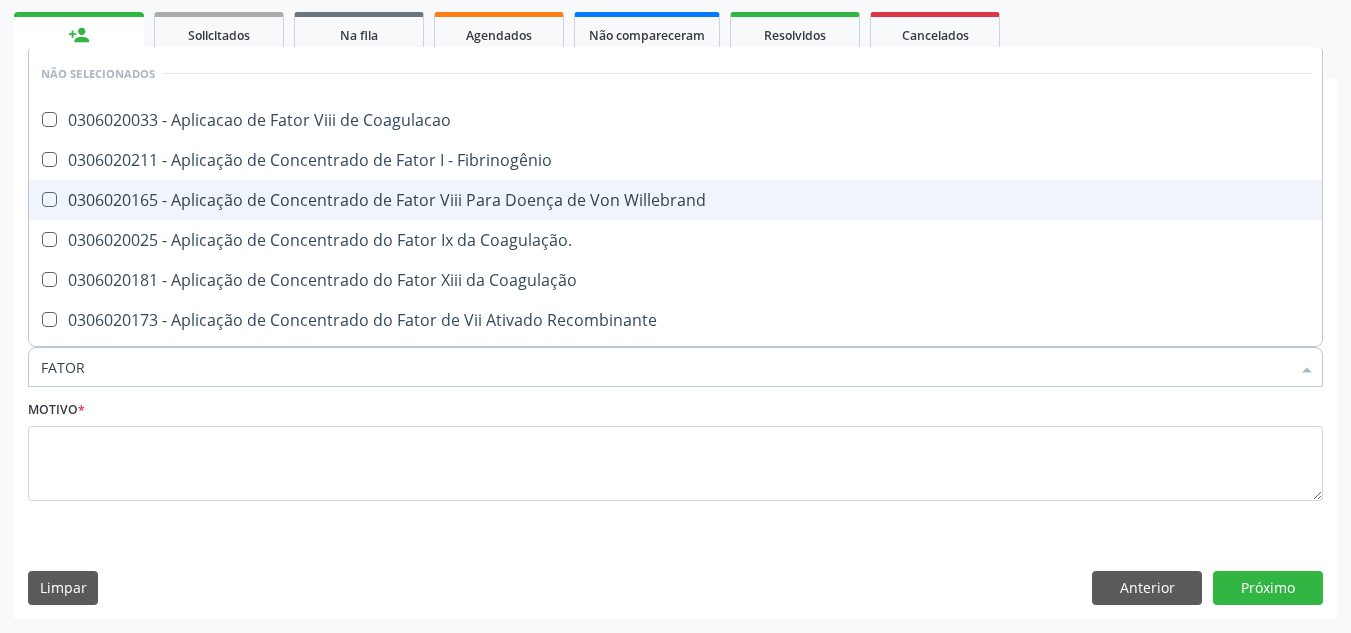 type on "FATOR" 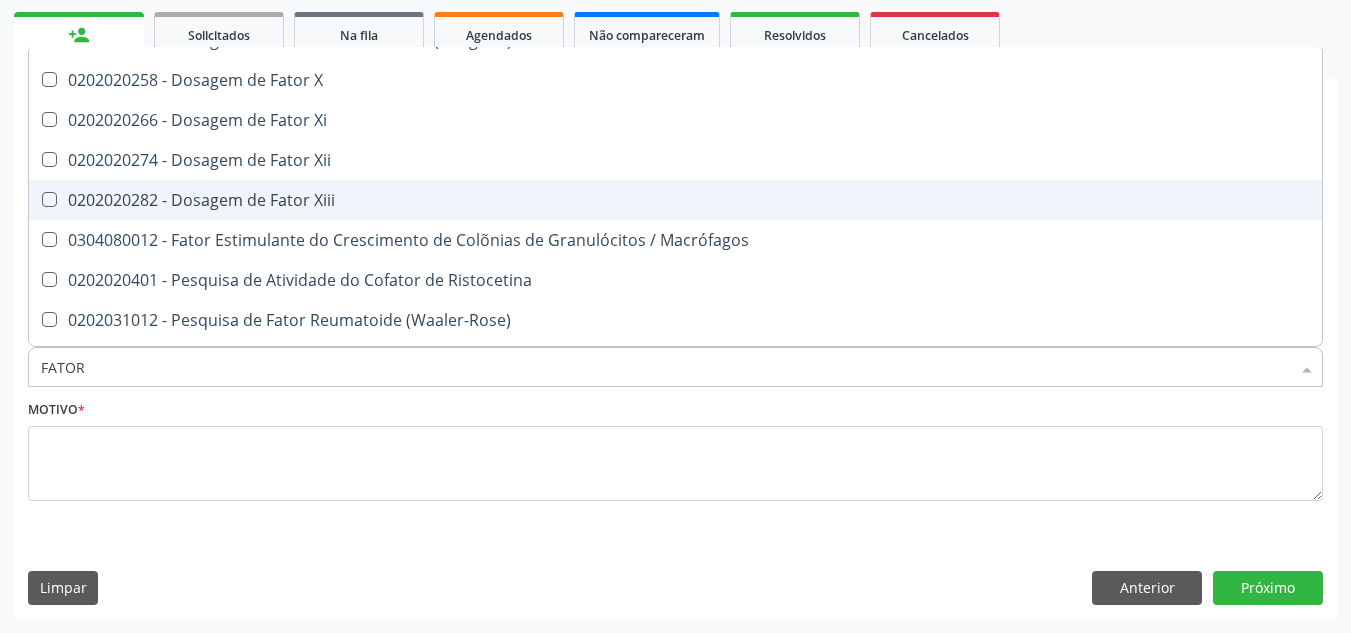 scroll, scrollTop: 674, scrollLeft: 0, axis: vertical 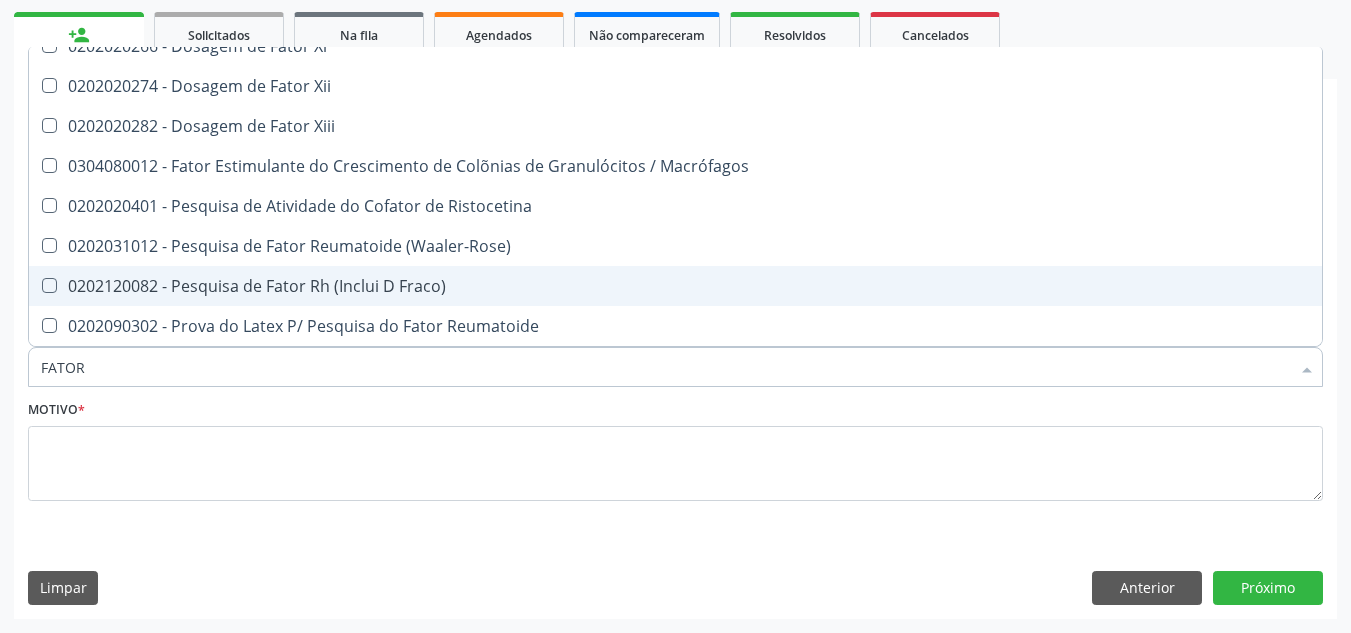 click on "0202120082 - Pesquisa de Fator Rh (Inclui D Fraco)" at bounding box center [675, 286] 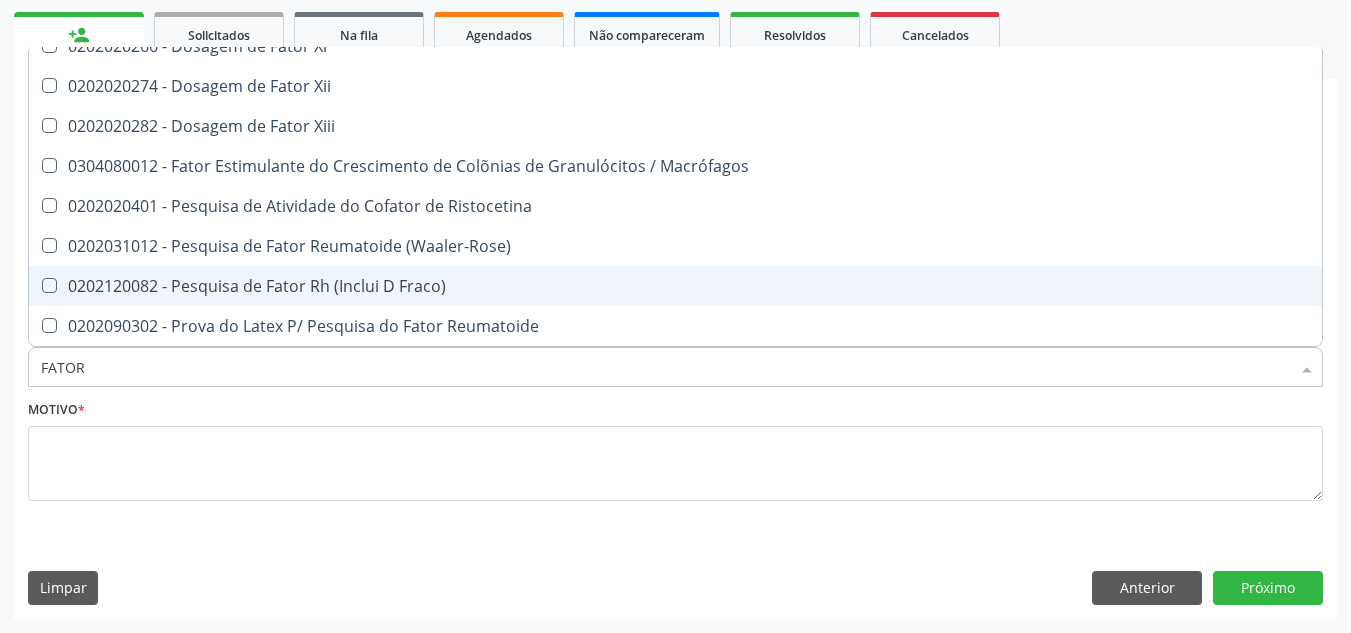 checkbox on "true" 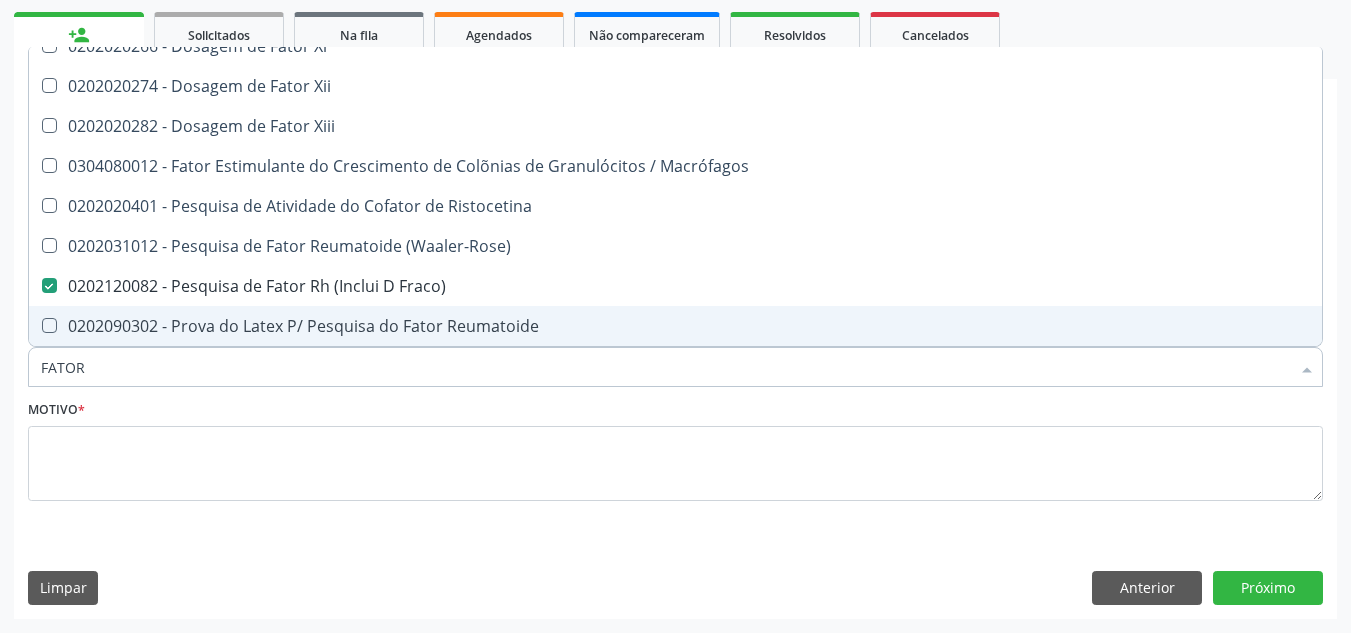 drag, startPoint x: 108, startPoint y: 367, endPoint x: 6, endPoint y: 270, distance: 140.75865 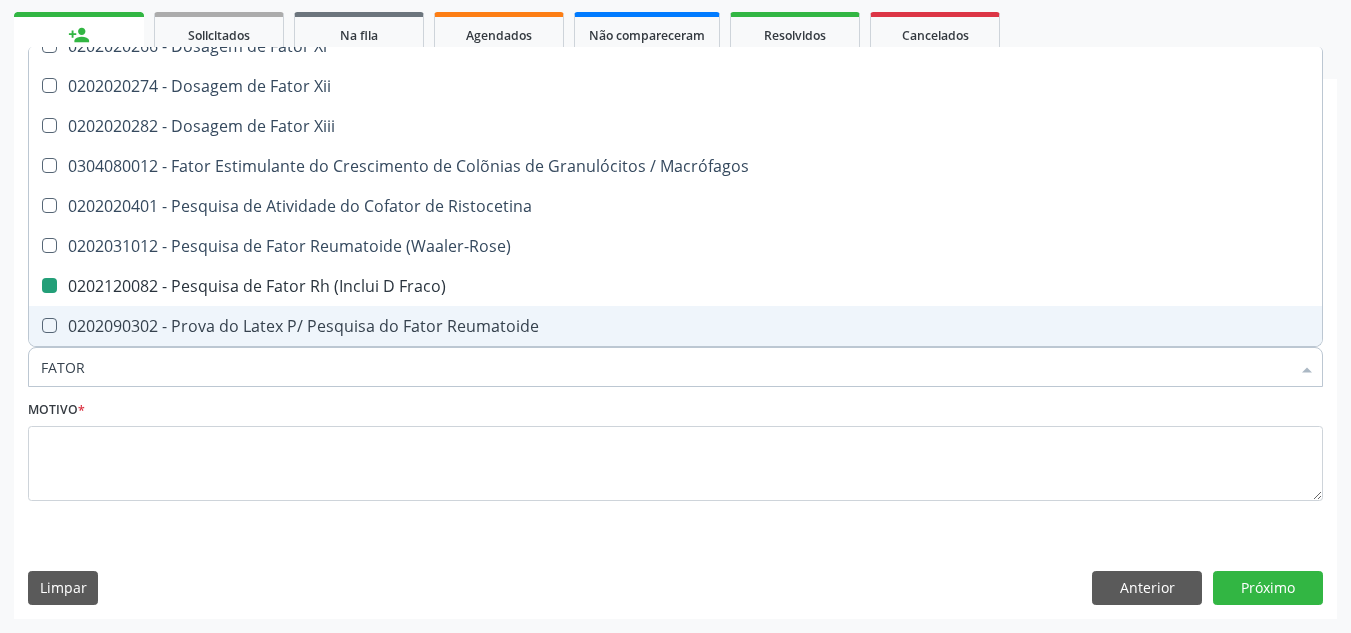 type 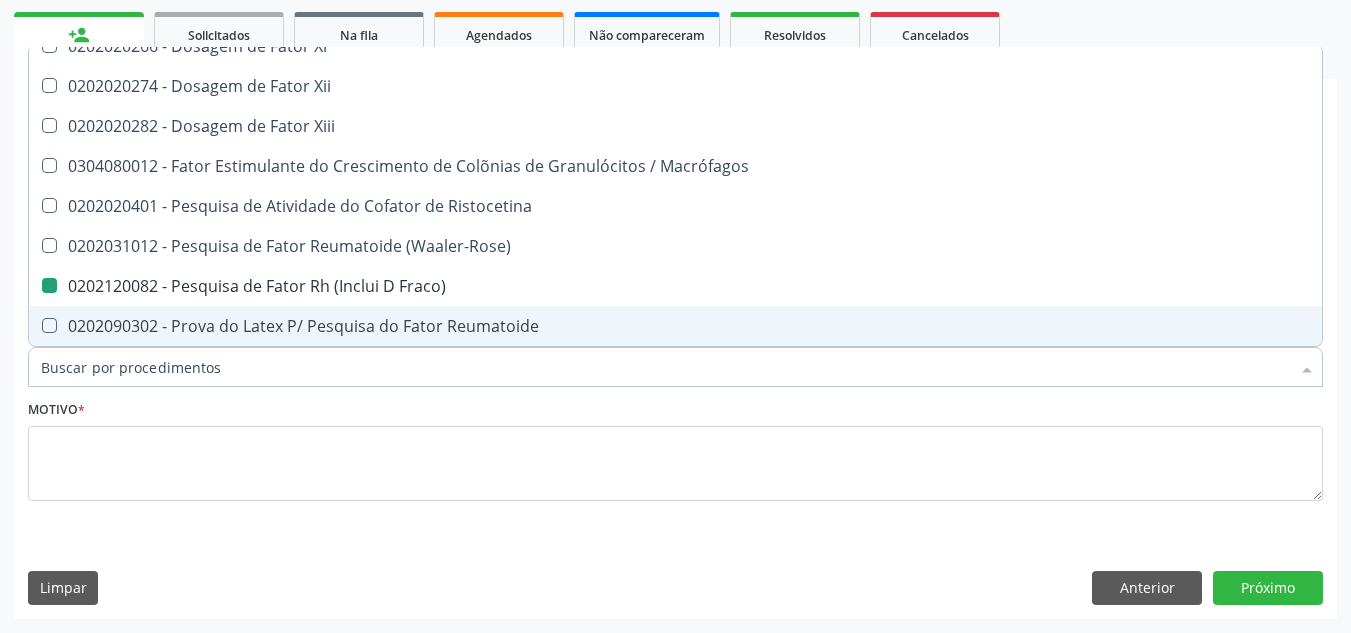 checkbox on "true" 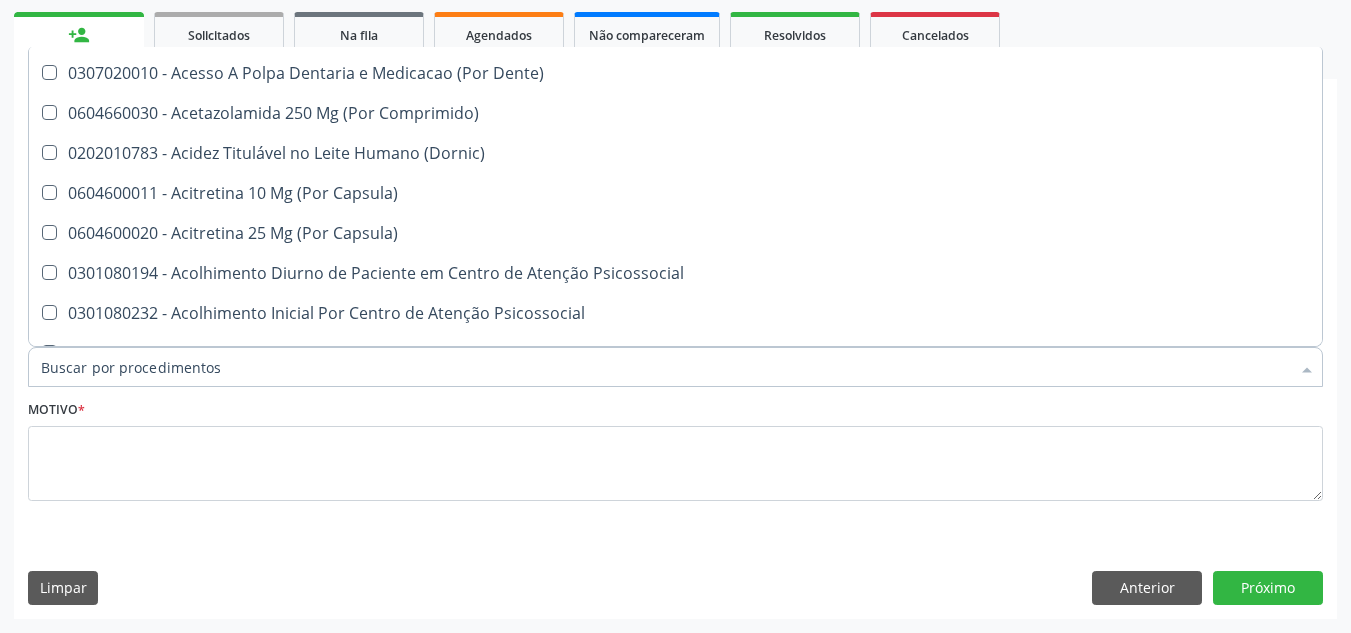 scroll, scrollTop: 741, scrollLeft: 0, axis: vertical 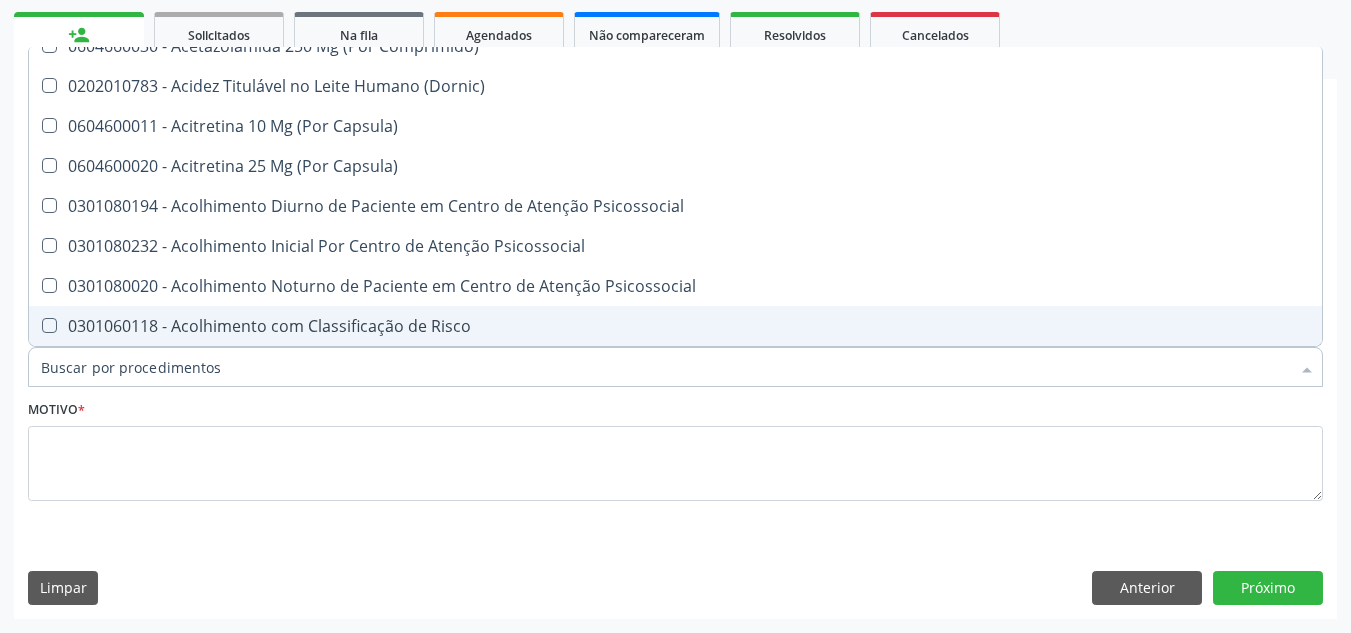 drag, startPoint x: 149, startPoint y: 364, endPoint x: 153, endPoint y: 354, distance: 10.770329 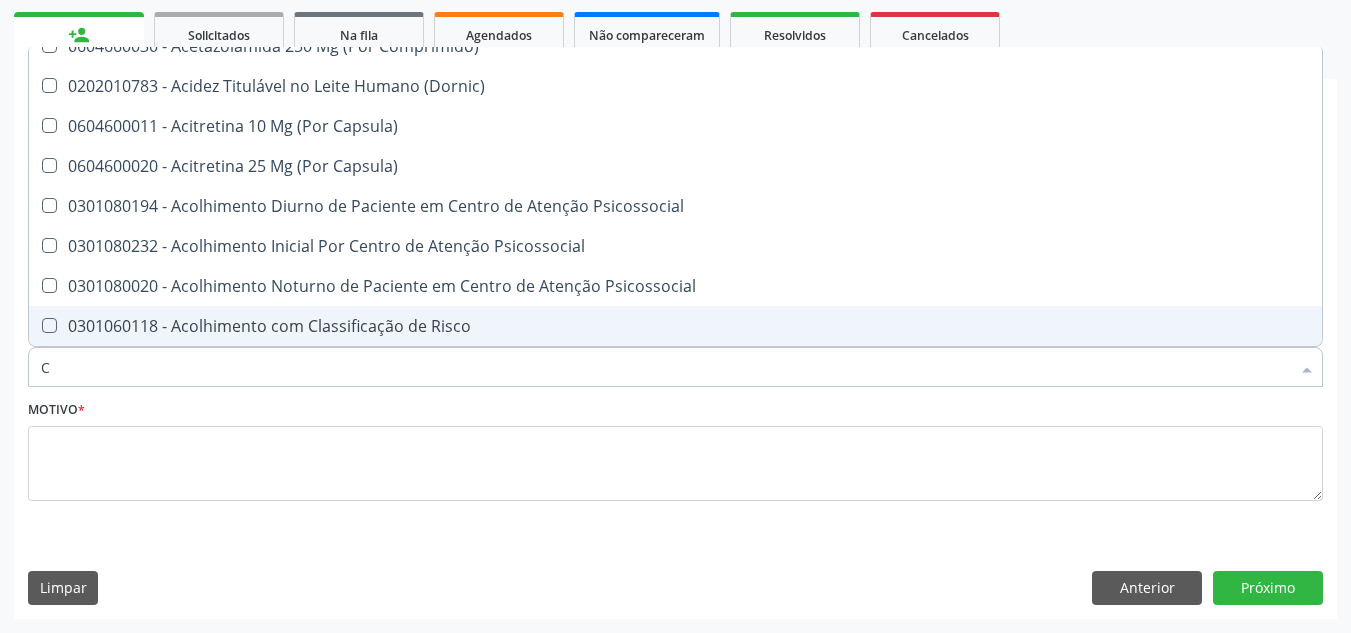 checkbox on "true" 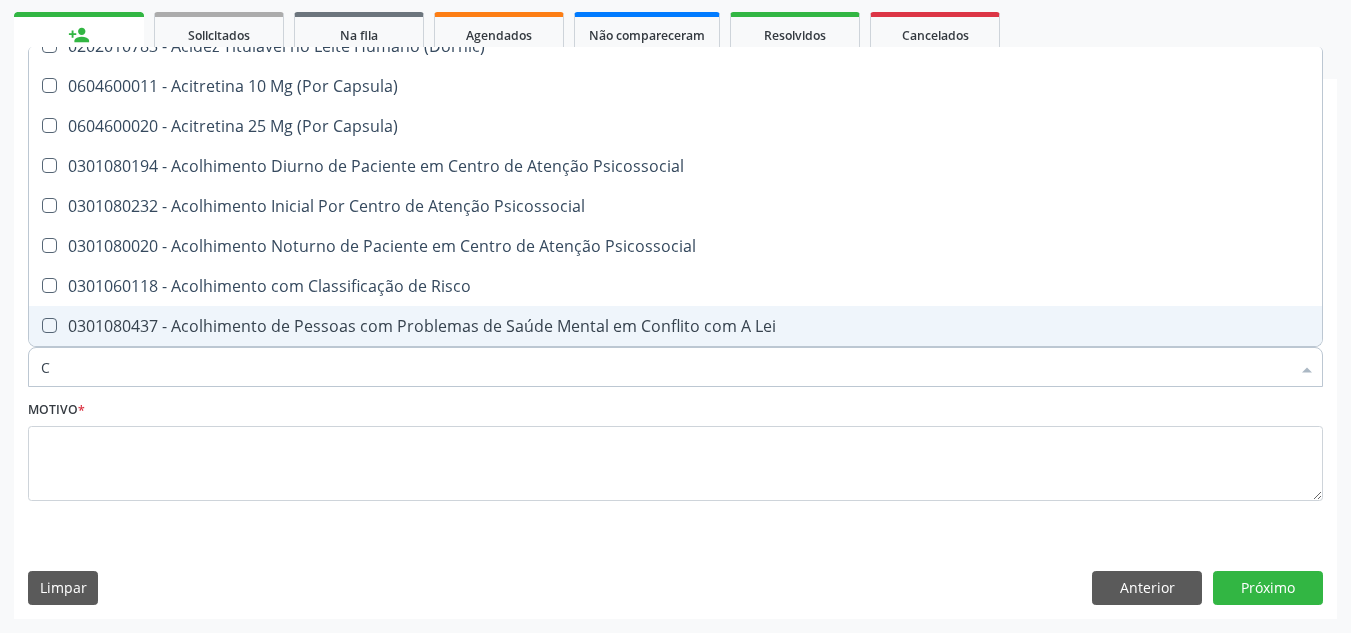 type on "CU" 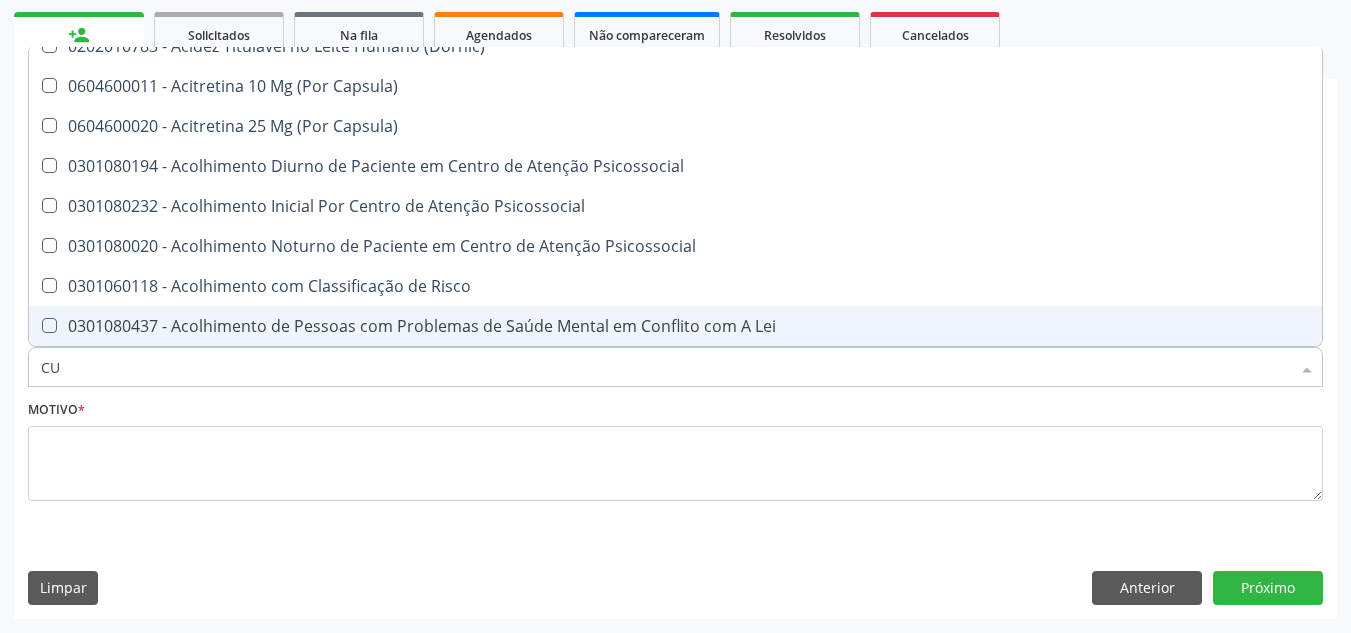 checkbox on "false" 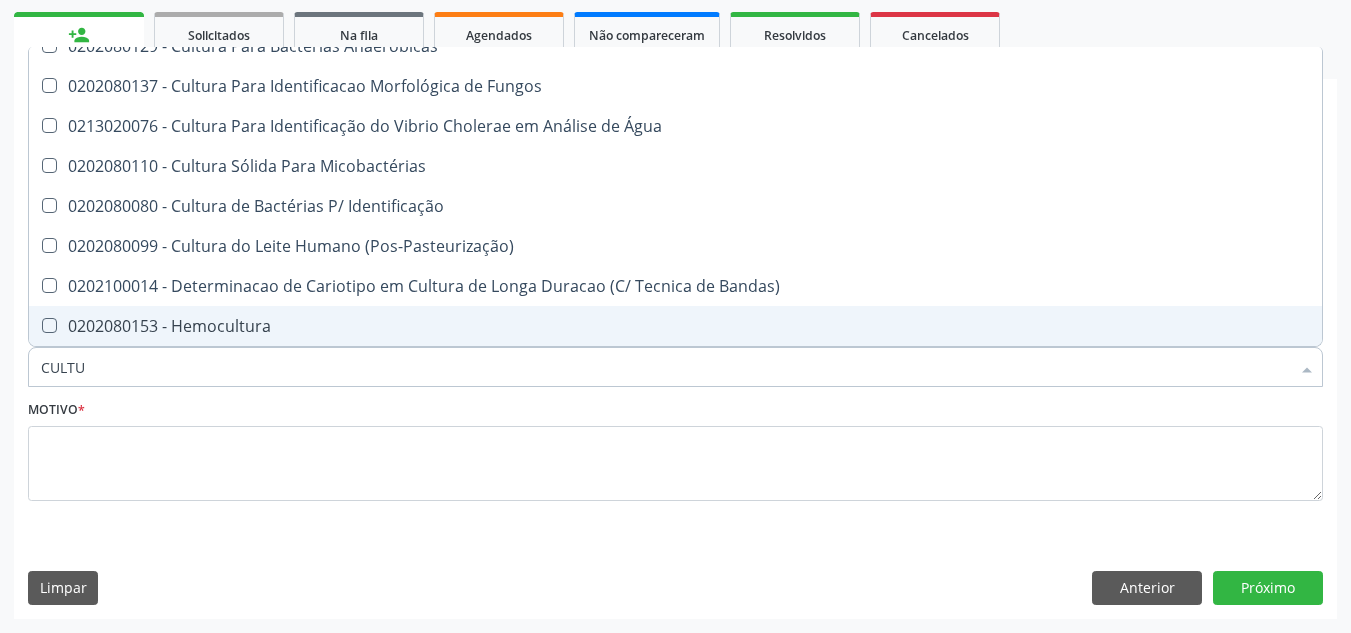 scroll, scrollTop: 274, scrollLeft: 0, axis: vertical 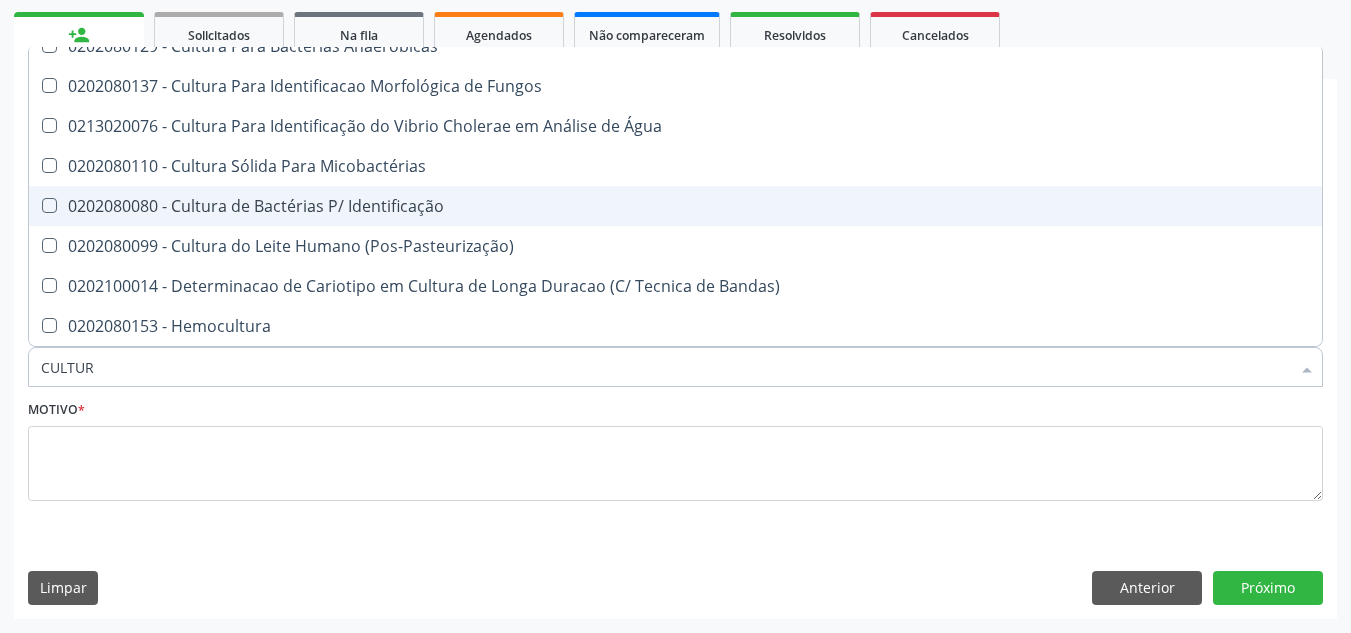 click on "0202080080 - Cultura de Bactérias P/ Identificação" at bounding box center (675, 206) 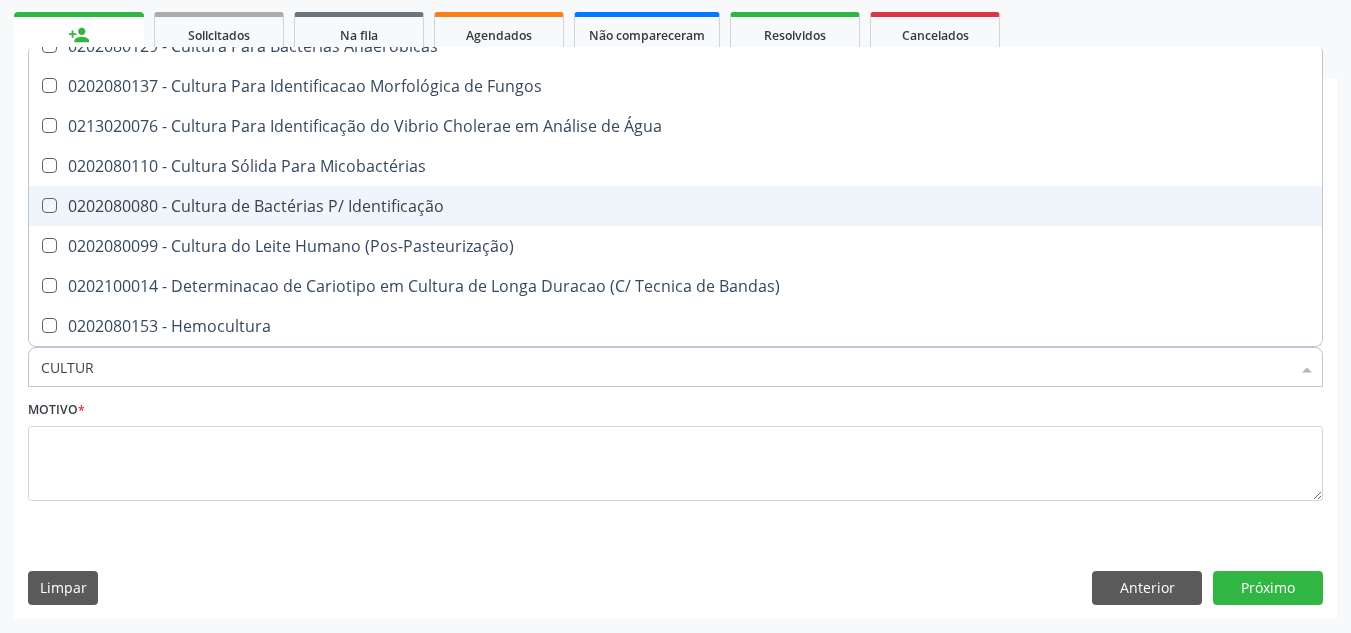 checkbox on "true" 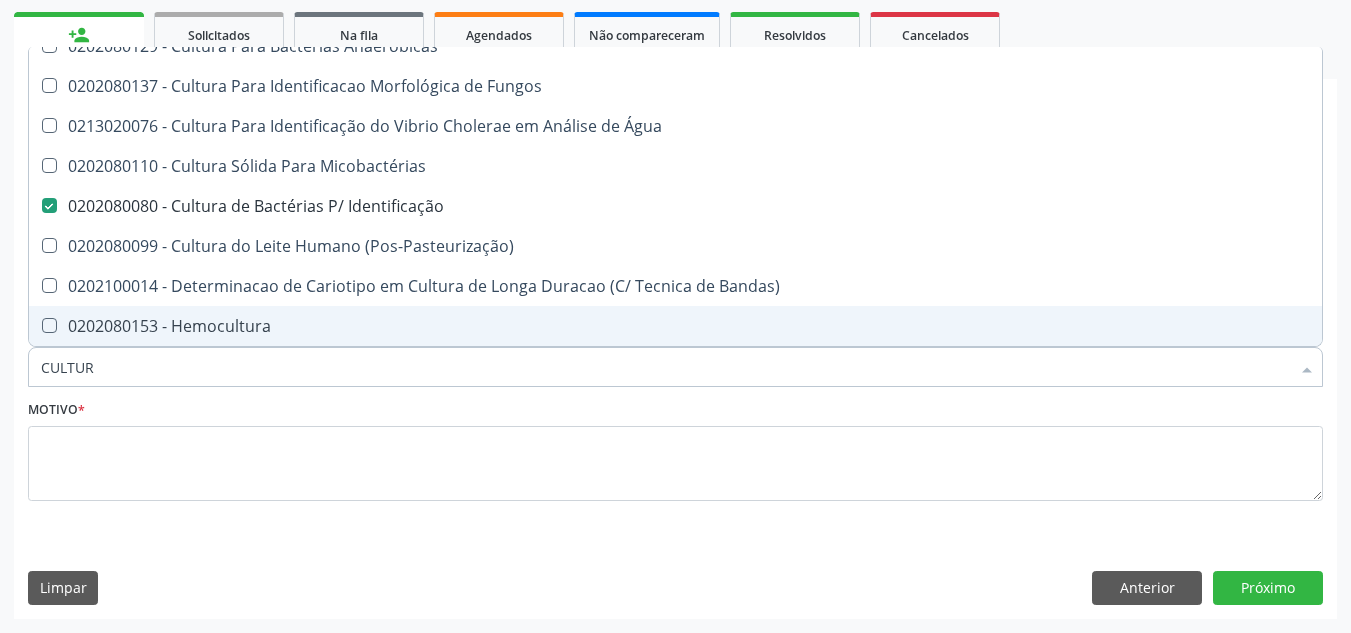 drag, startPoint x: 154, startPoint y: 355, endPoint x: 0, endPoint y: 309, distance: 160.72336 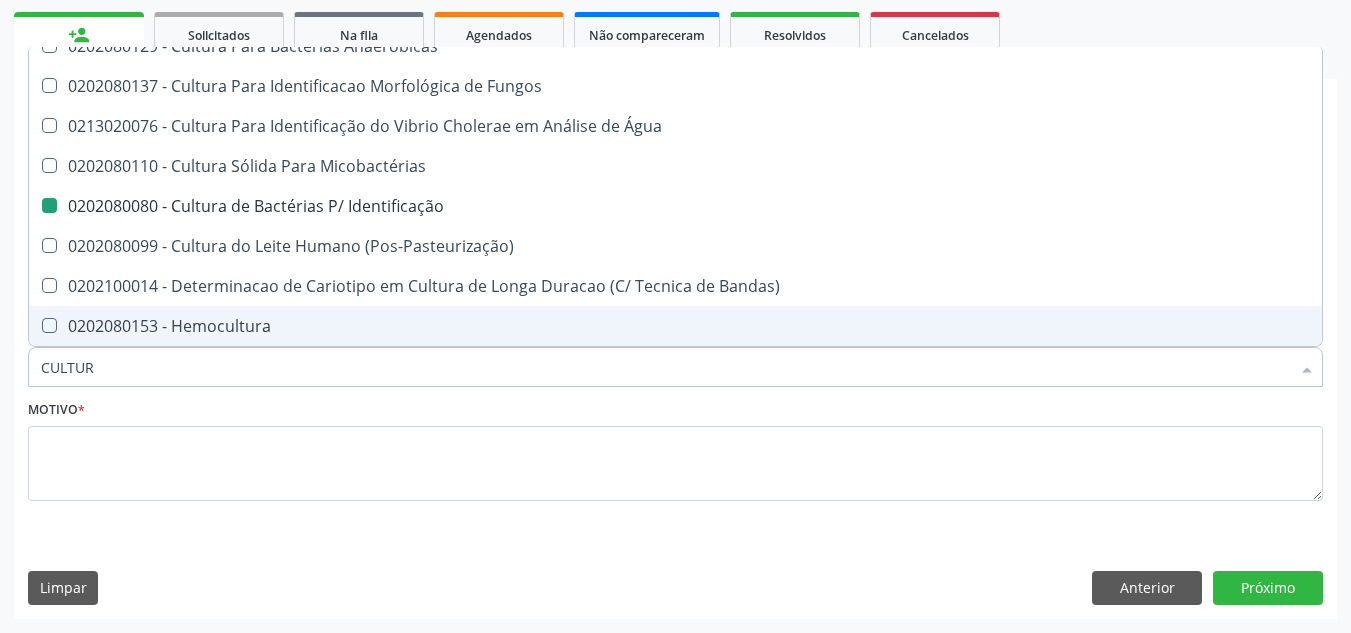 type 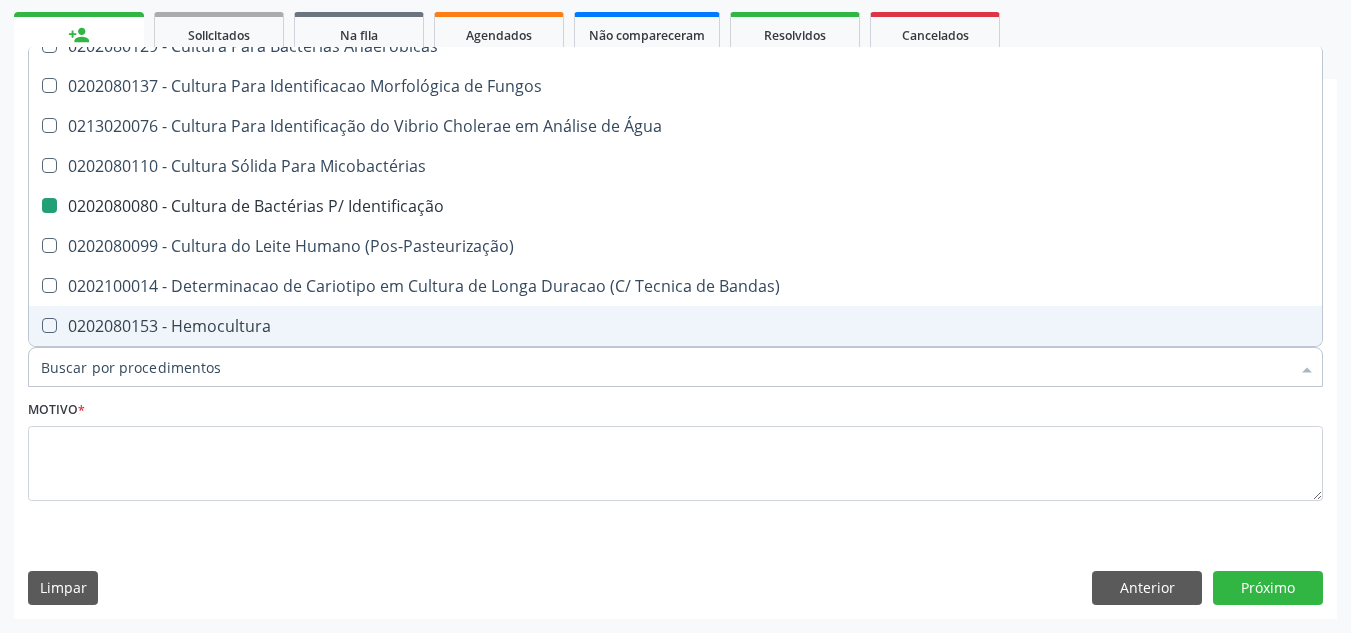 checkbox on "true" 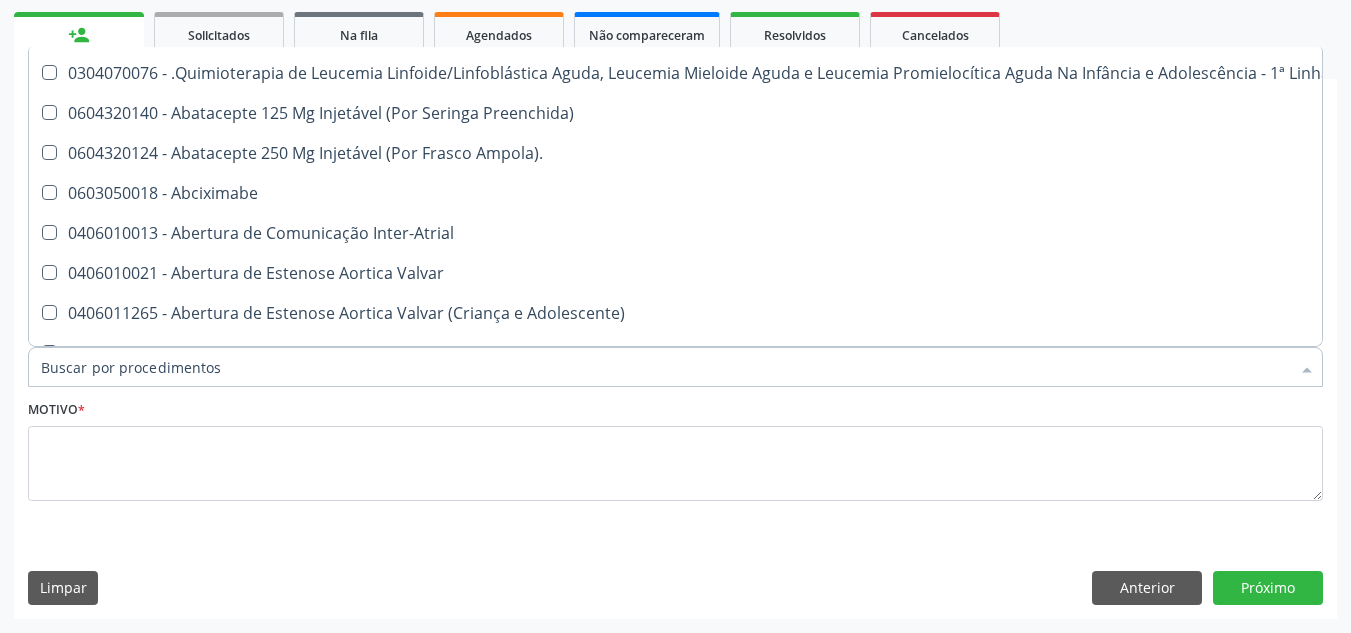 scroll, scrollTop: 461, scrollLeft: 0, axis: vertical 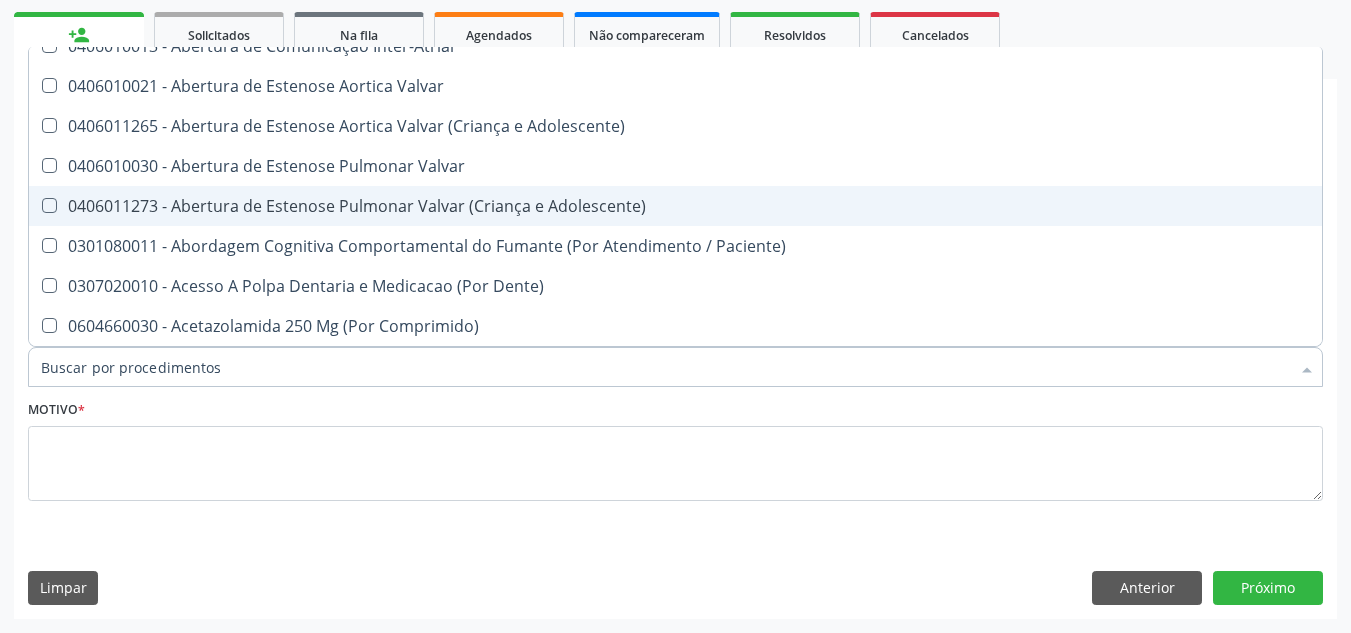 type on "T" 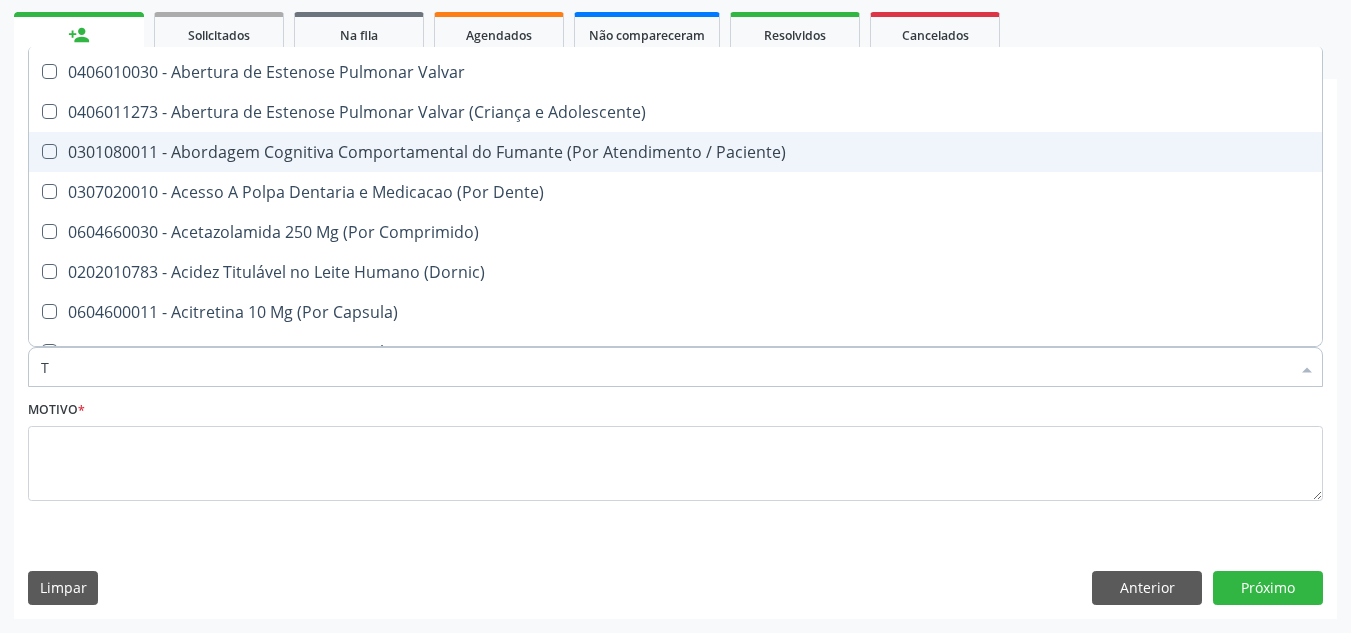 scroll, scrollTop: 407, scrollLeft: 0, axis: vertical 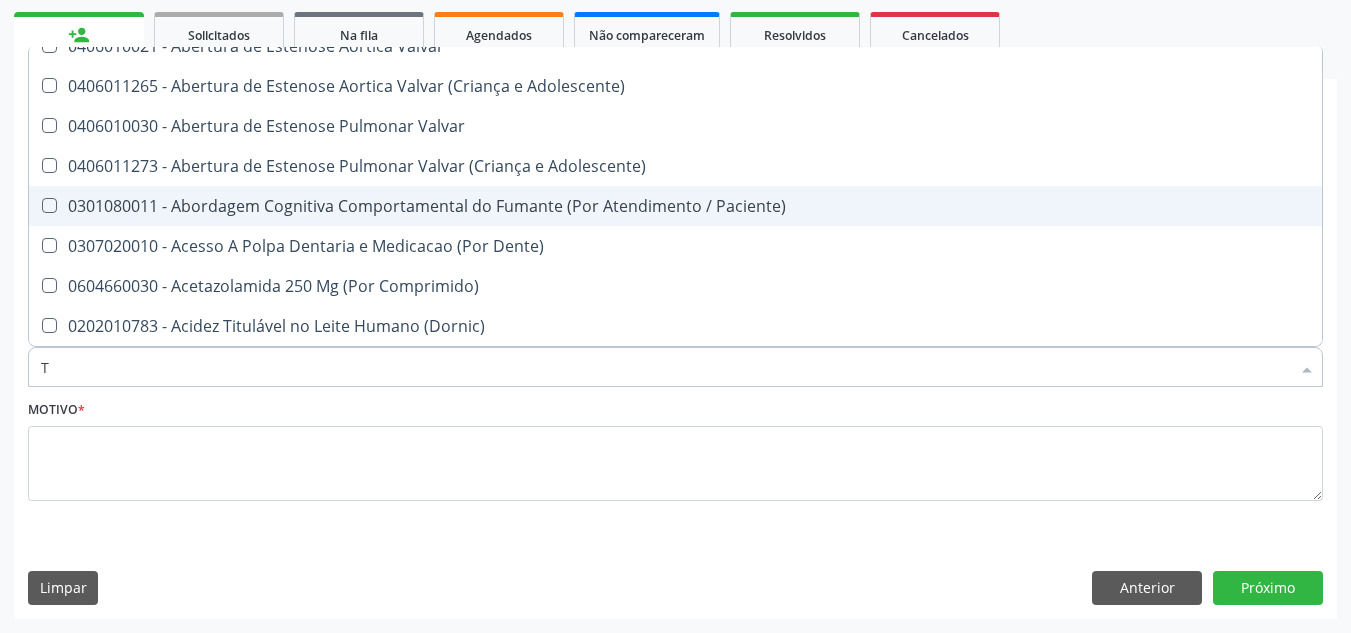 type on "T3" 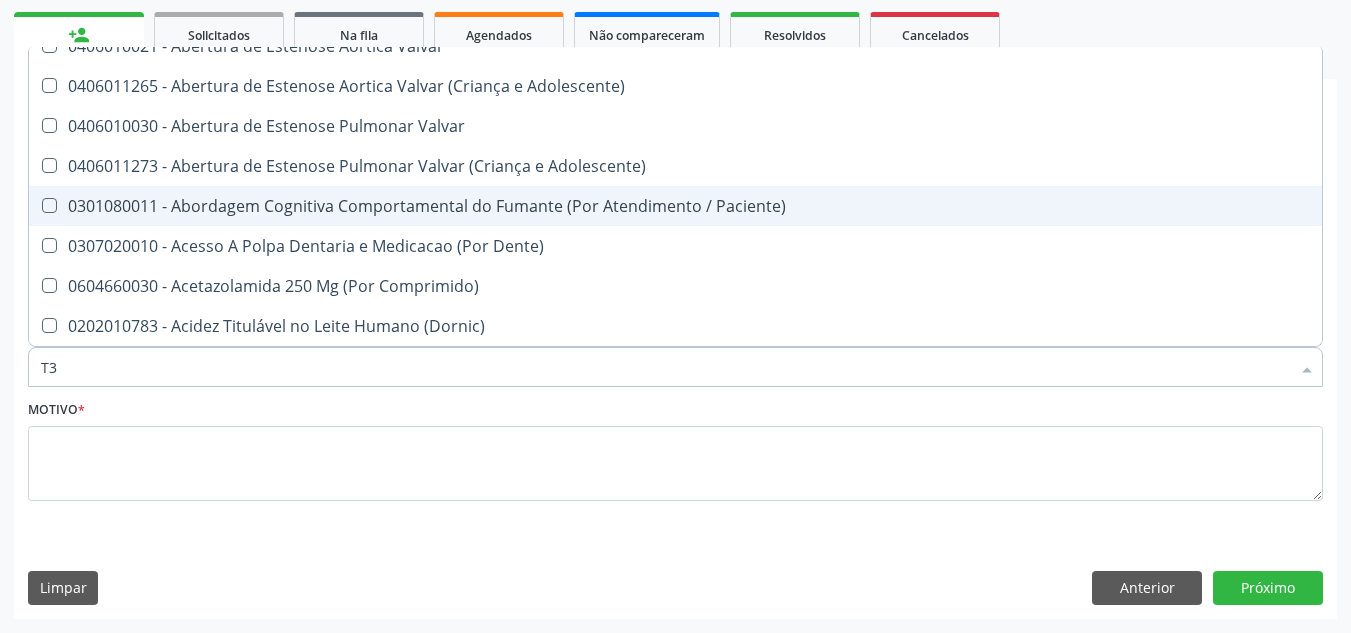 checkbox on "false" 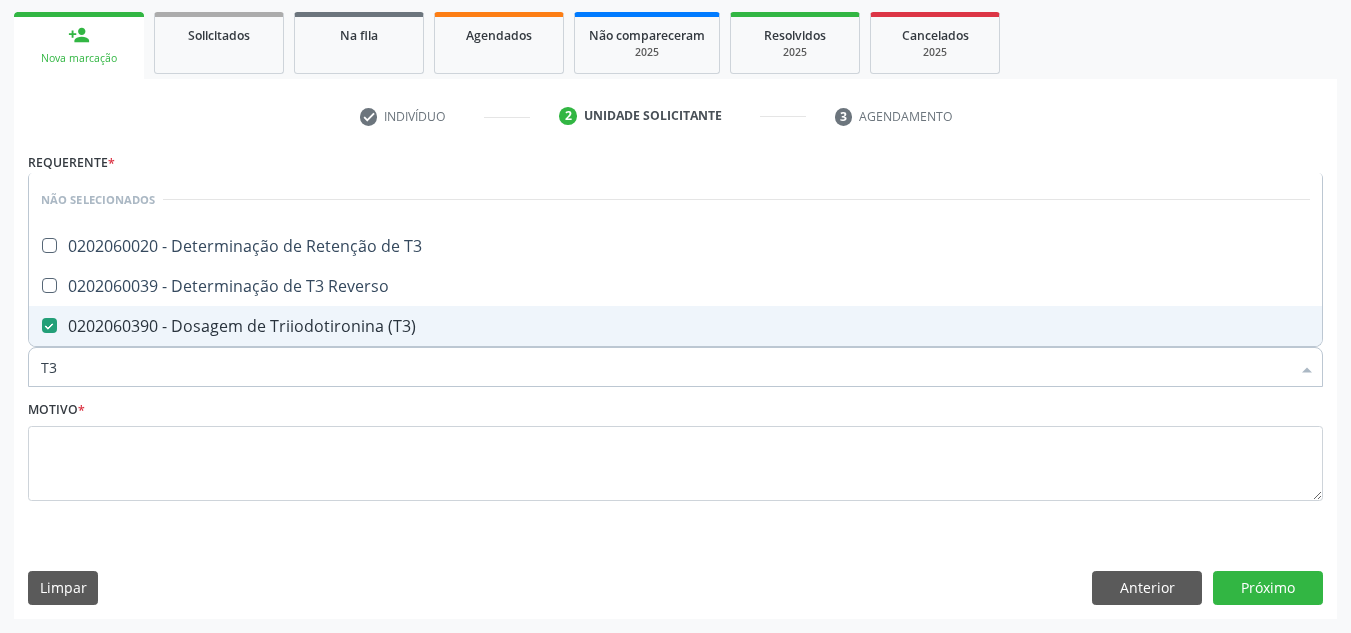 scroll, scrollTop: 0, scrollLeft: 0, axis: both 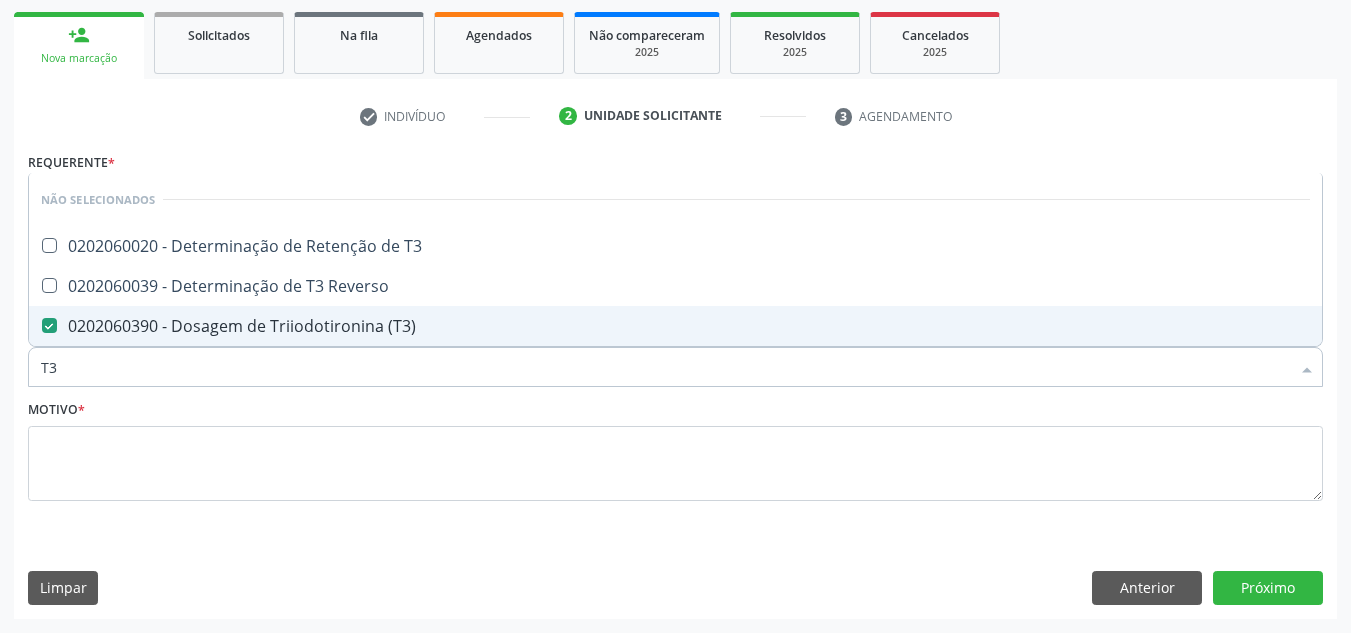type on "T" 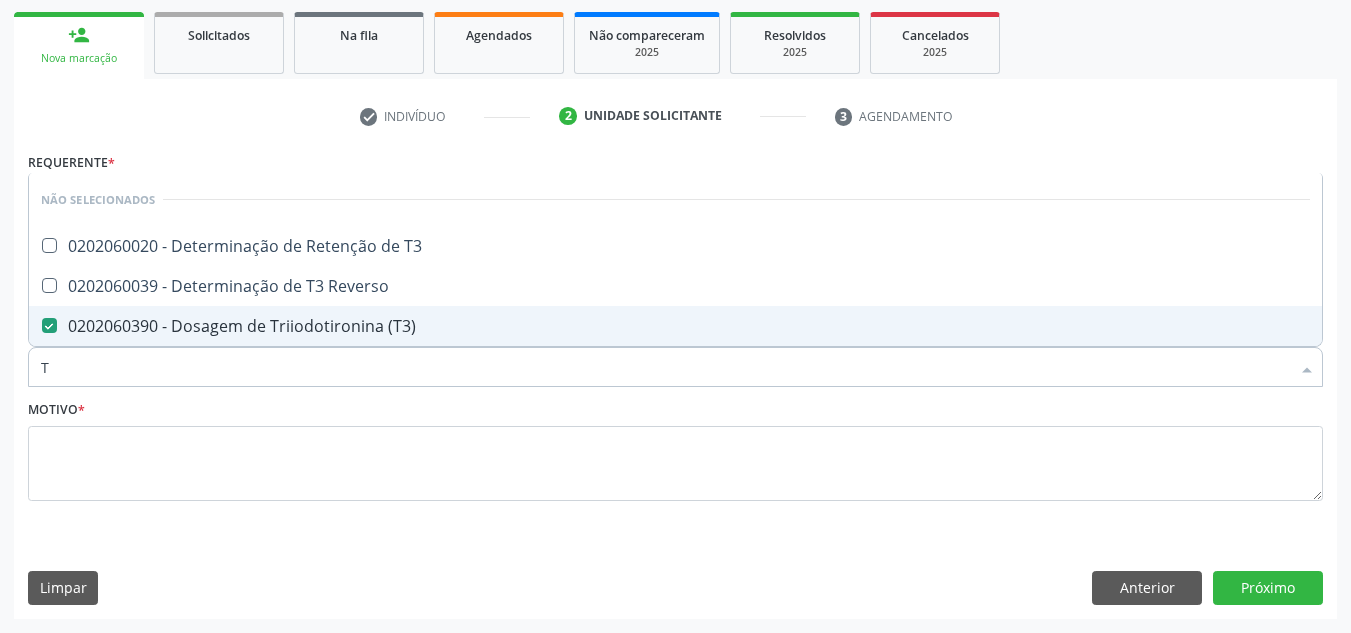 checkbox on "true" 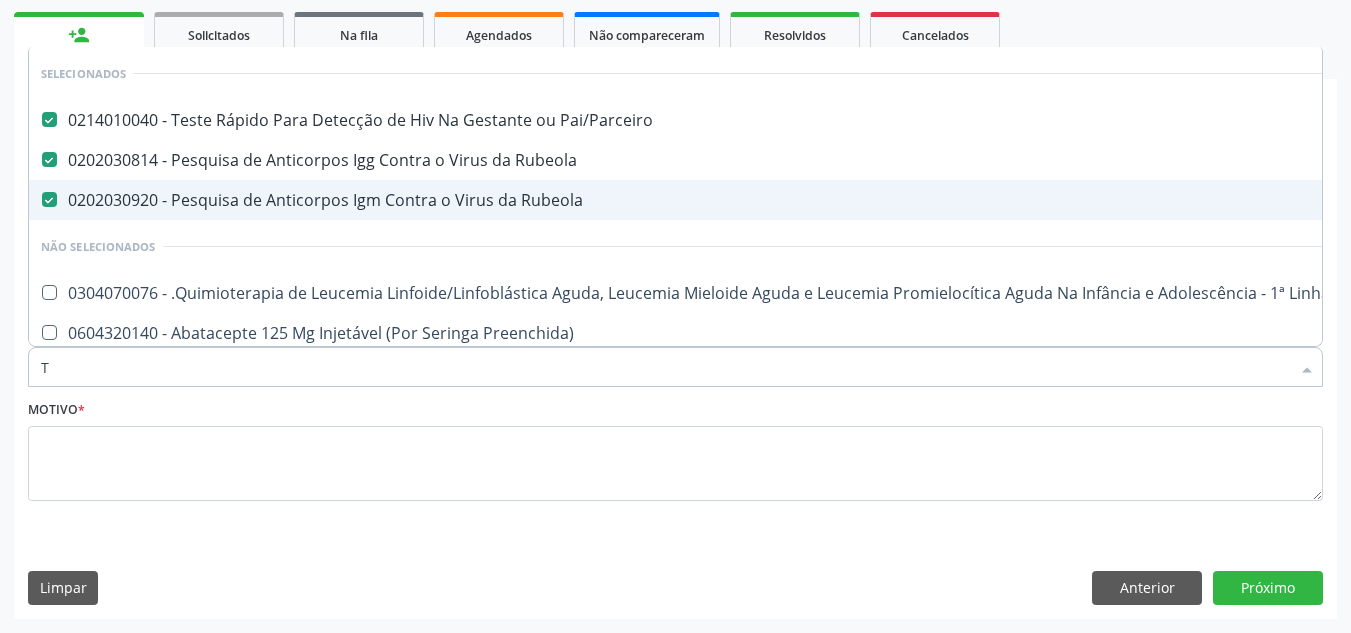 type on "T4" 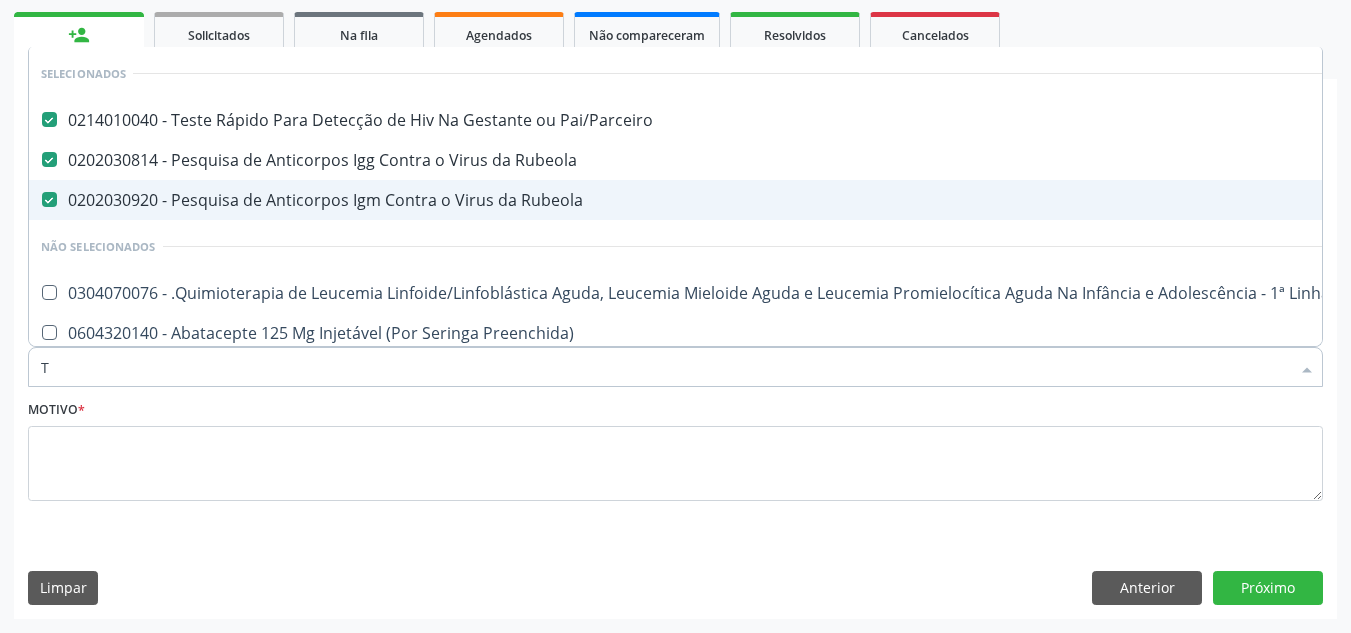 checkbox on "false" 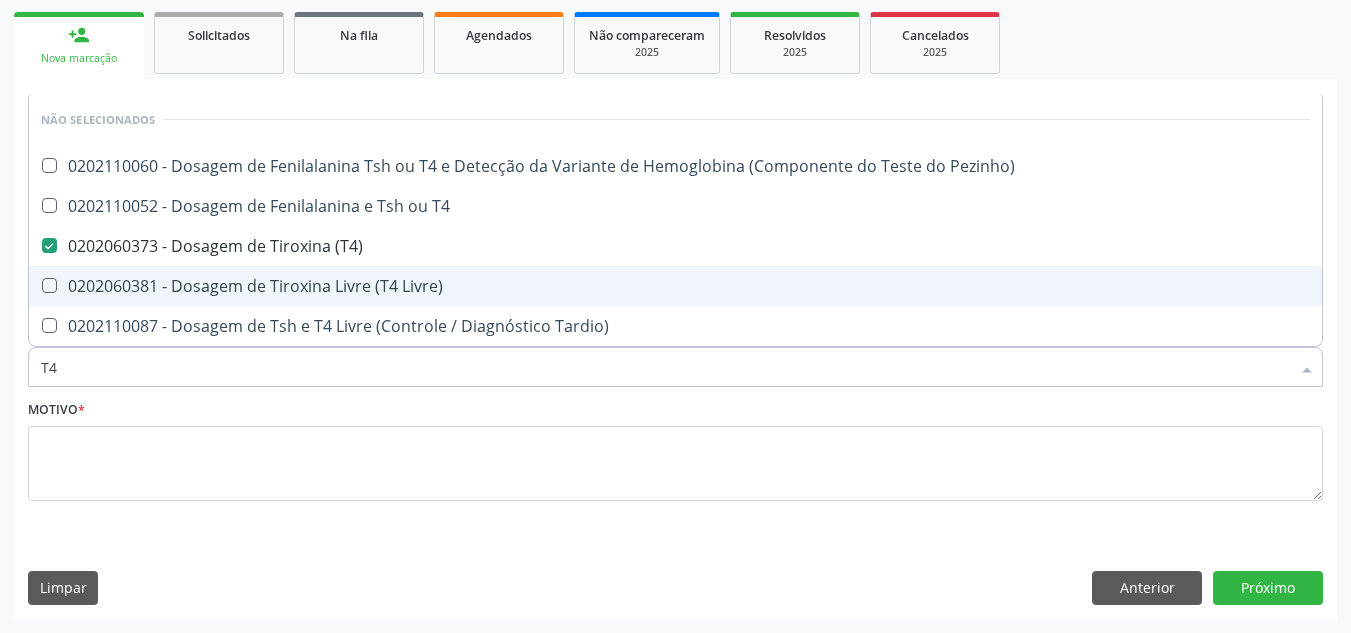click on "0202060381 - Dosagem de Tiroxina Livre (T4 Livre)" at bounding box center (675, 286) 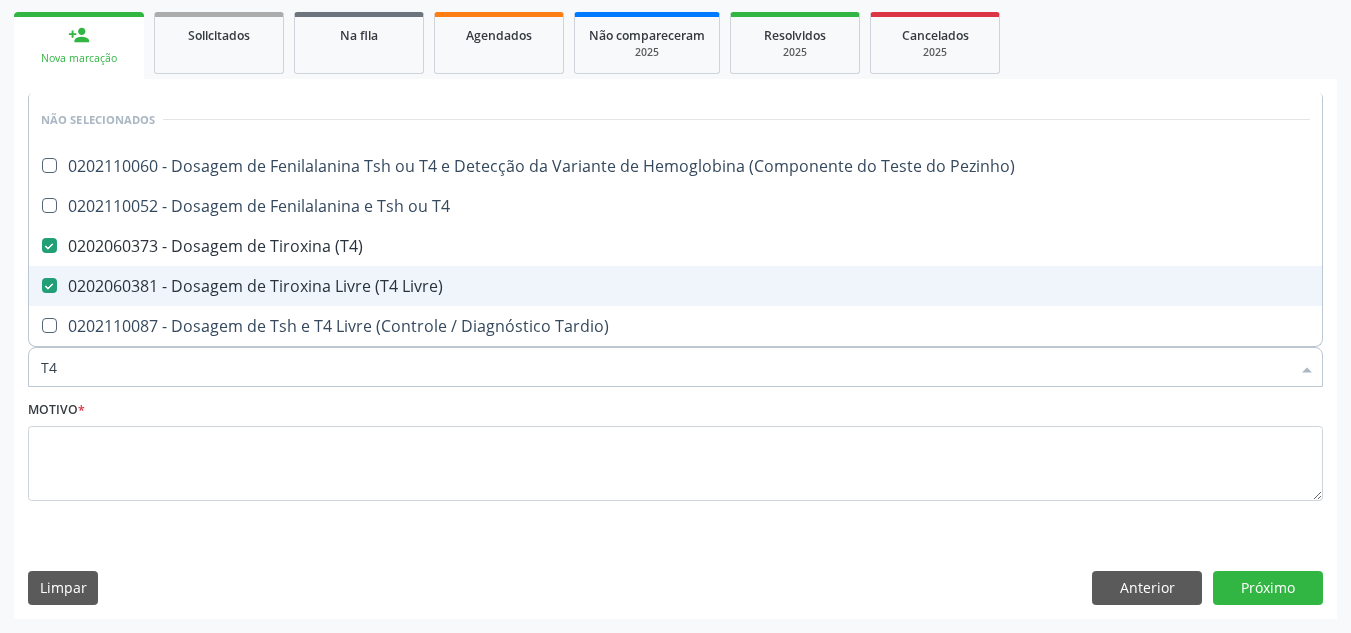 checkbox on "true" 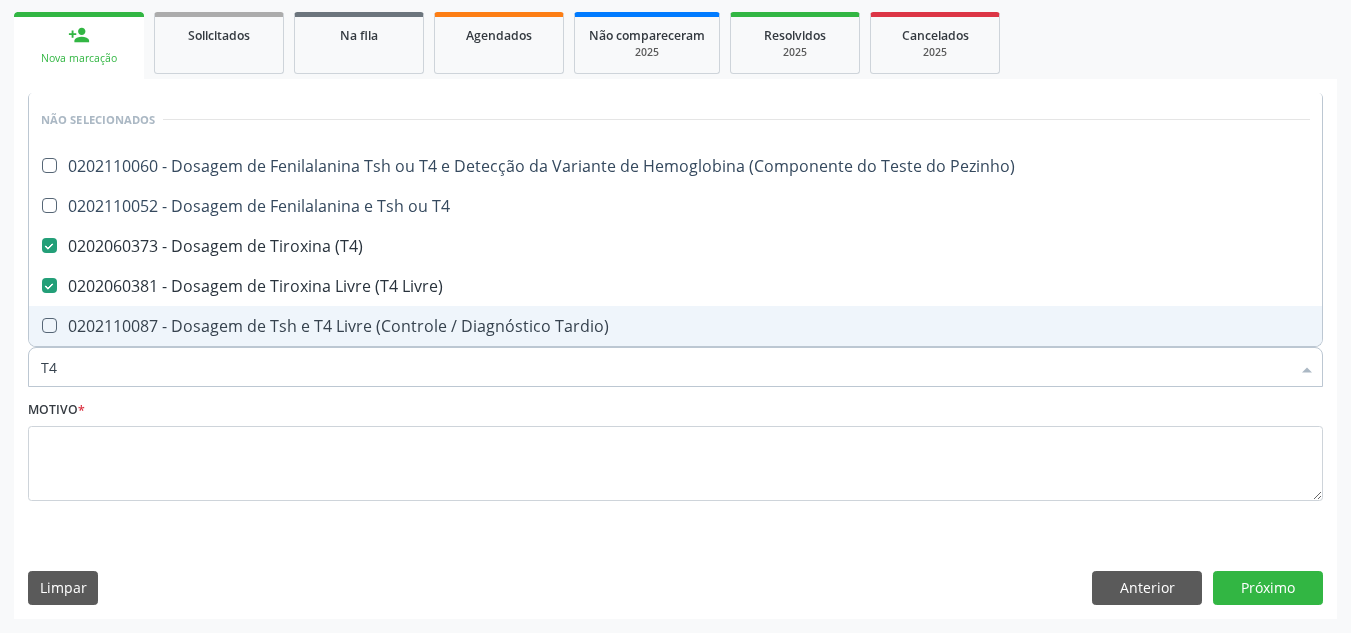 type on "T" 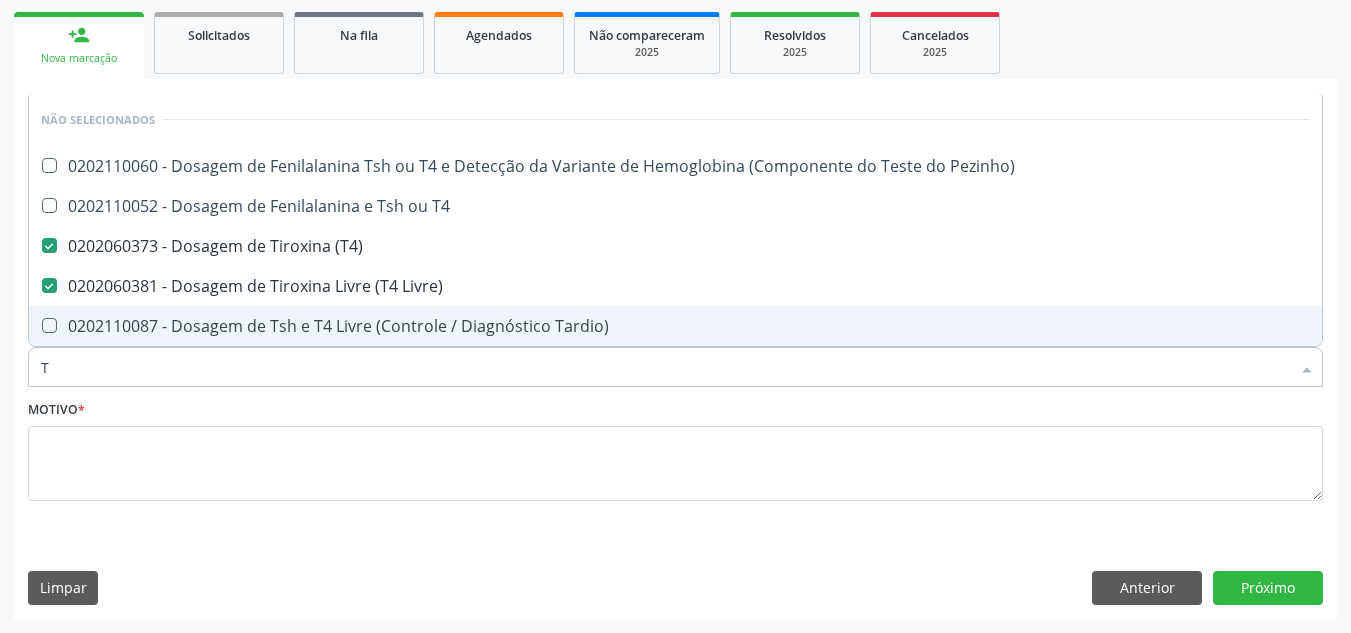 checkbox on "true" 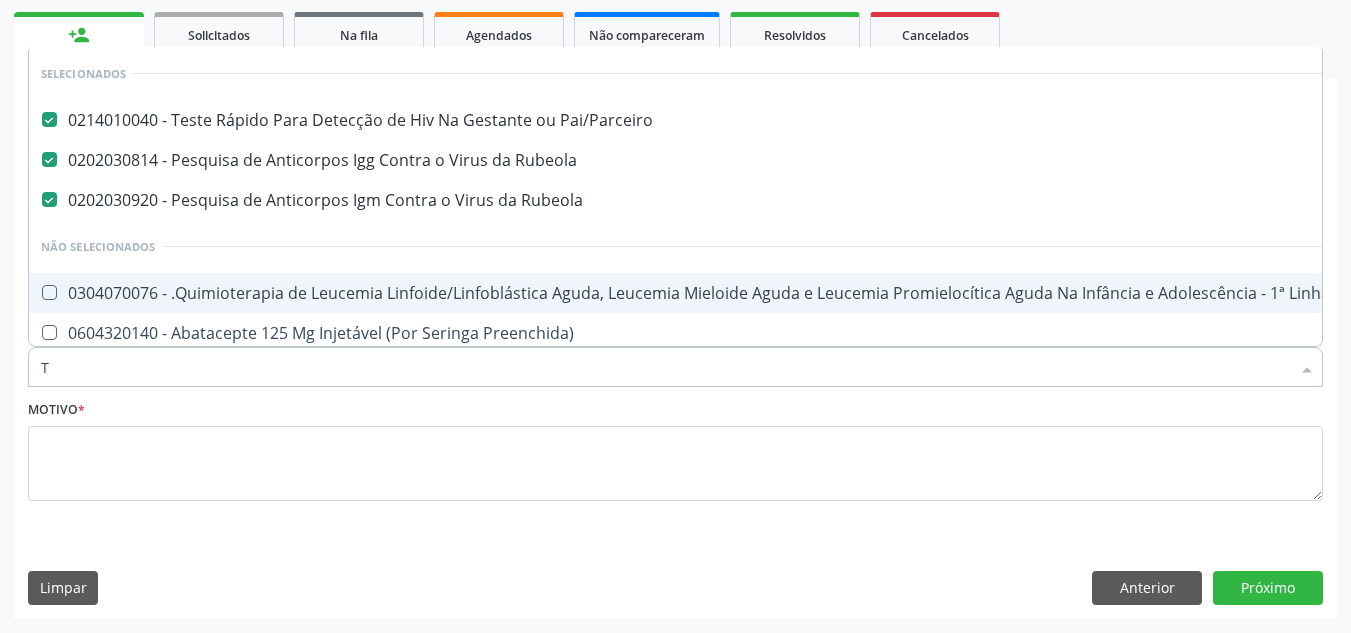 type 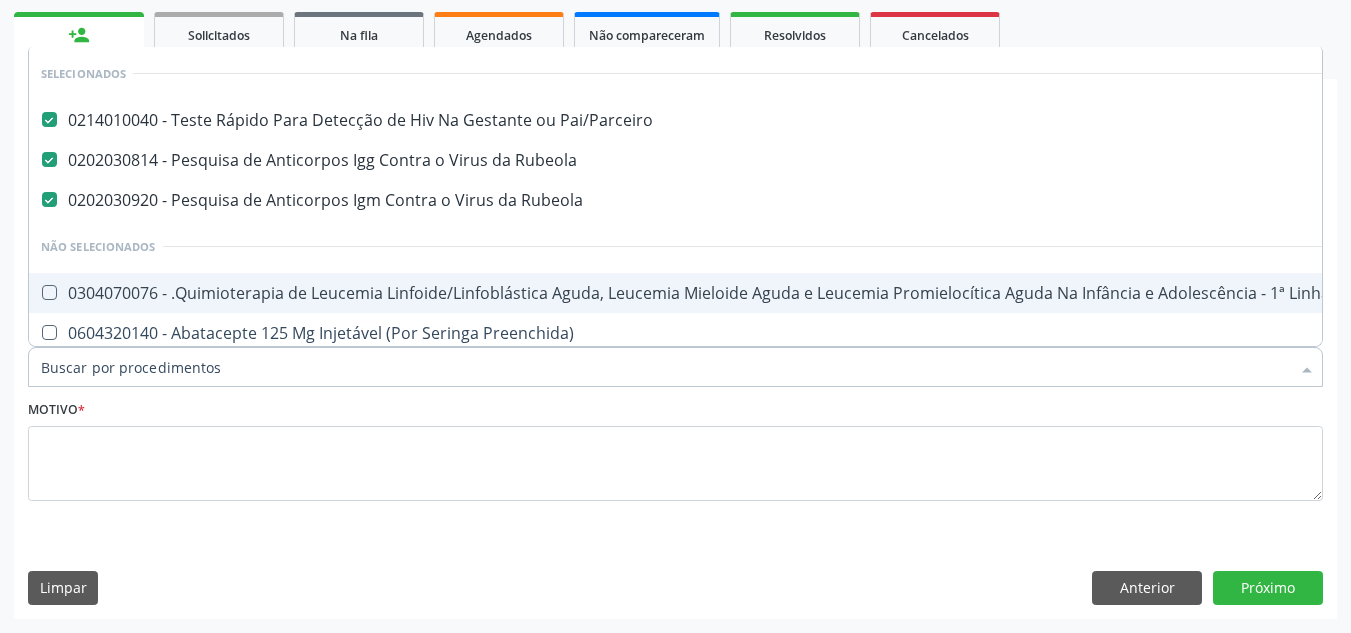 checkbox on "false" 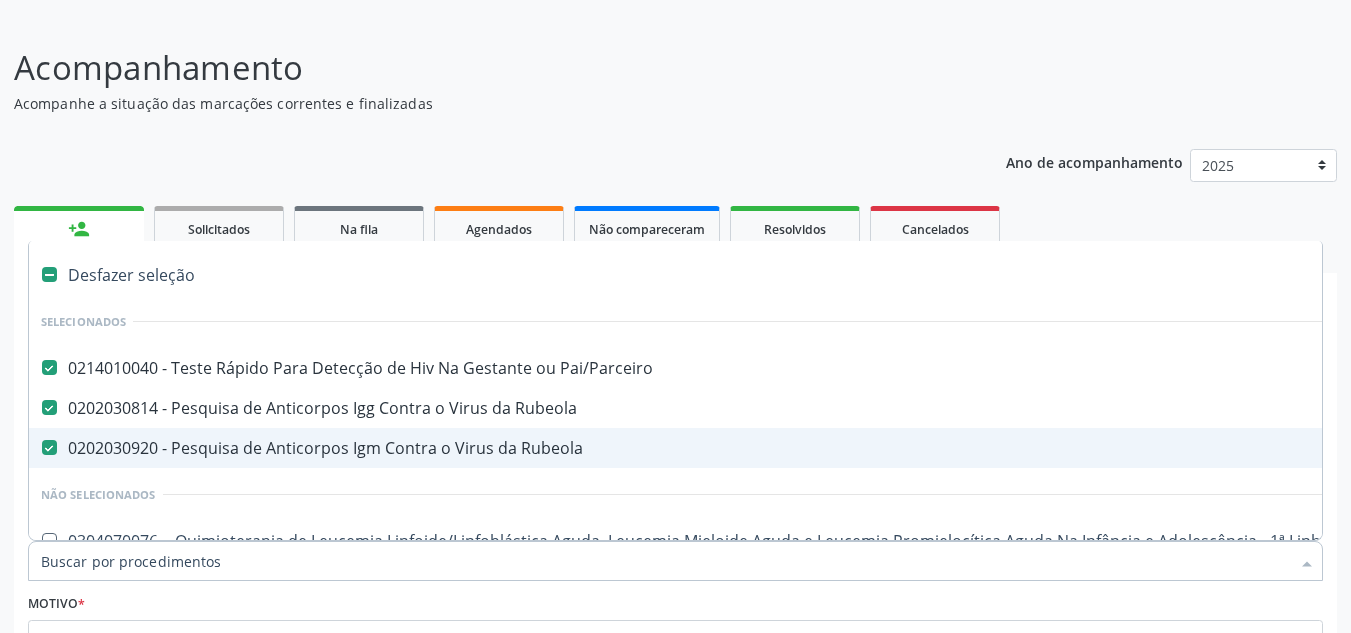 scroll, scrollTop: 315, scrollLeft: 0, axis: vertical 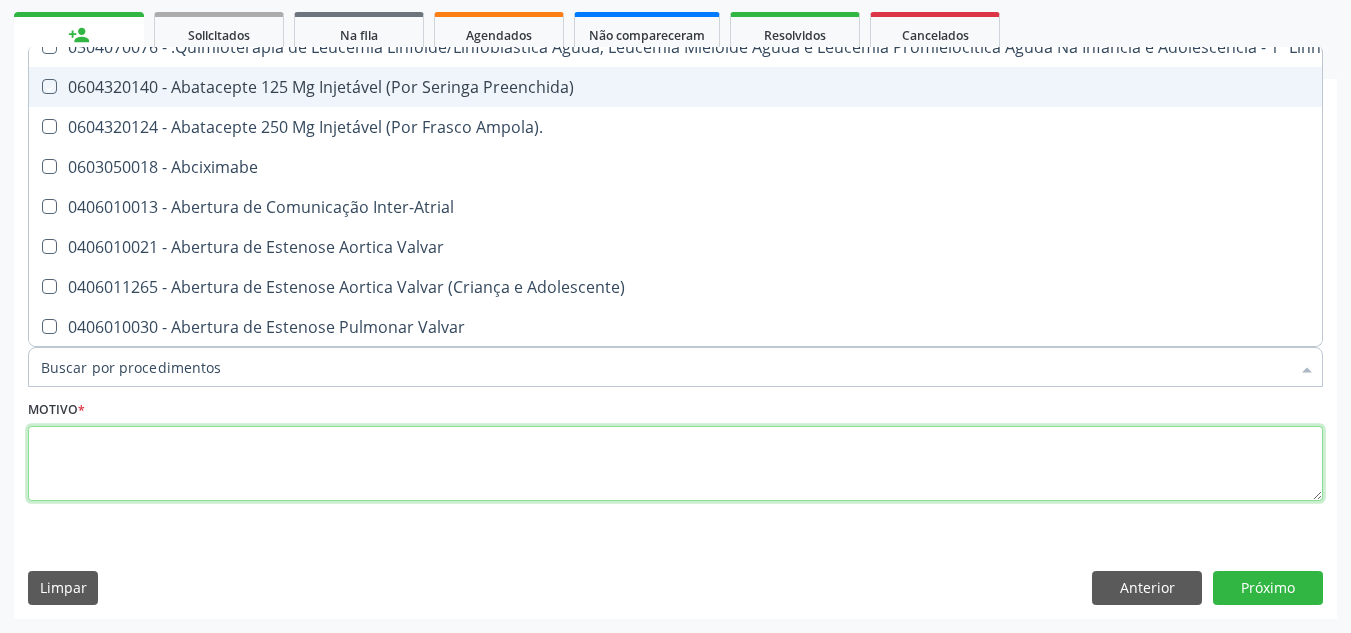 click at bounding box center (675, 464) 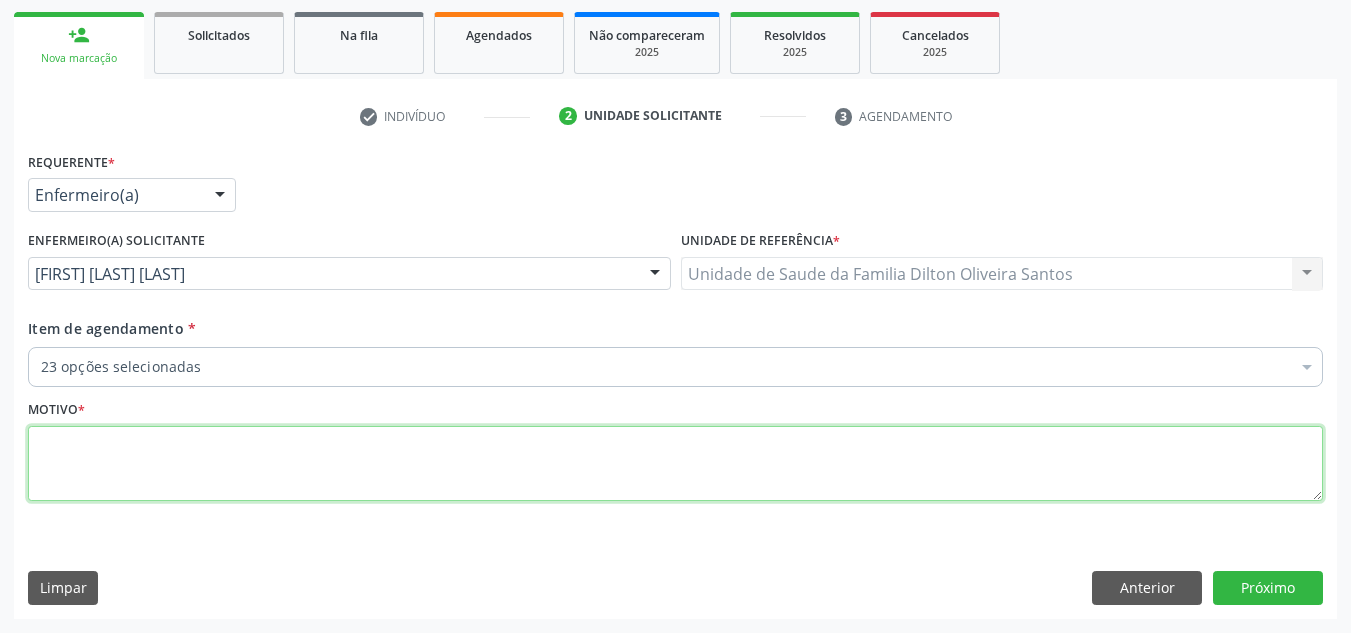 checkbox on "true" 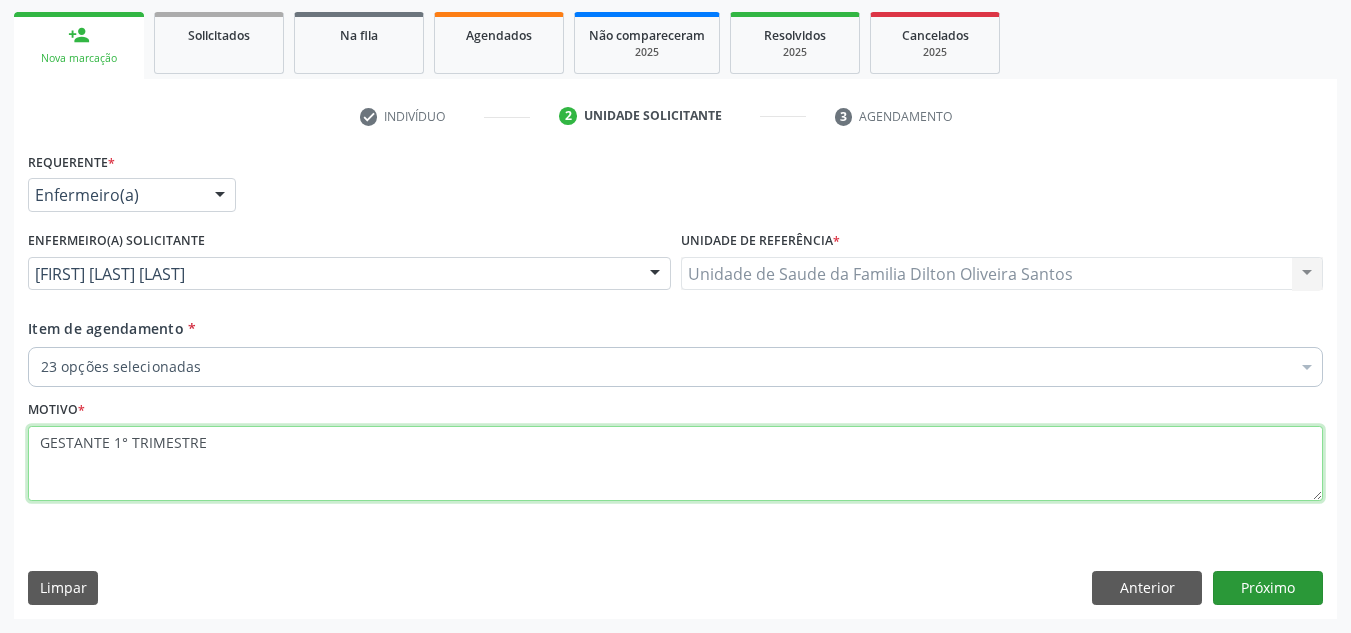 type on "GESTANTE 1° TRIMESTRE" 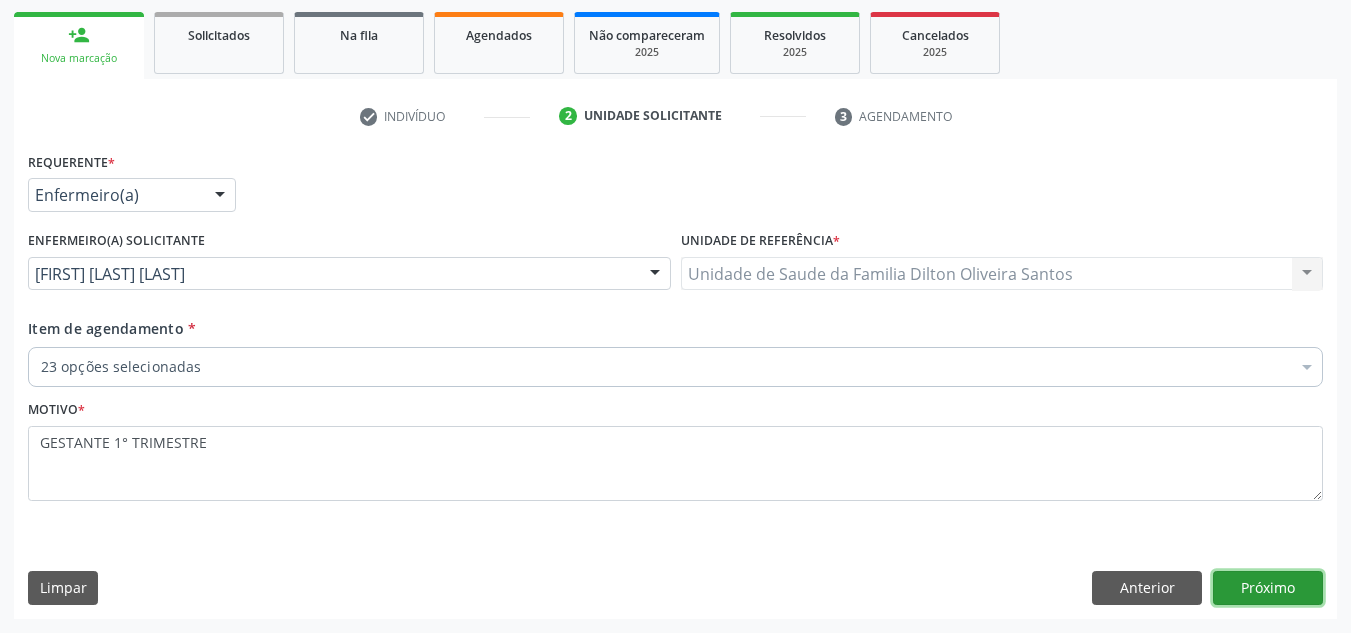 click on "Próximo" at bounding box center [1268, 588] 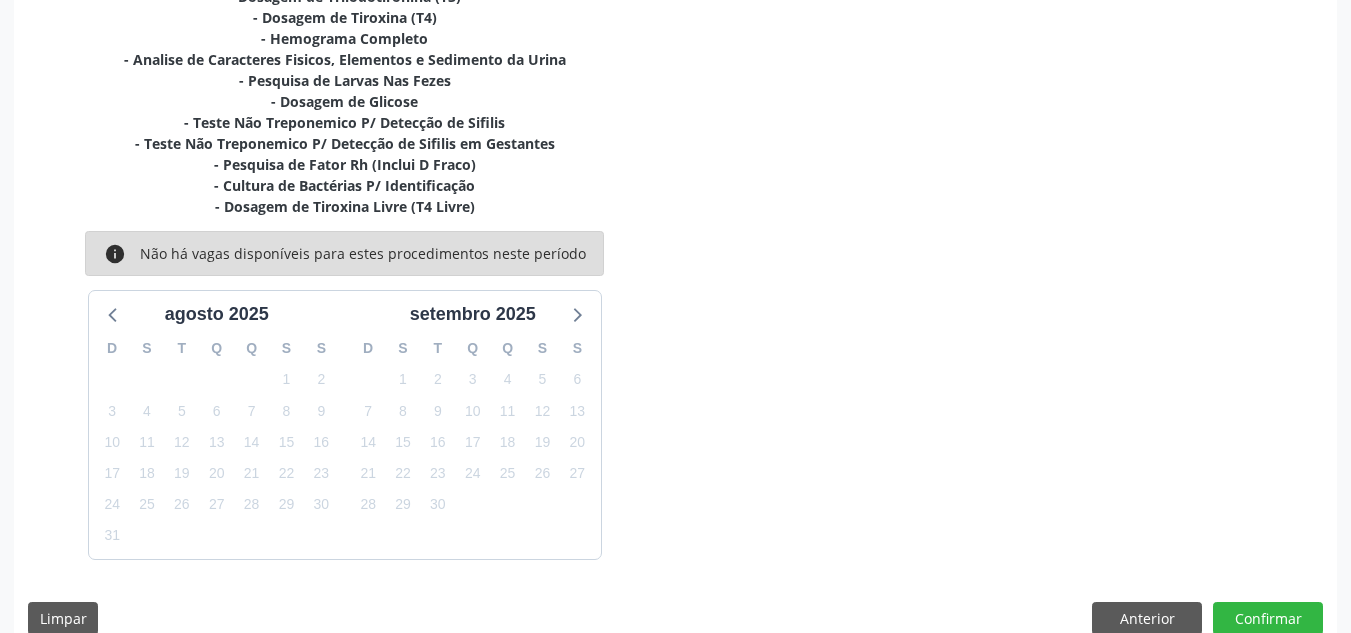 scroll, scrollTop: 807, scrollLeft: 0, axis: vertical 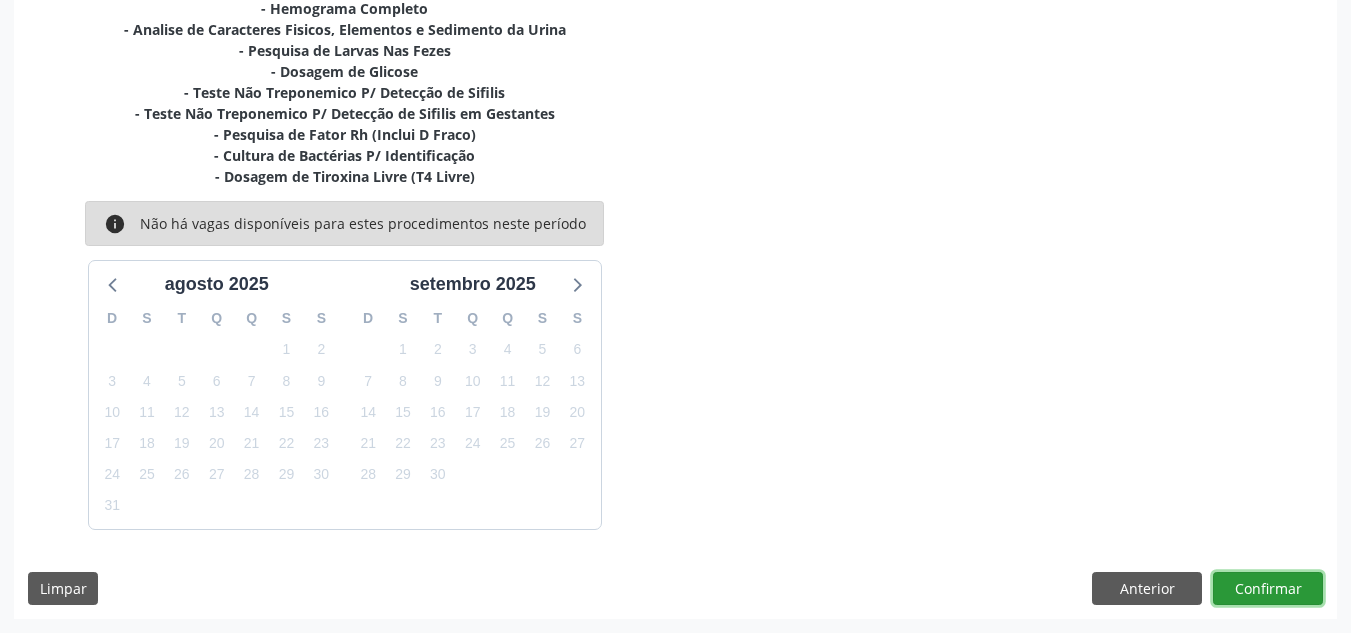 click on "Confirmar" at bounding box center [1268, 589] 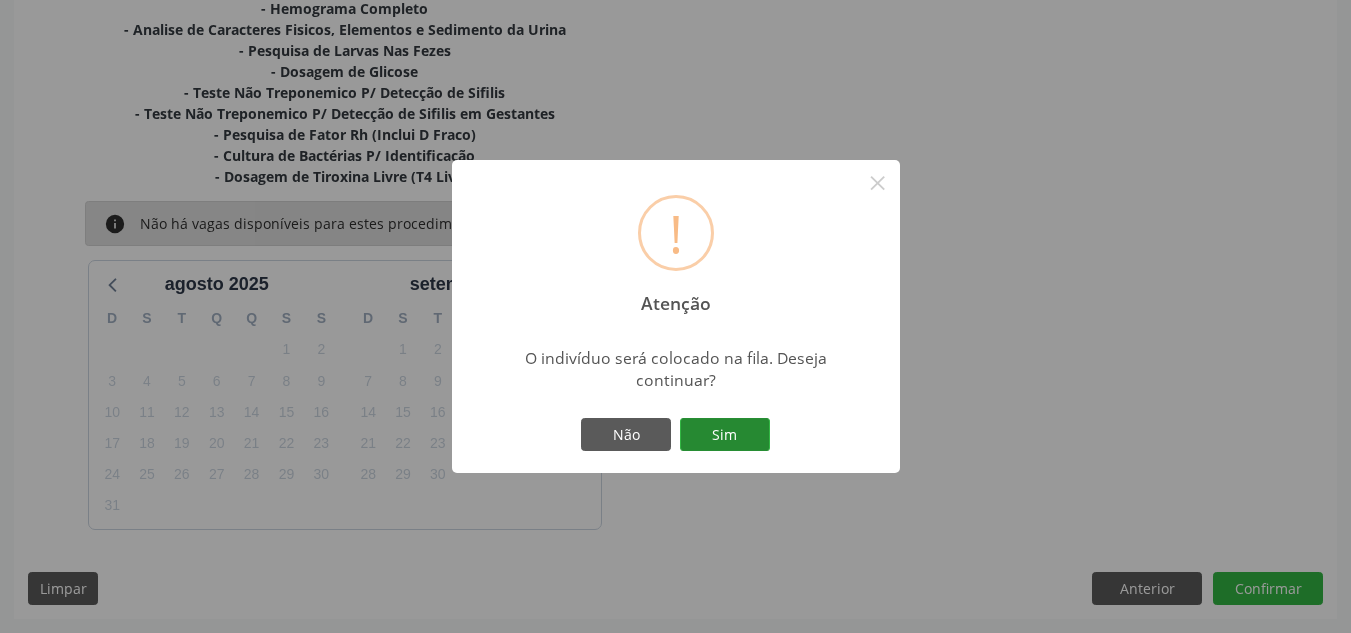 click on "Sim" at bounding box center [725, 435] 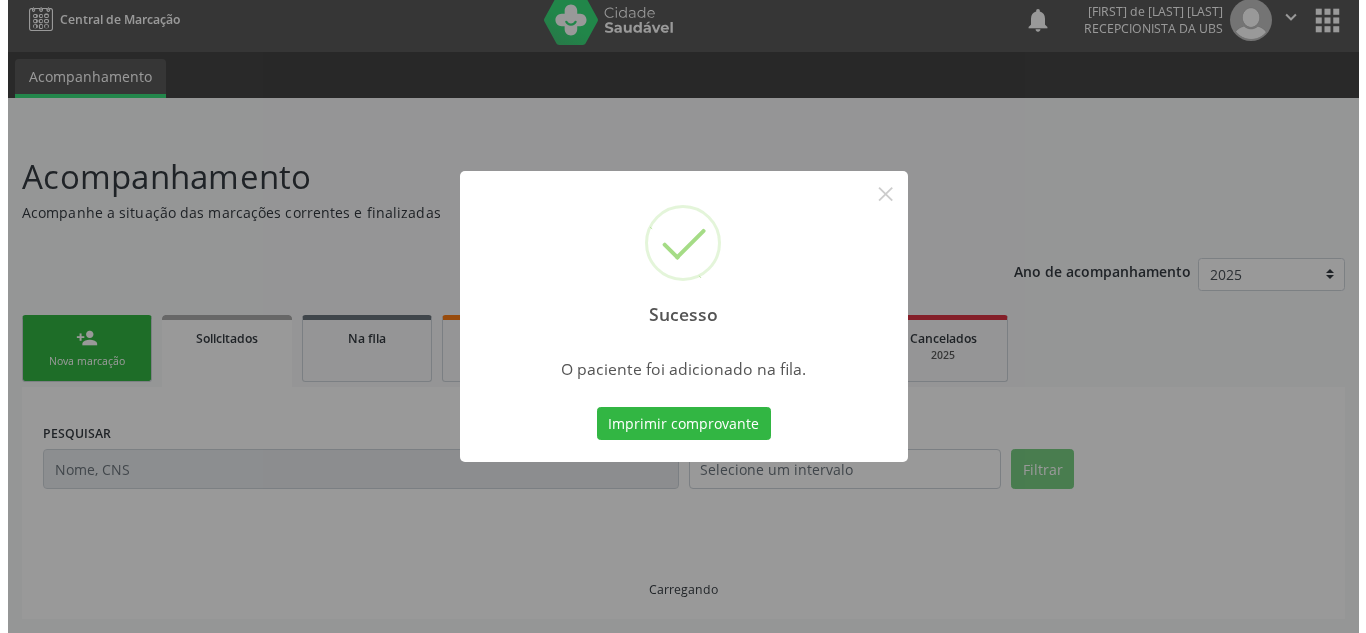 scroll, scrollTop: 0, scrollLeft: 0, axis: both 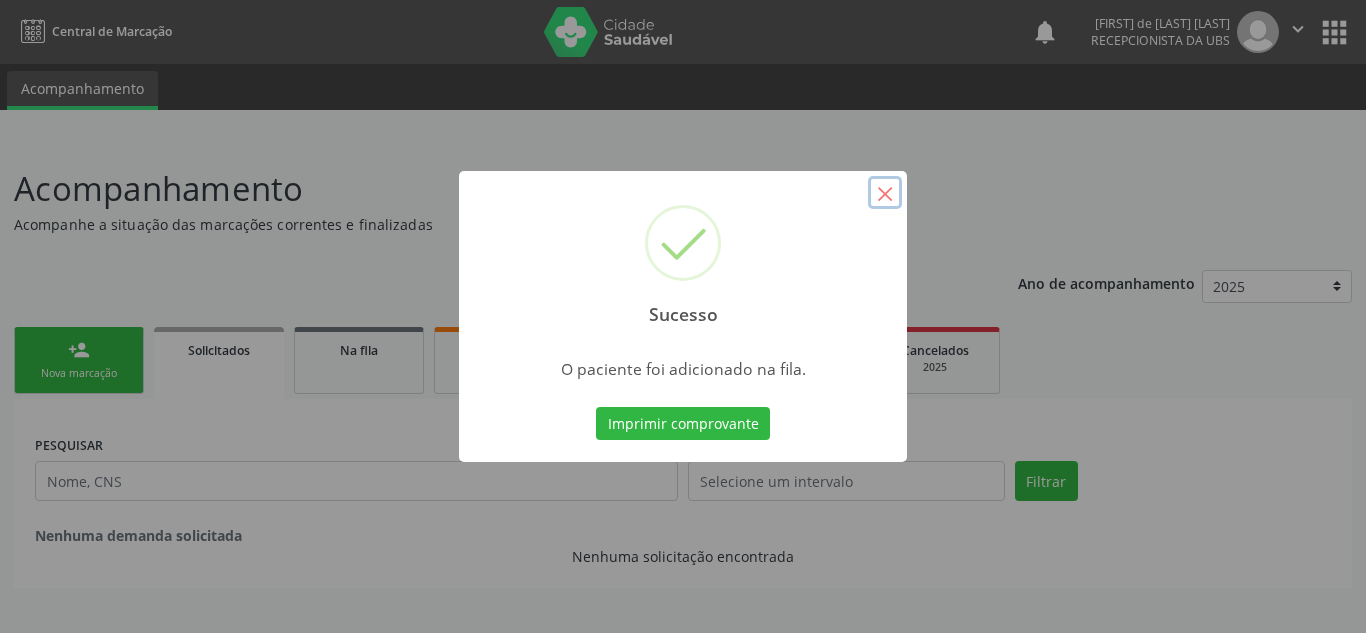click on "×" at bounding box center [885, 193] 